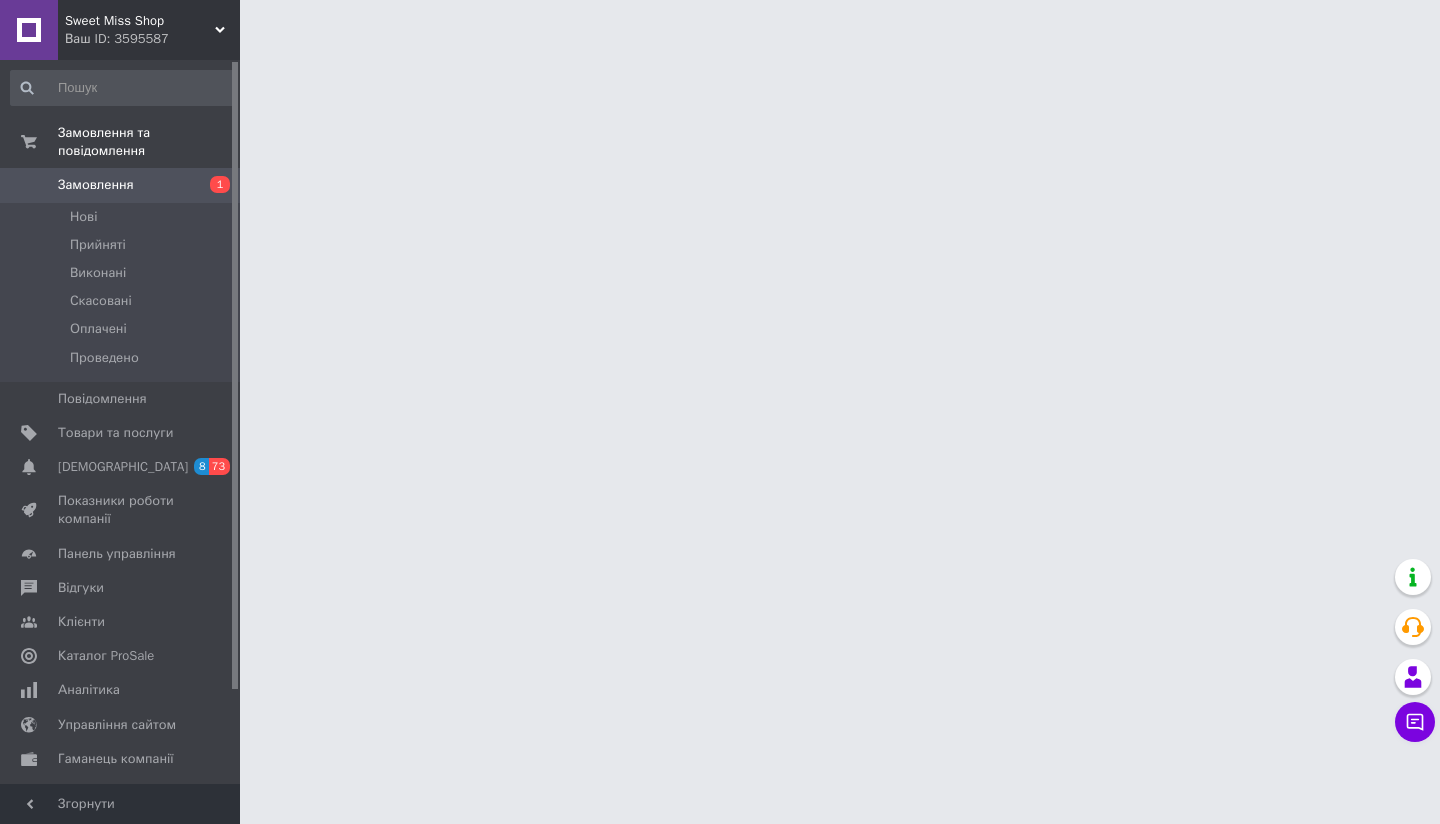 scroll, scrollTop: 0, scrollLeft: 0, axis: both 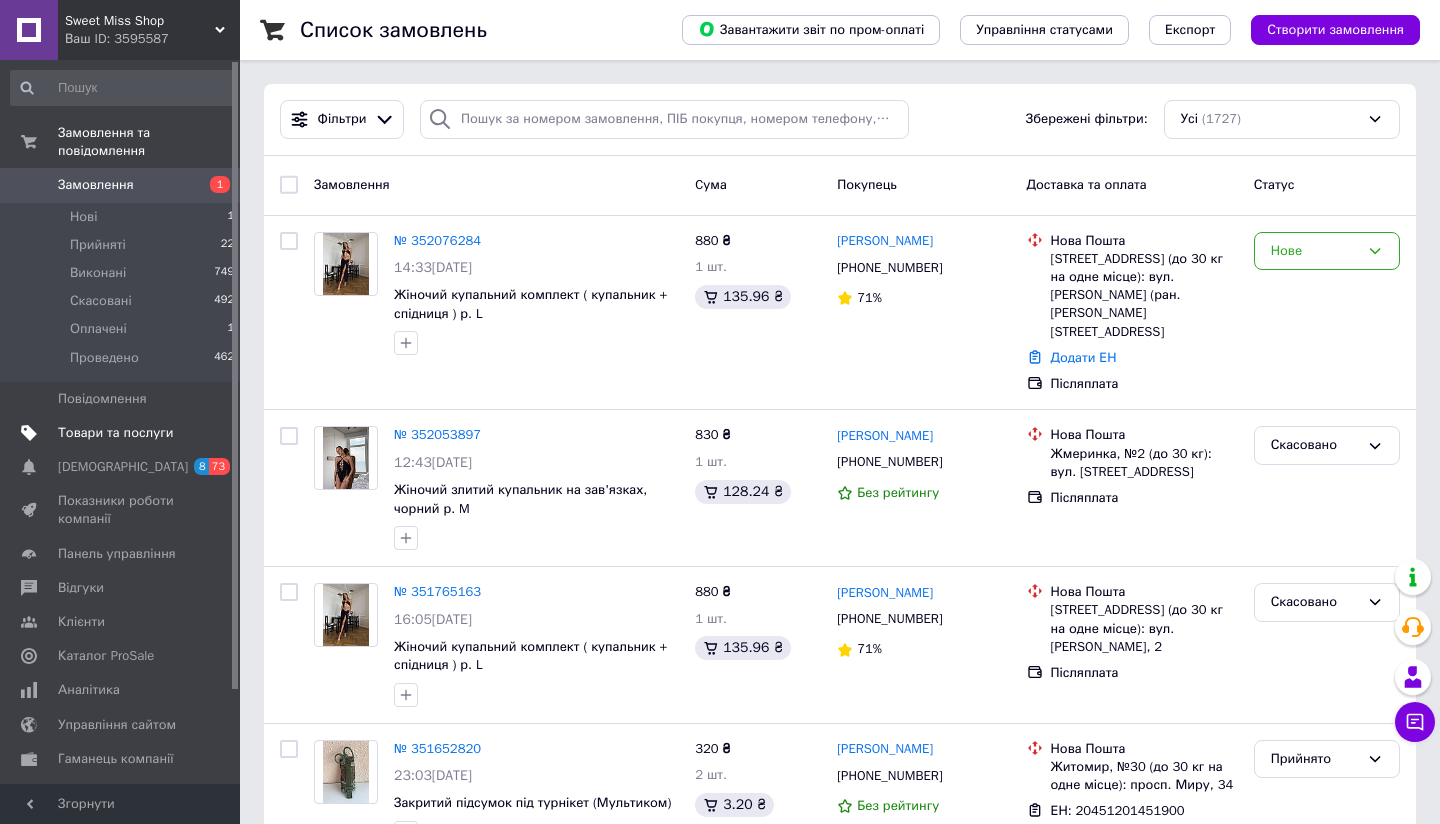click on "Товари та послуги" at bounding box center (115, 433) 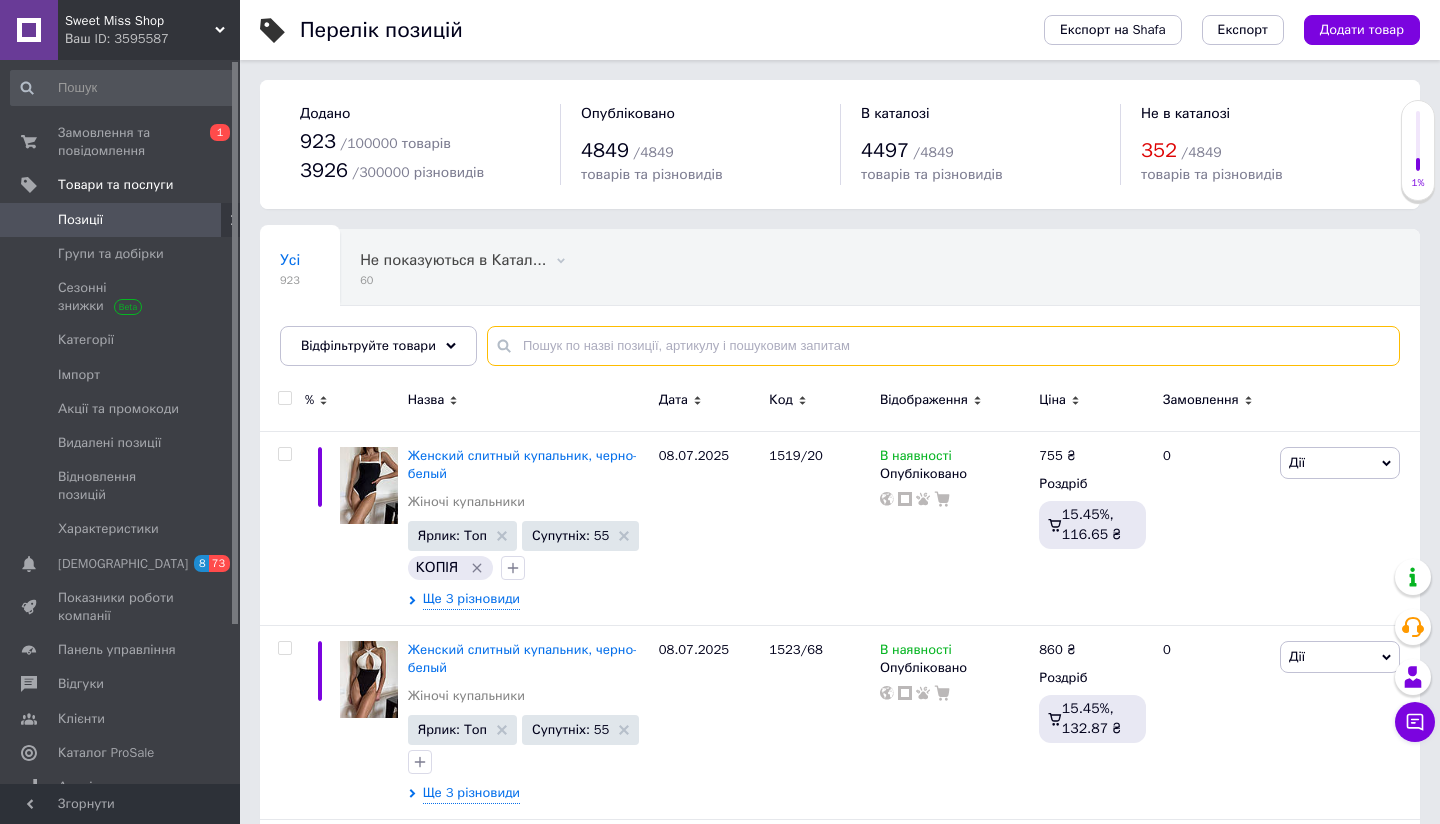 click at bounding box center [943, 346] 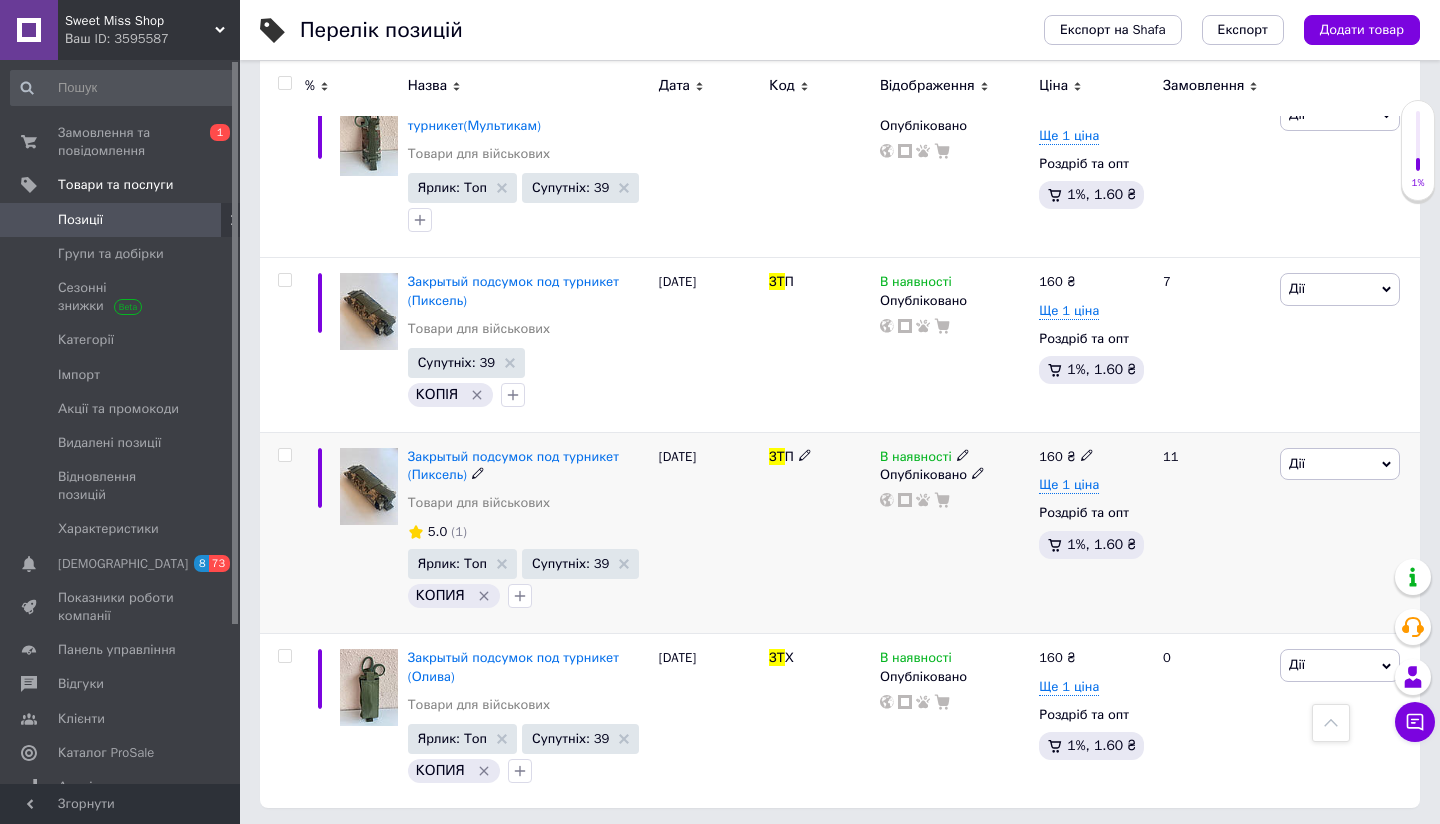scroll, scrollTop: 557, scrollLeft: 0, axis: vertical 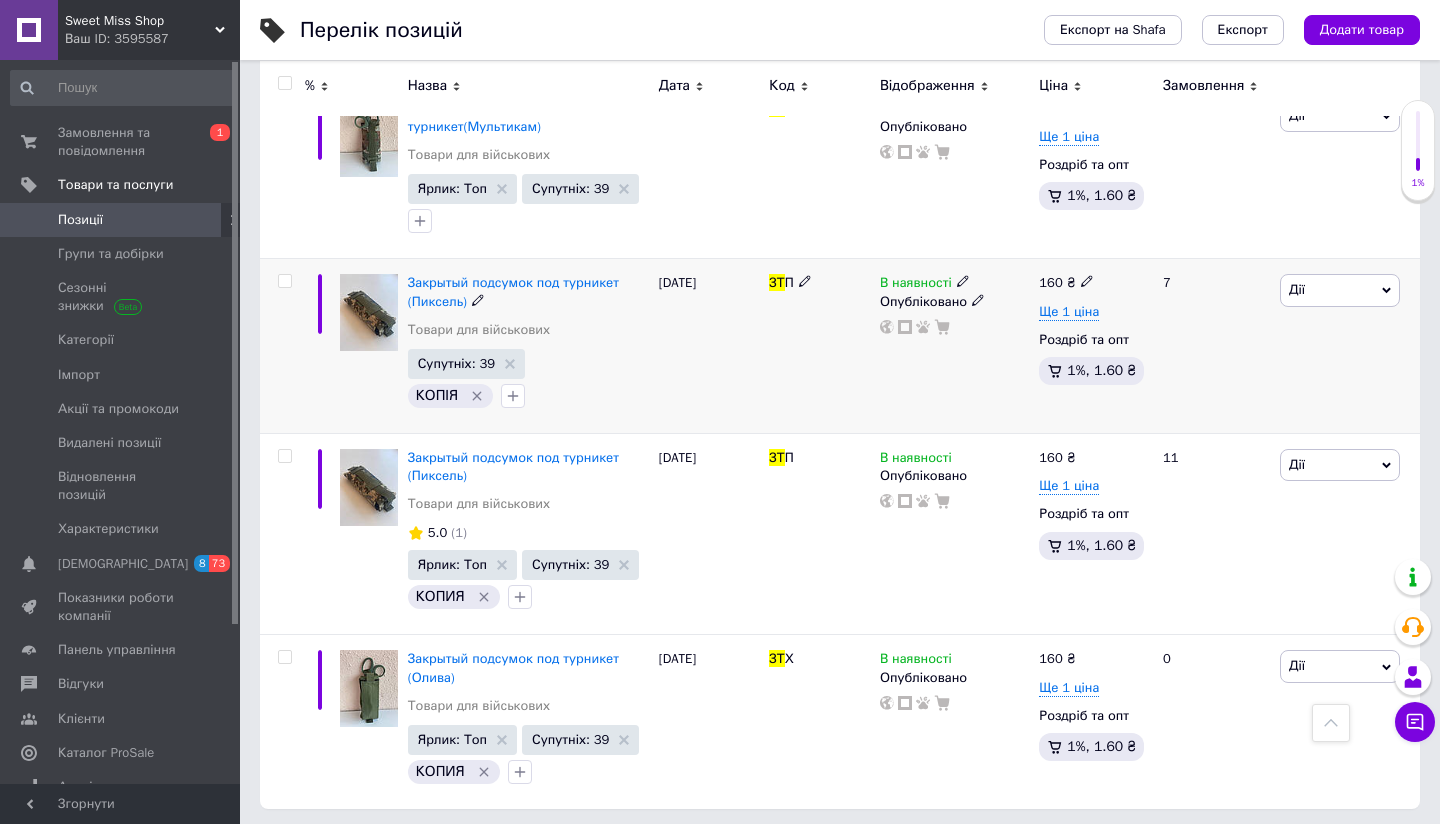 type on "зт" 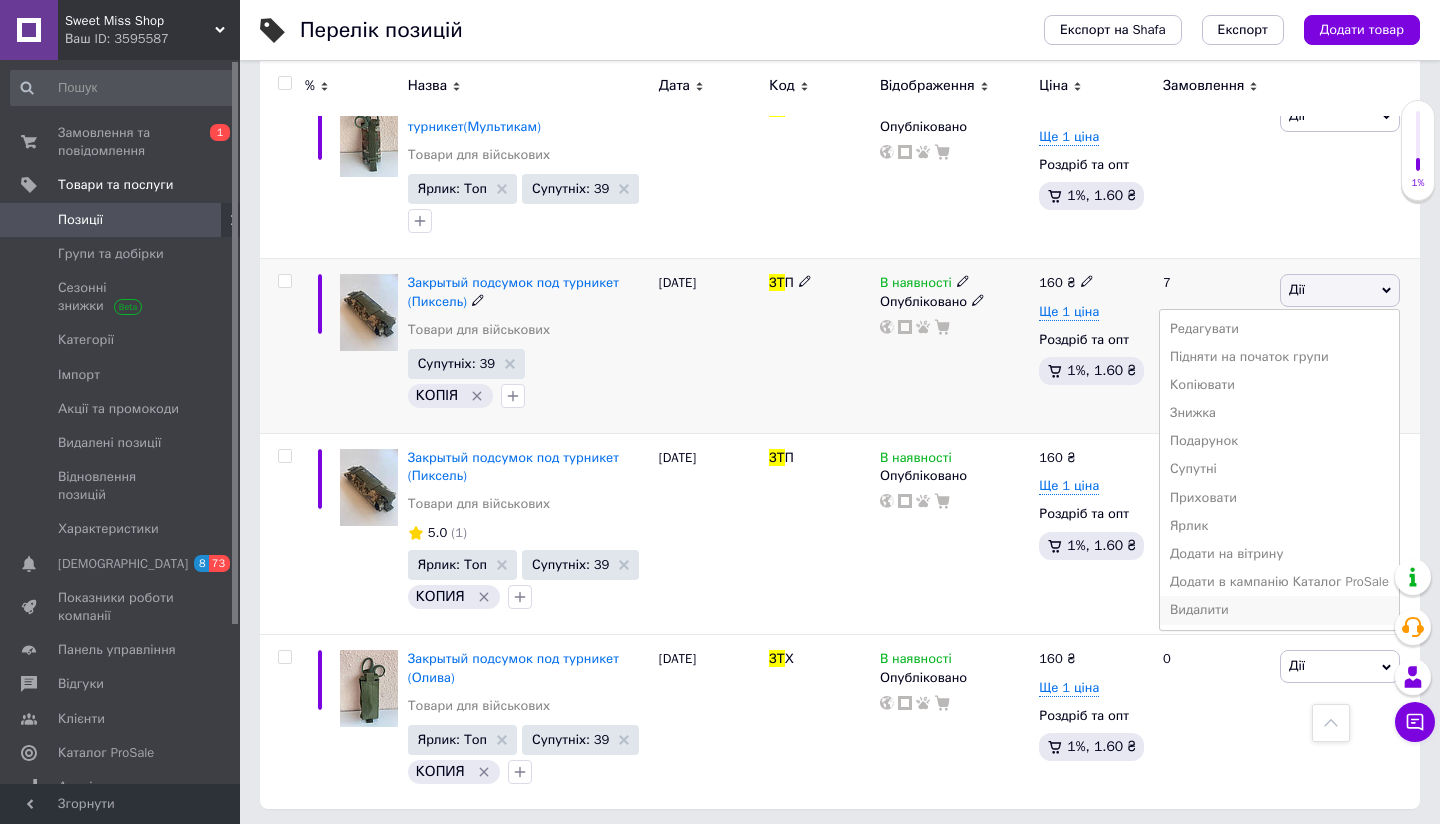 click on "Видалити" at bounding box center (1279, 610) 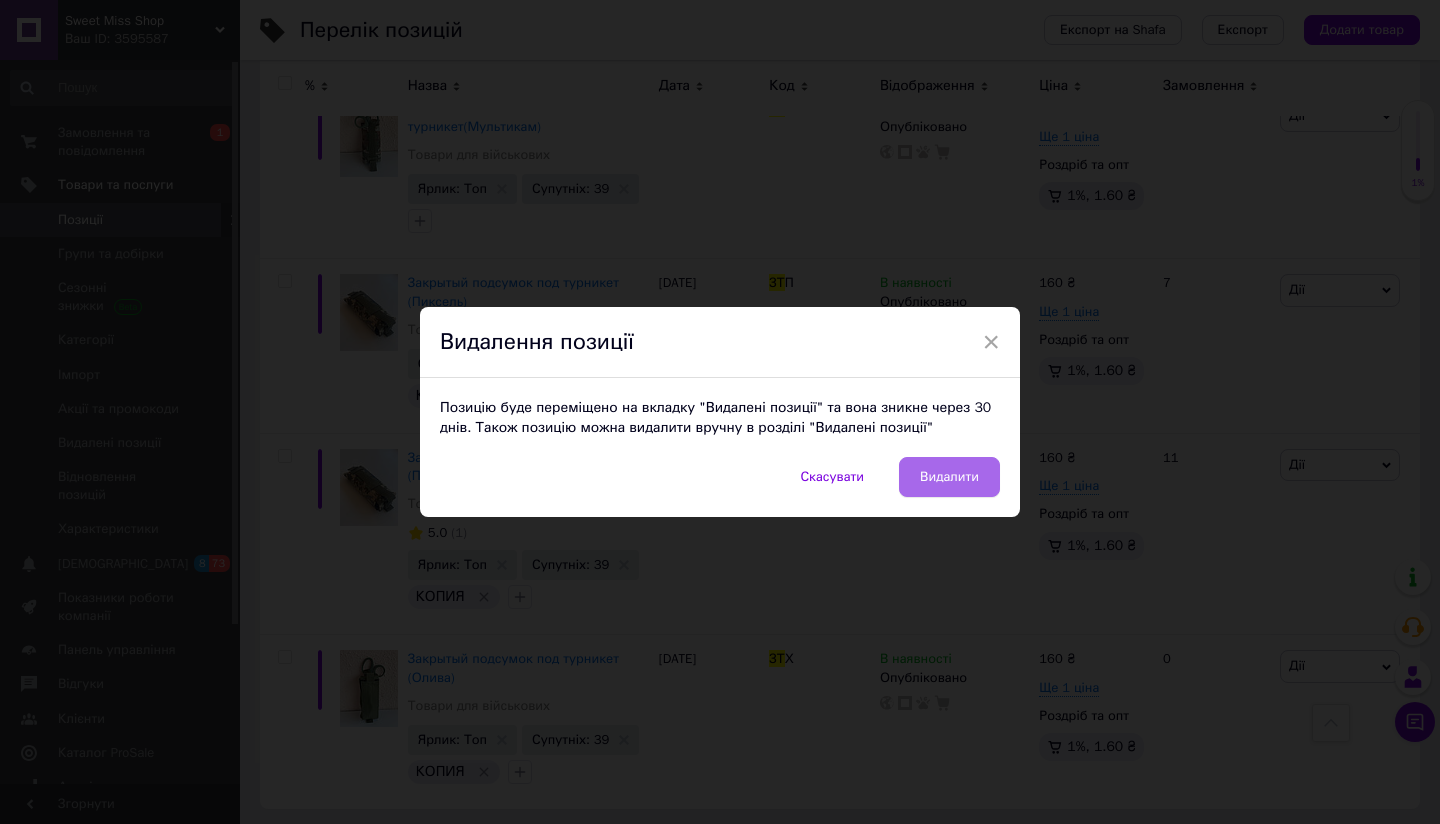click on "Видалити" at bounding box center [949, 477] 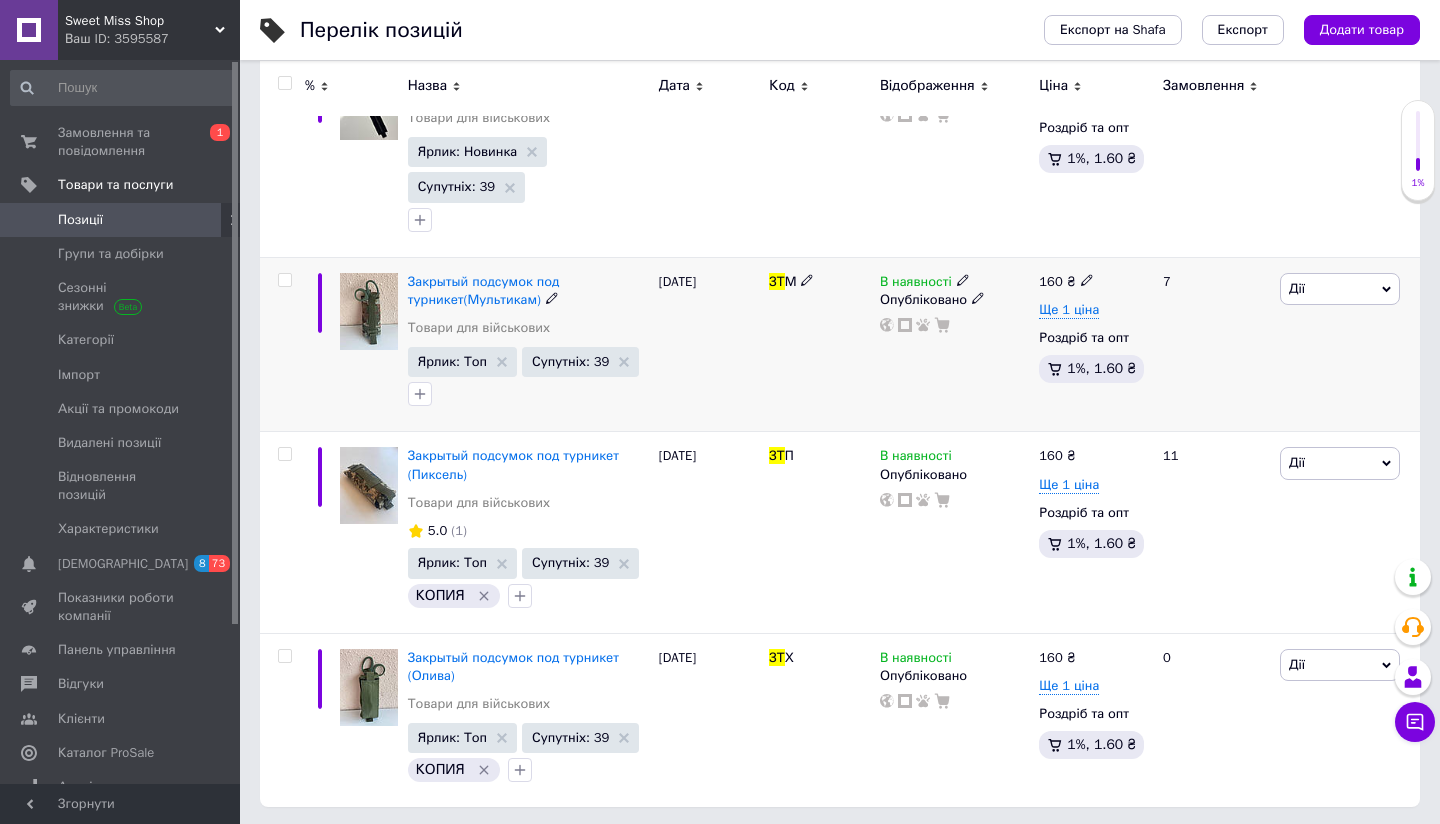 scroll, scrollTop: 383, scrollLeft: 0, axis: vertical 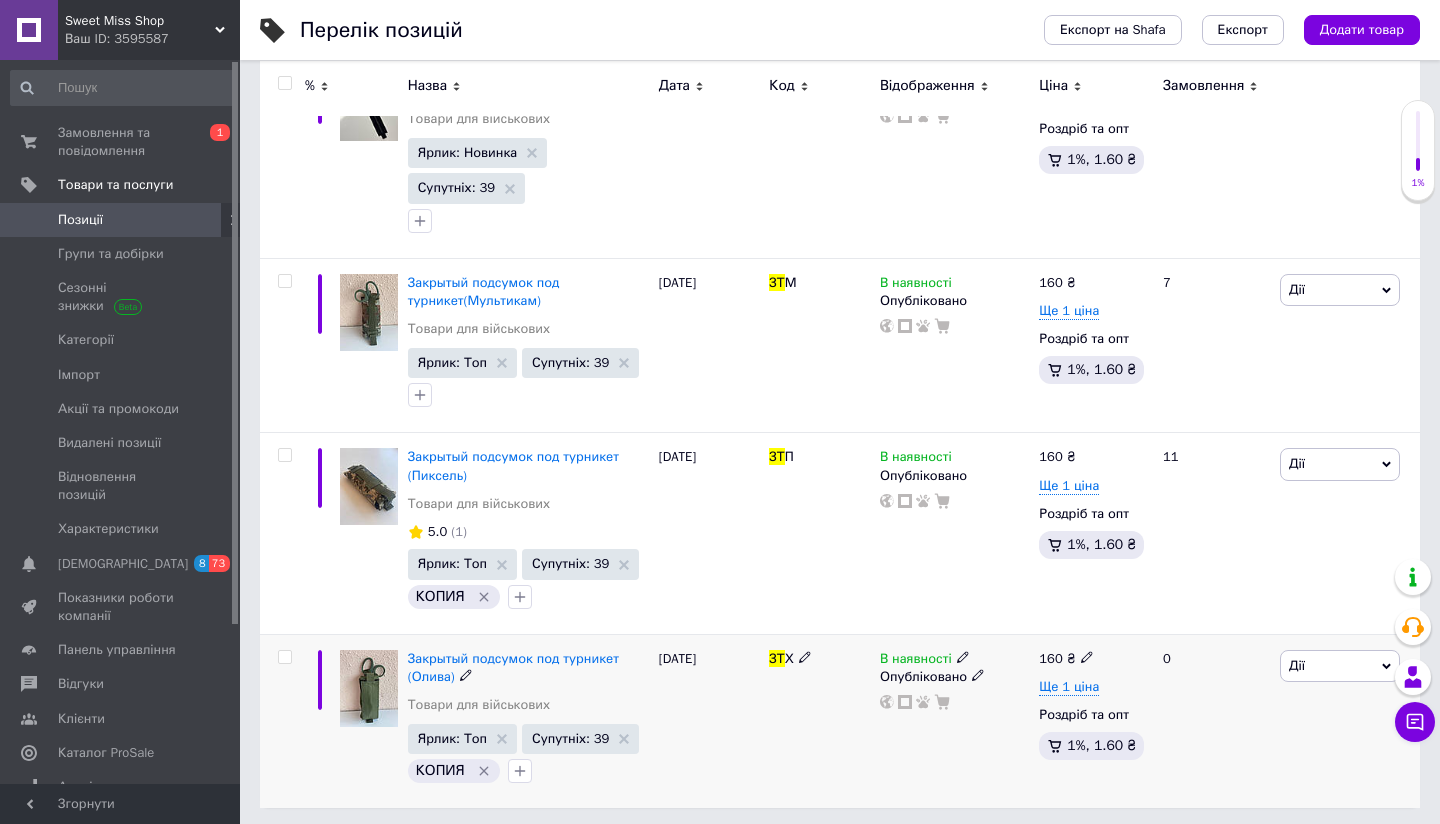 click 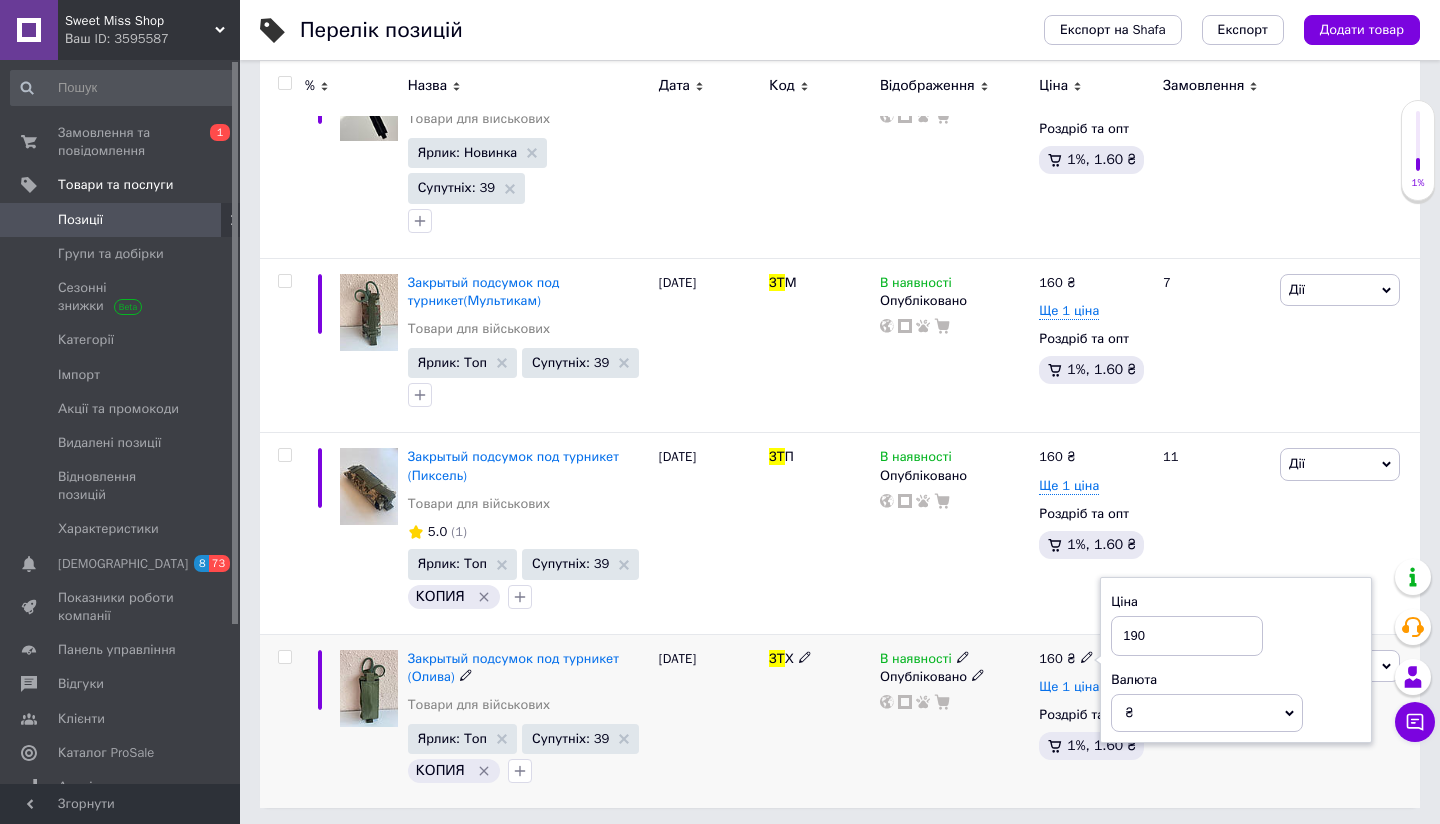 type on "190" 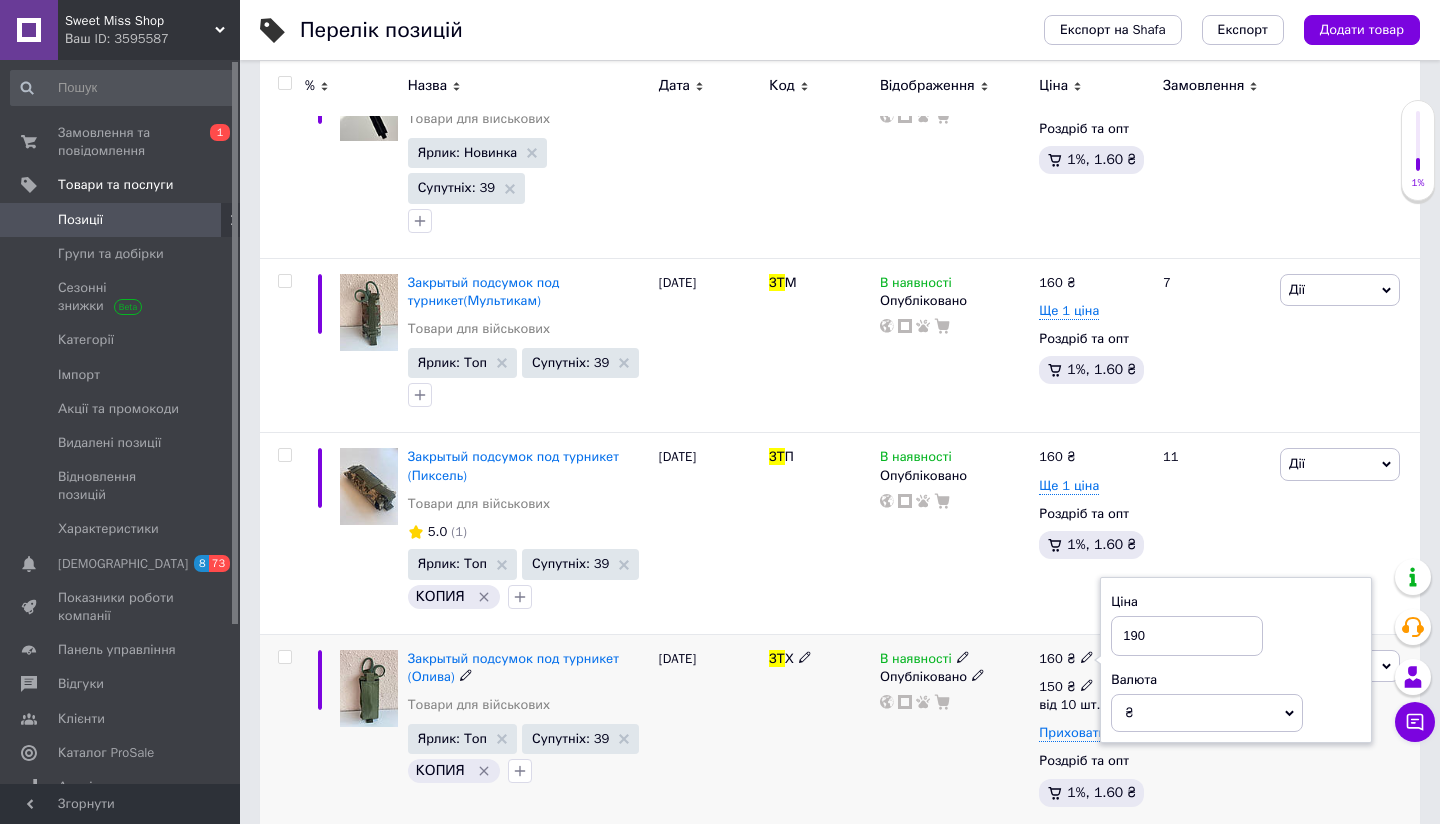 click 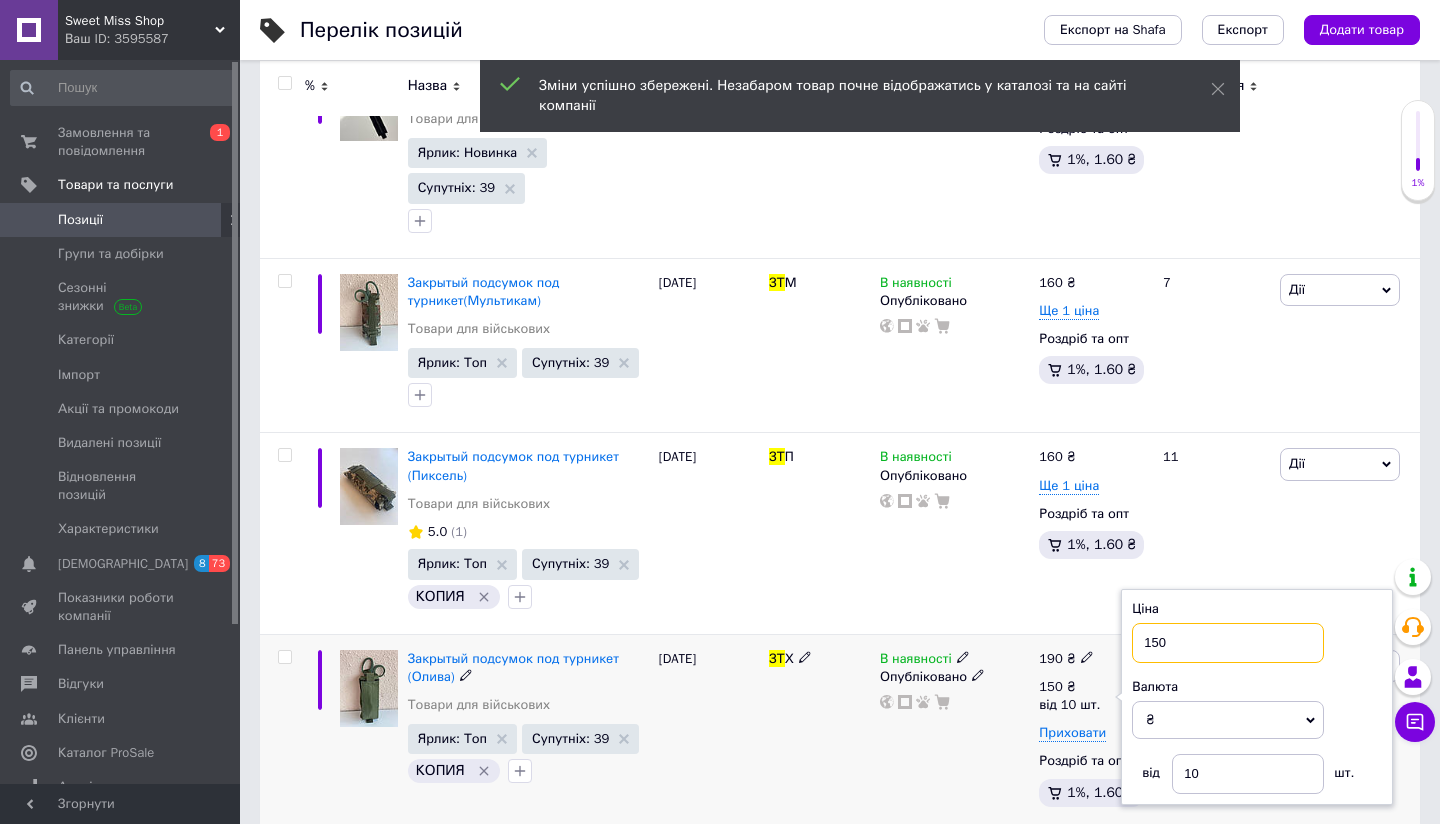 click on "150" at bounding box center [1228, 643] 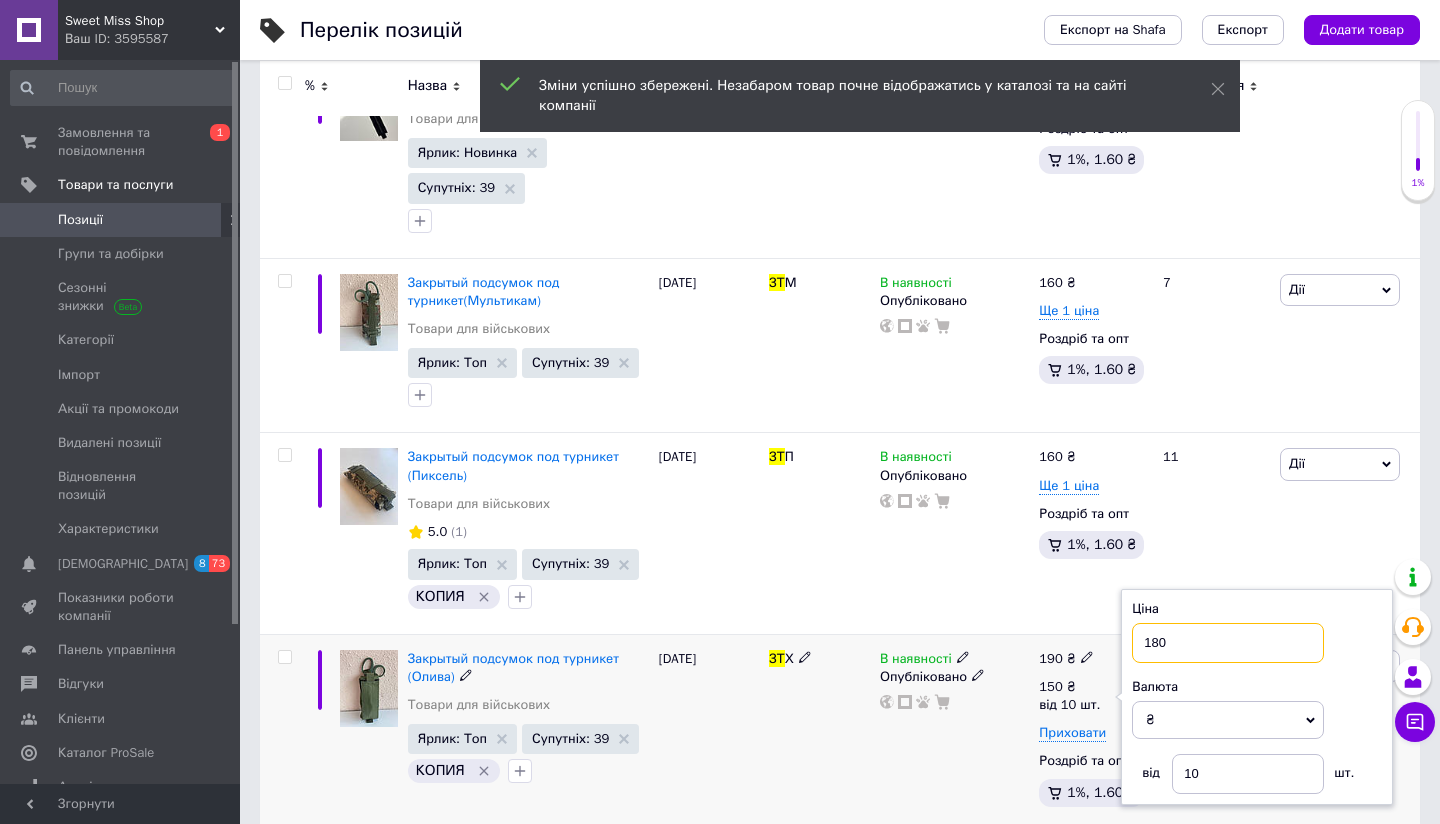 type on "180" 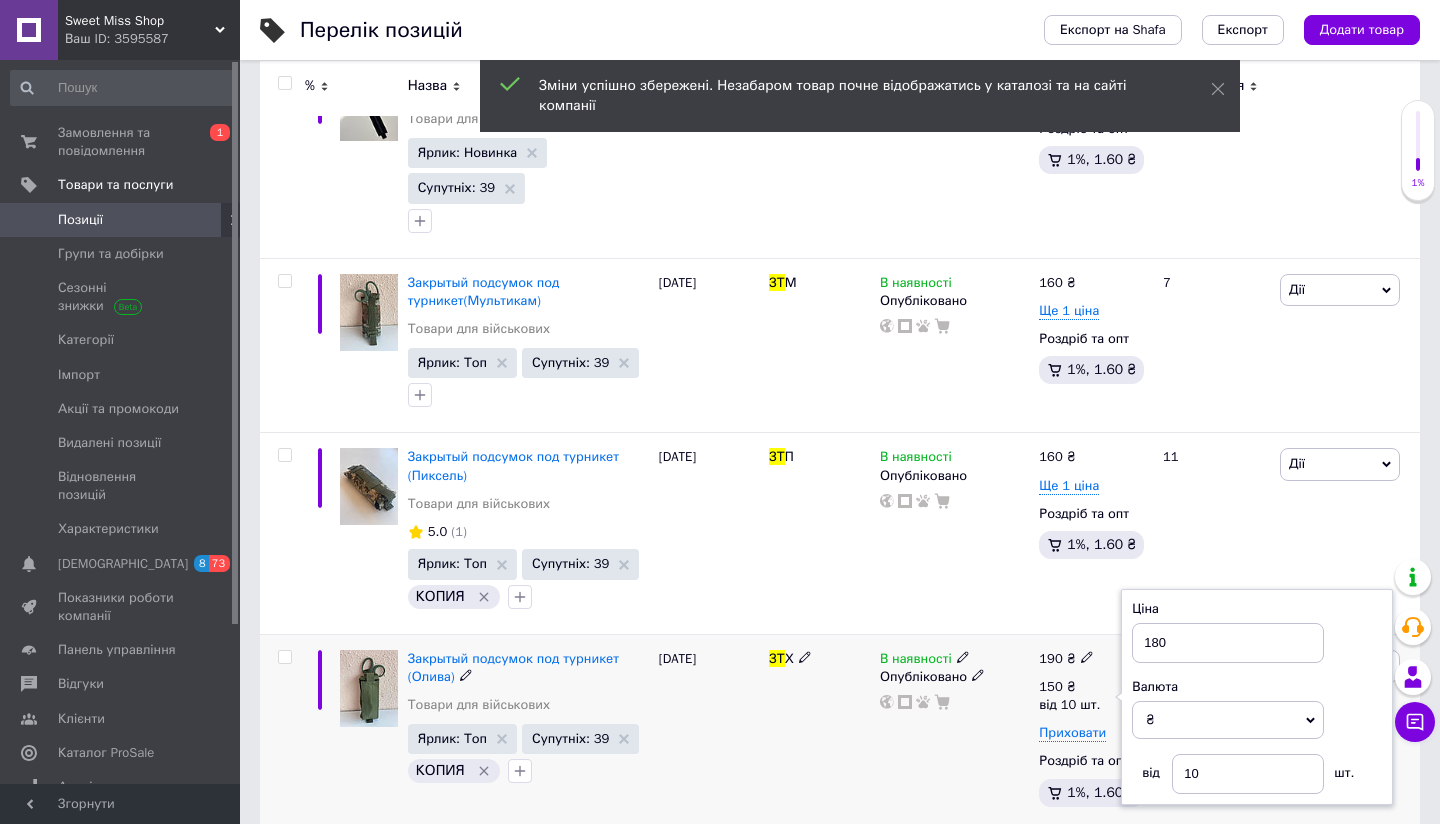 click on "В наявності Опубліковано" at bounding box center [954, 731] 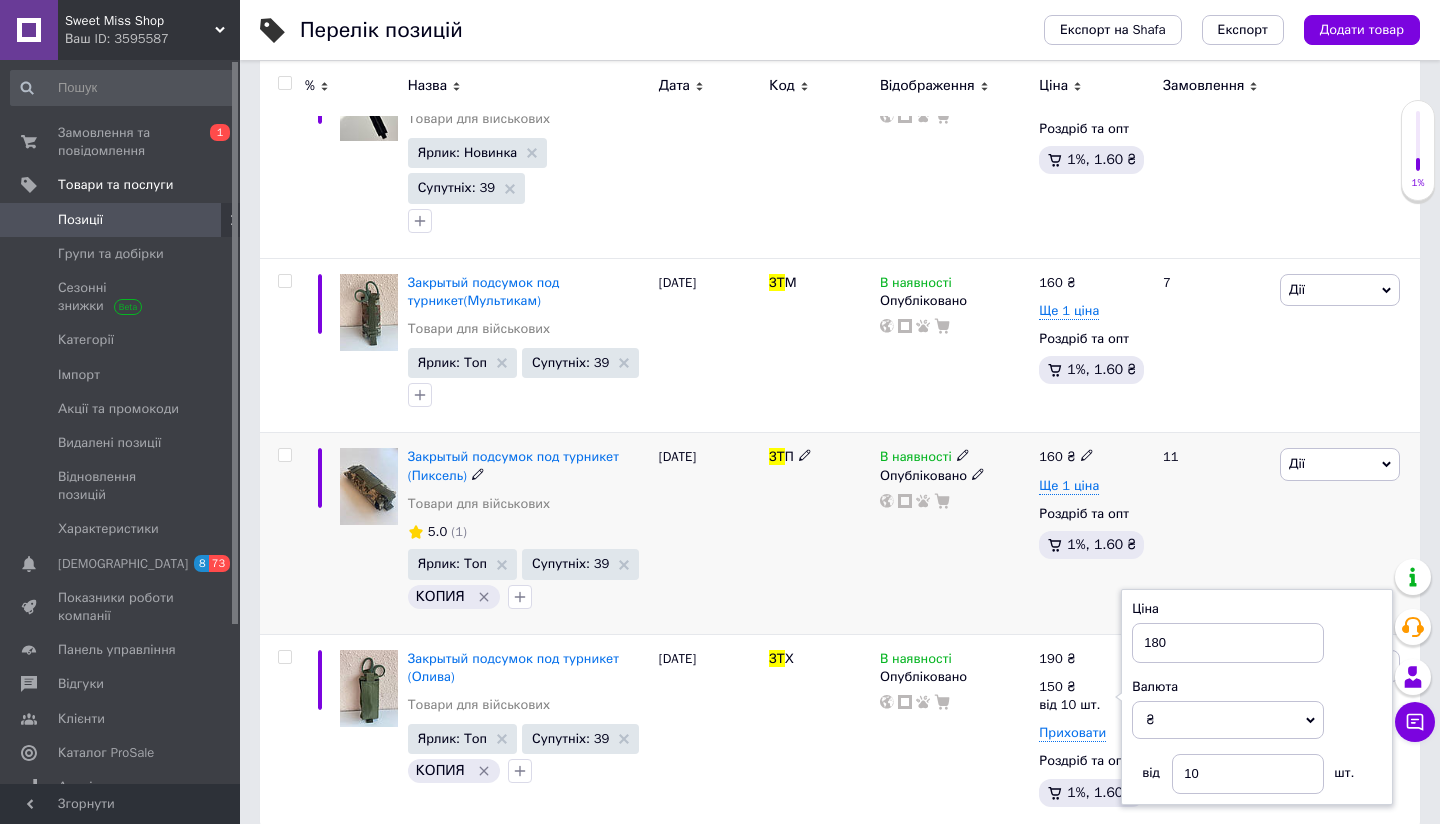 click 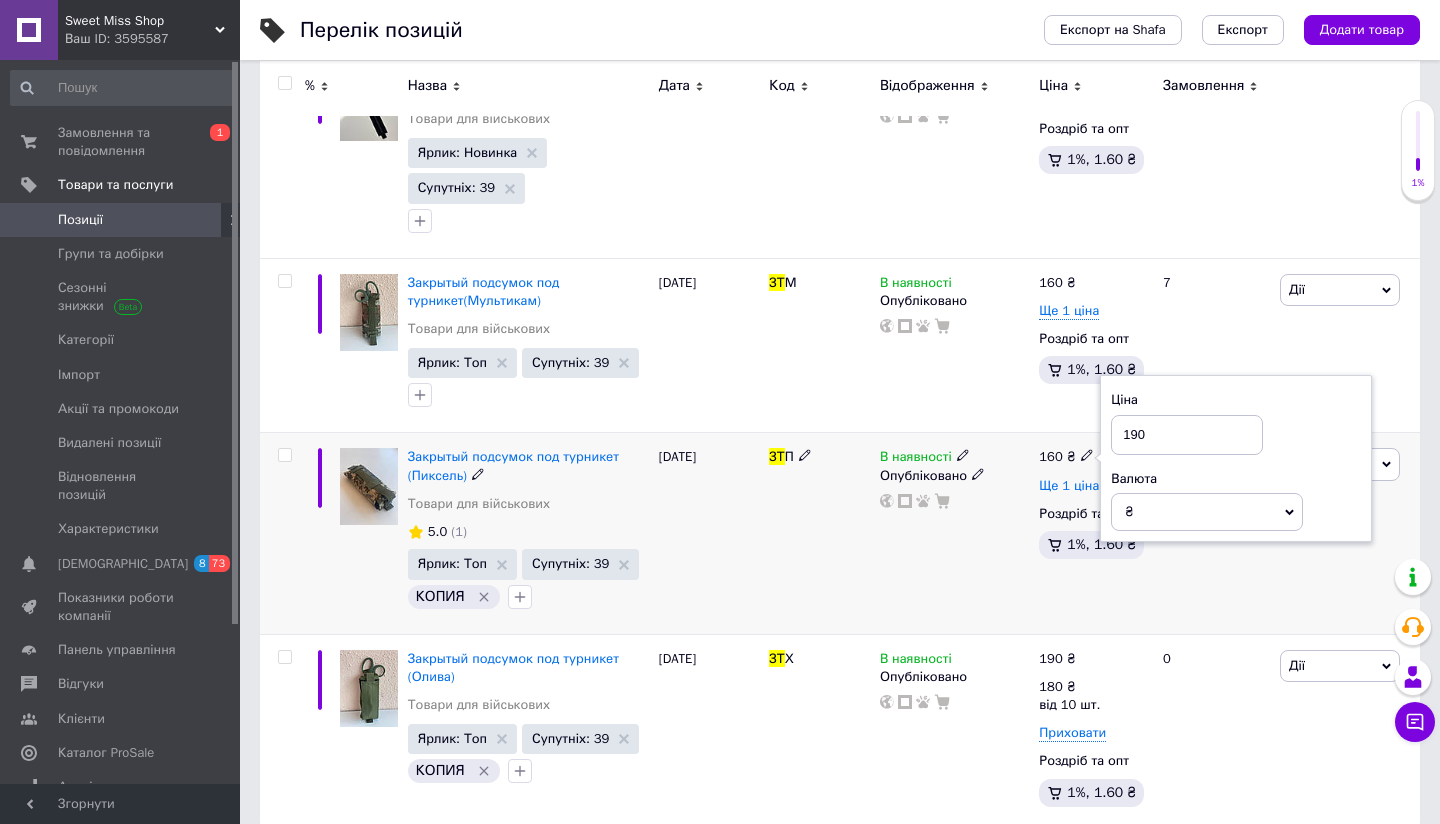type on "190" 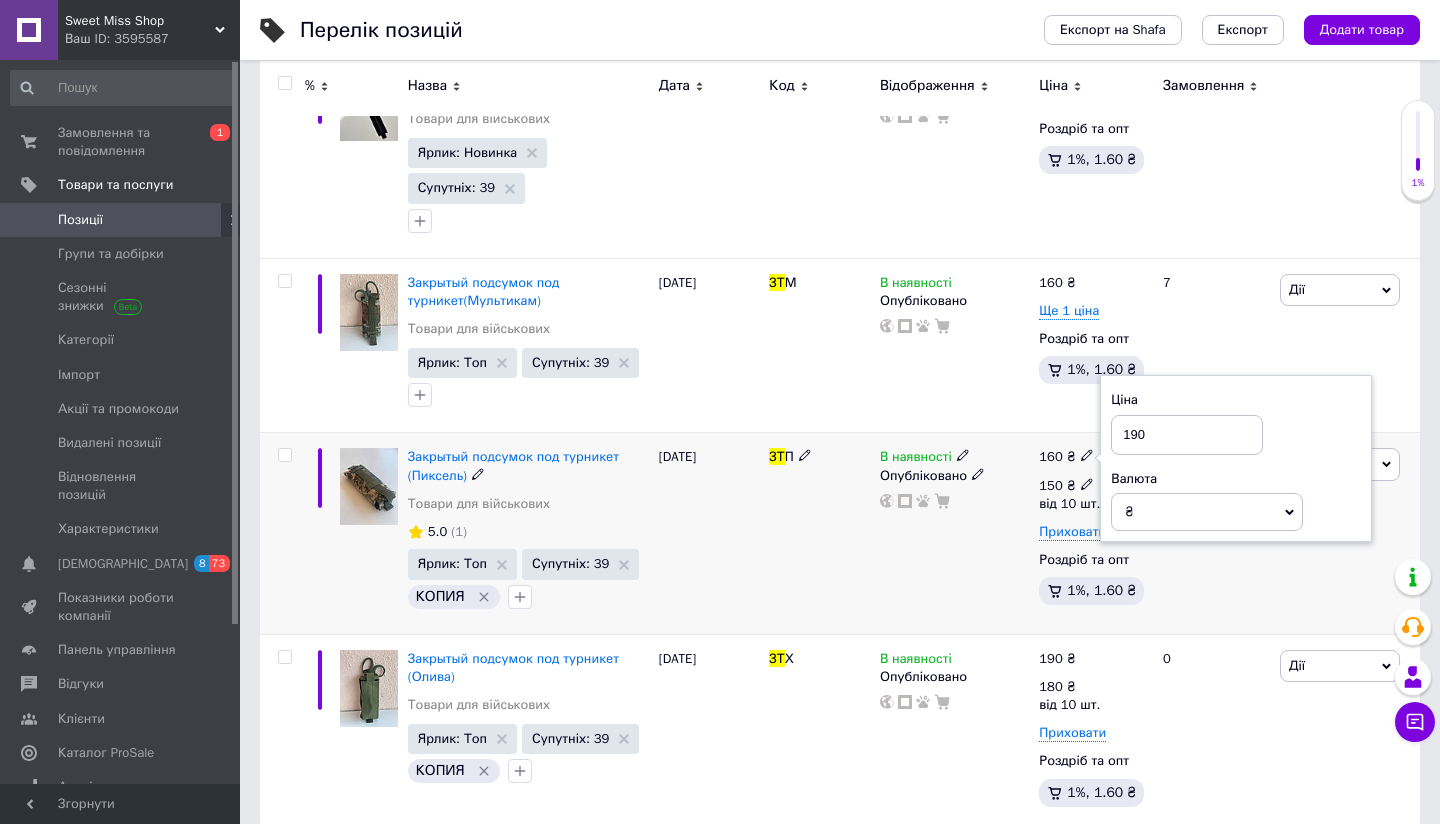 click 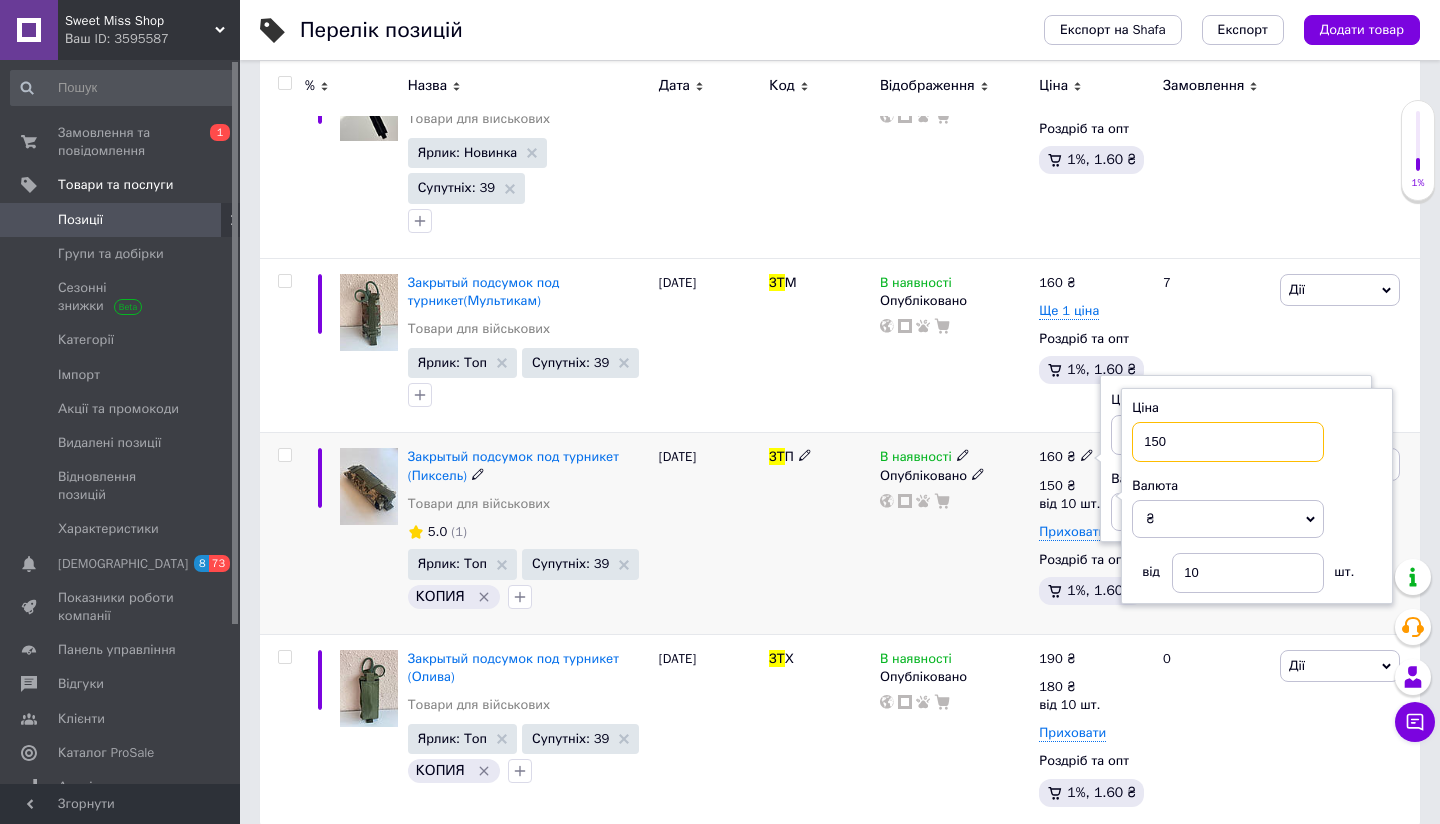 click on "150" at bounding box center [1228, 442] 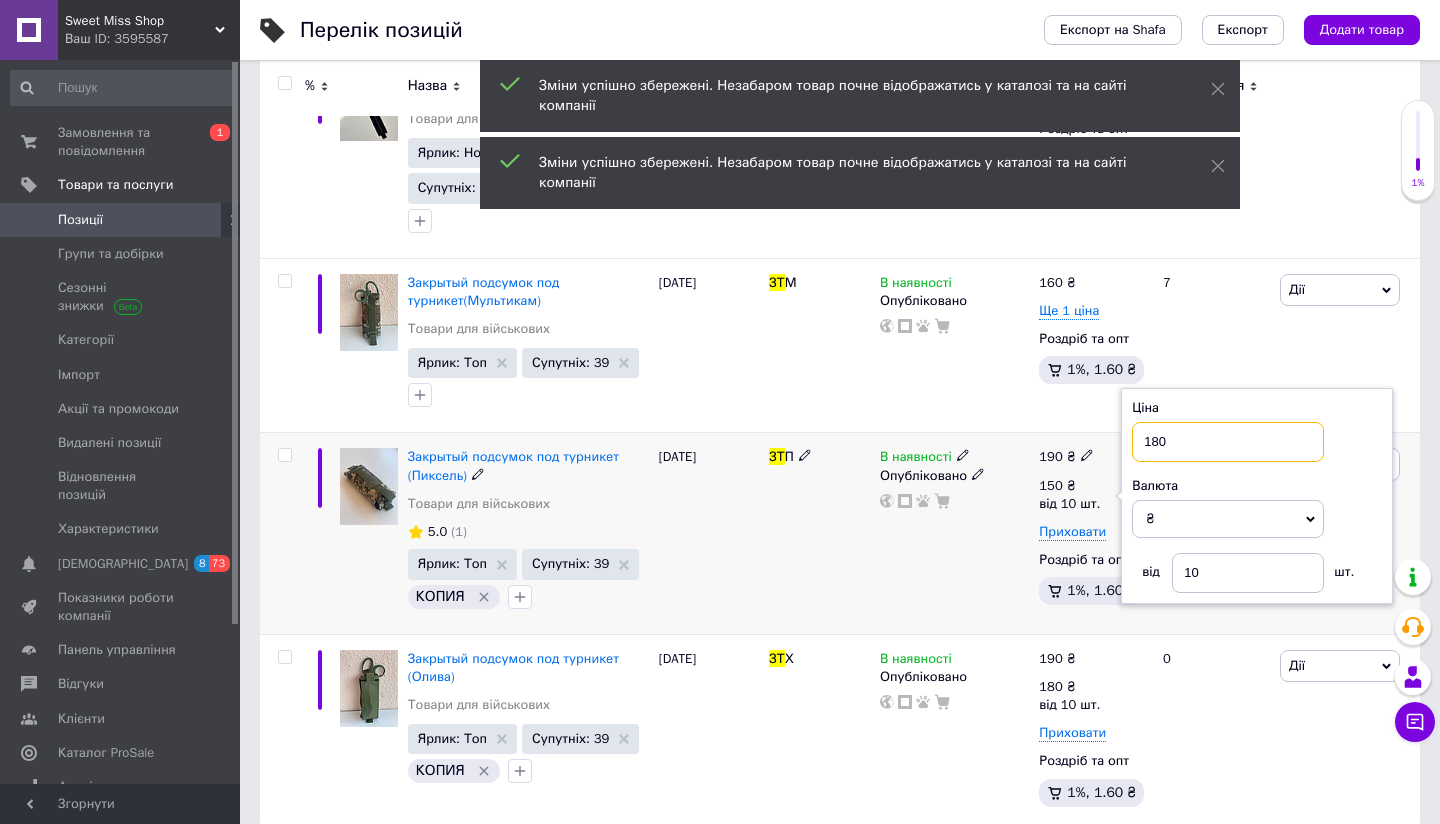 type on "180" 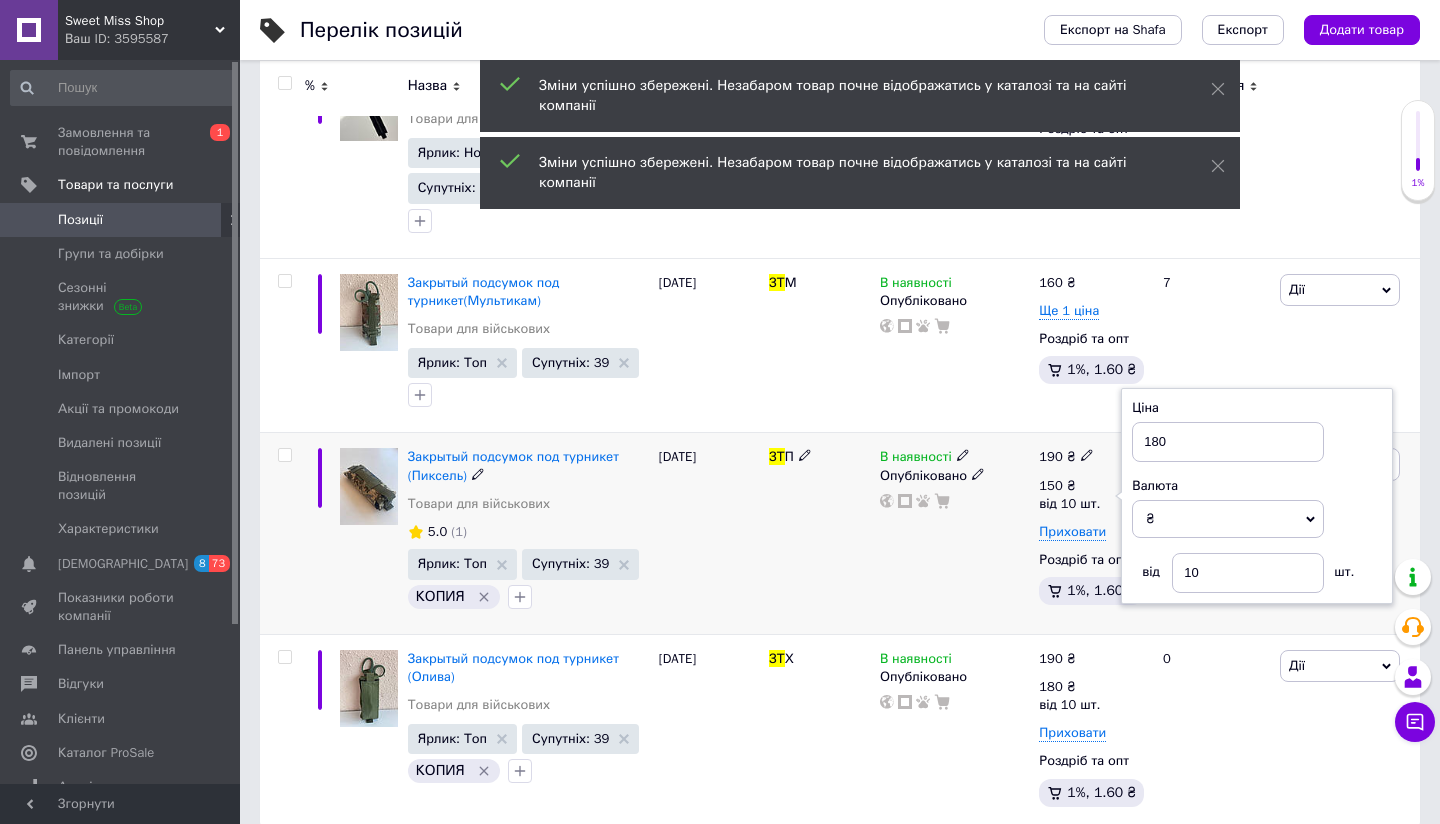 click on "В наявності Опубліковано" at bounding box center (954, 533) 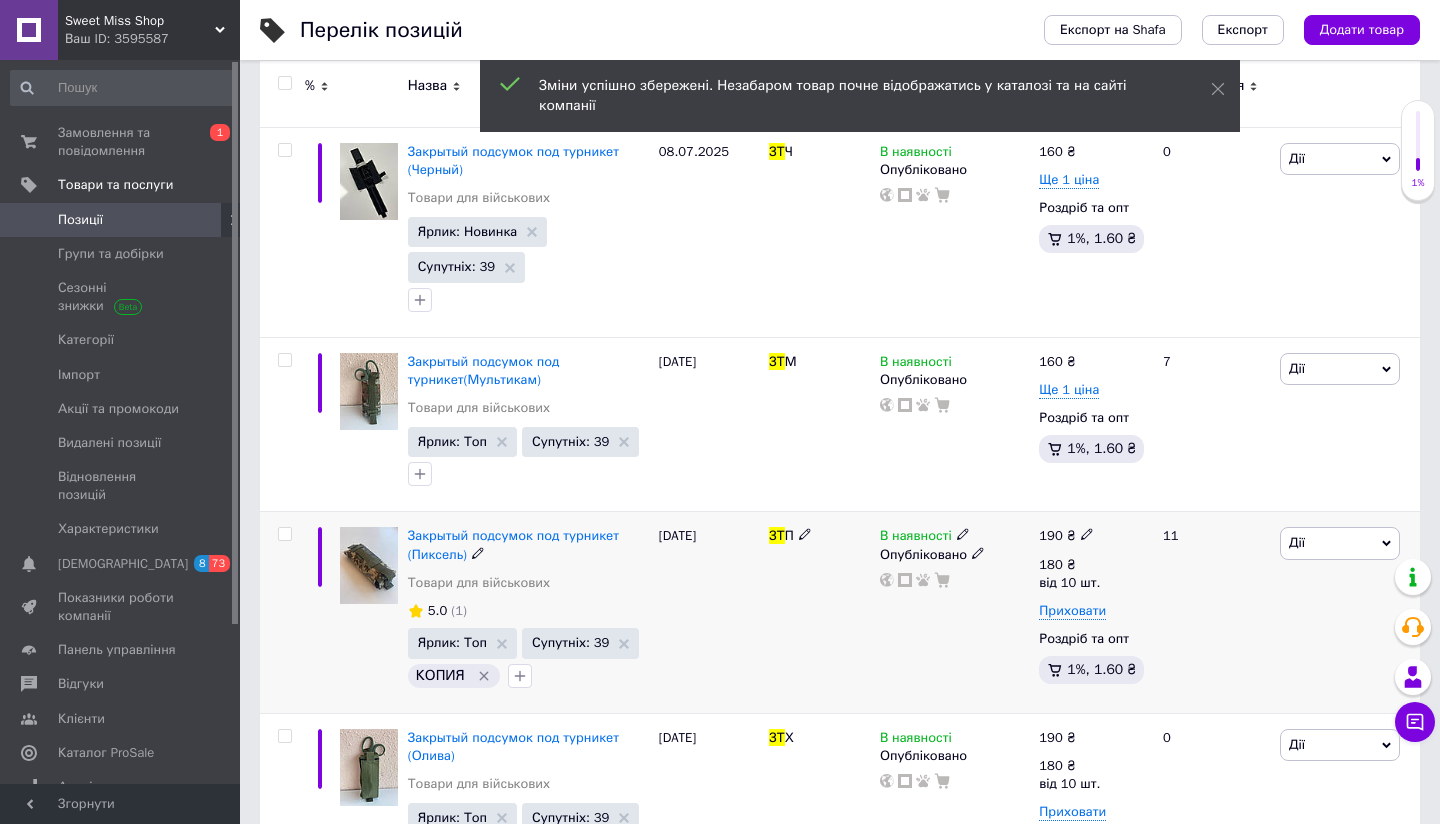 scroll, scrollTop: 298, scrollLeft: 0, axis: vertical 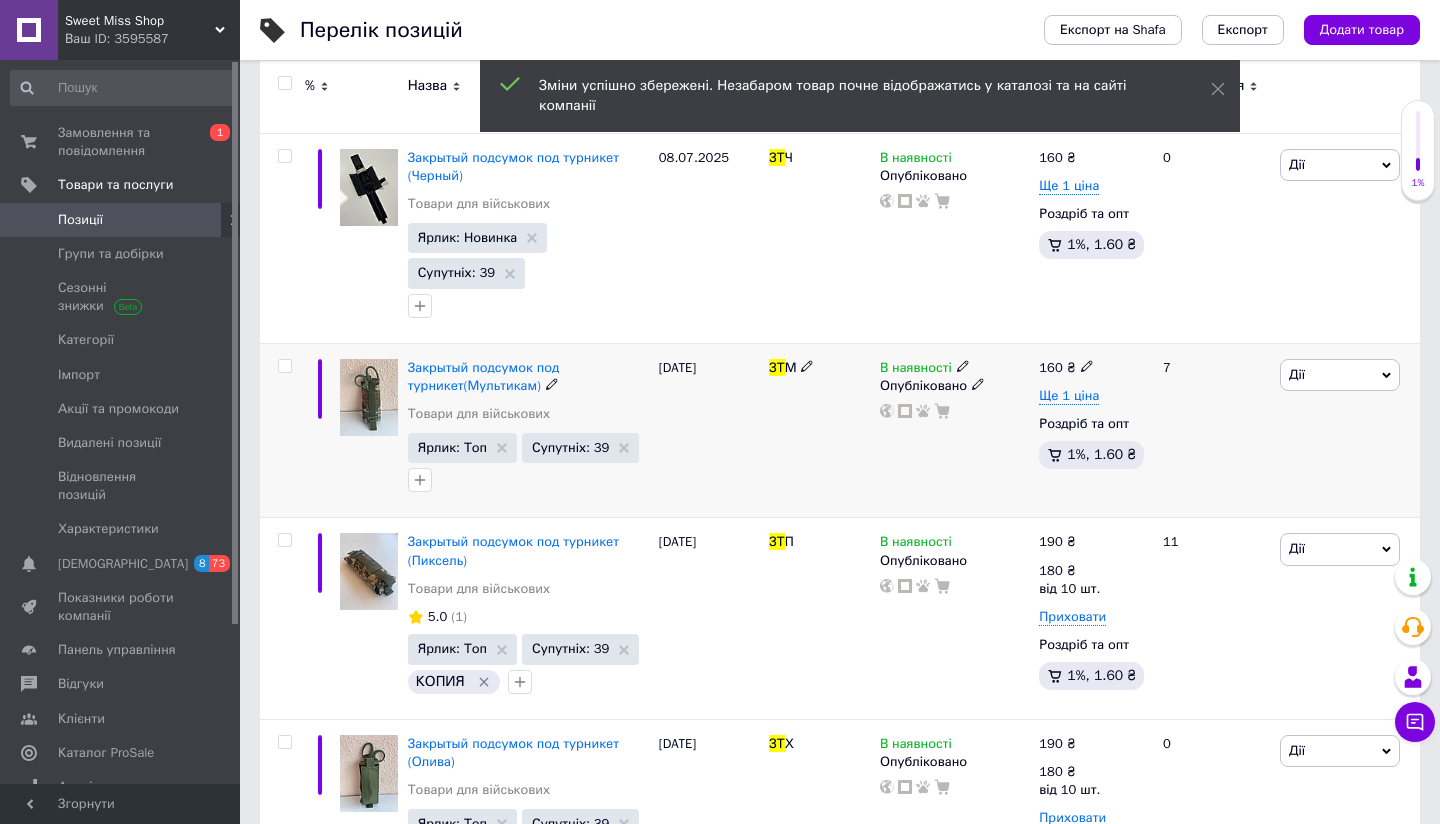 click at bounding box center (1087, 365) 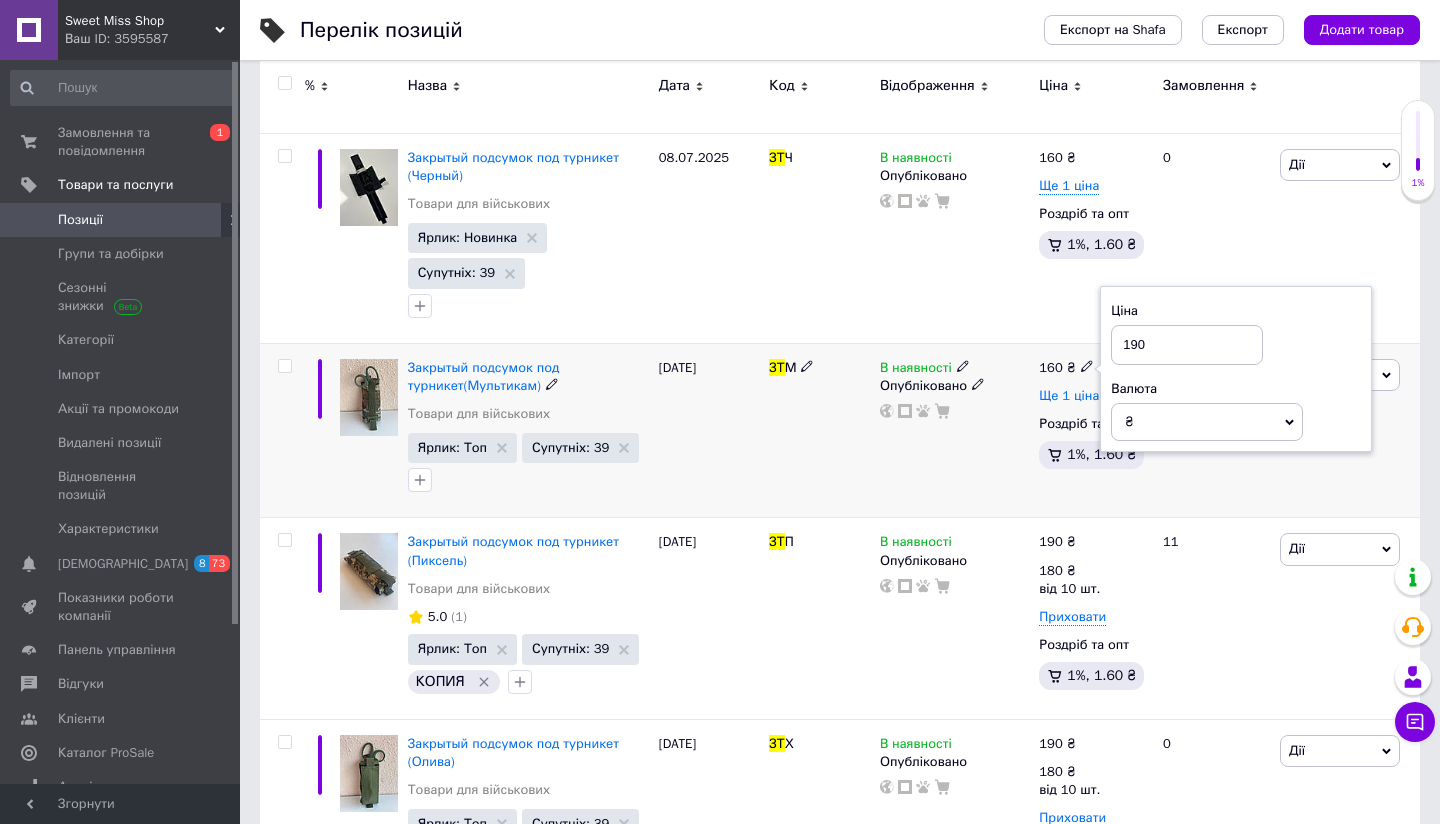 type on "190" 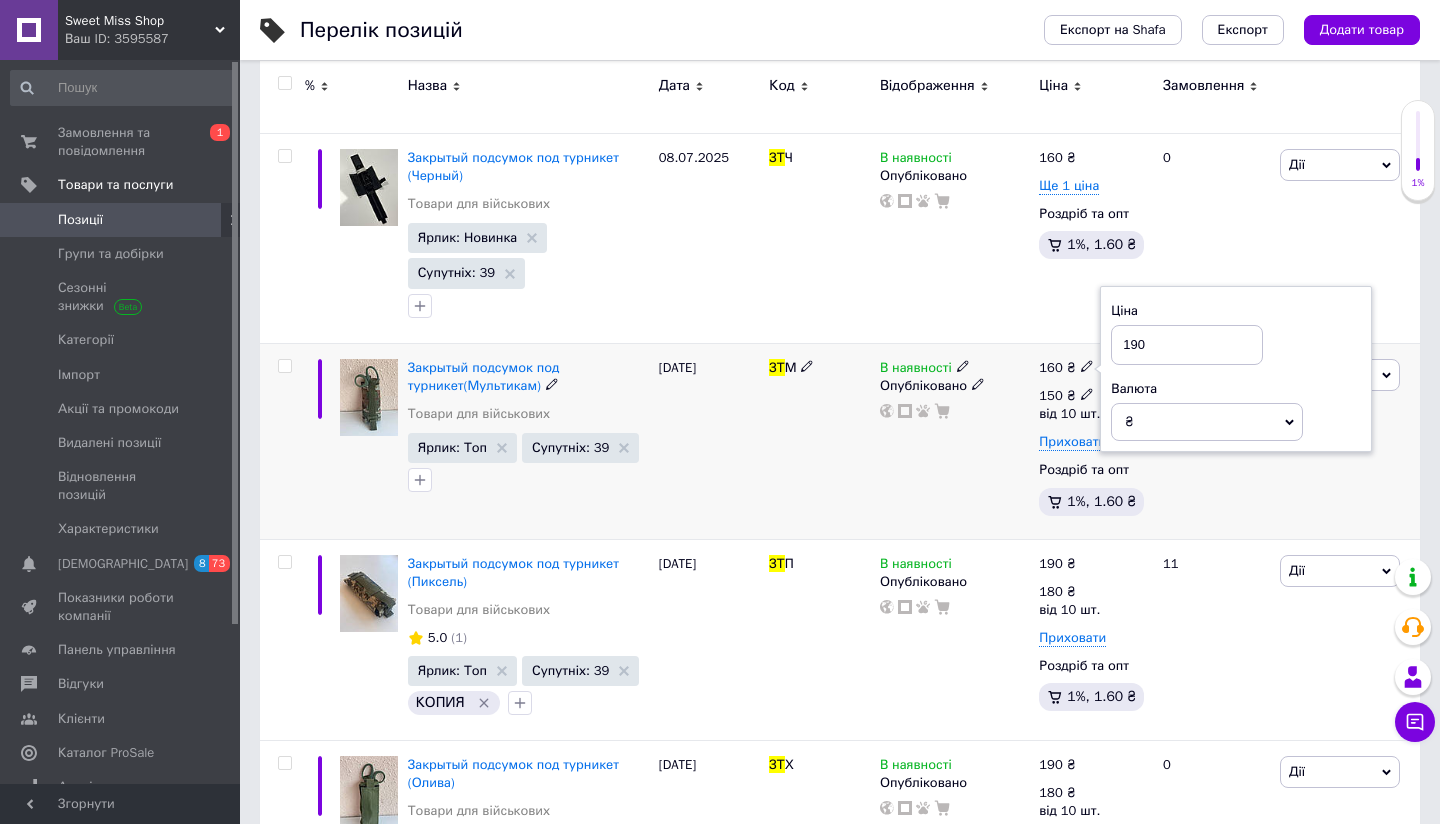 click on "150   ₴" at bounding box center (1069, 396) 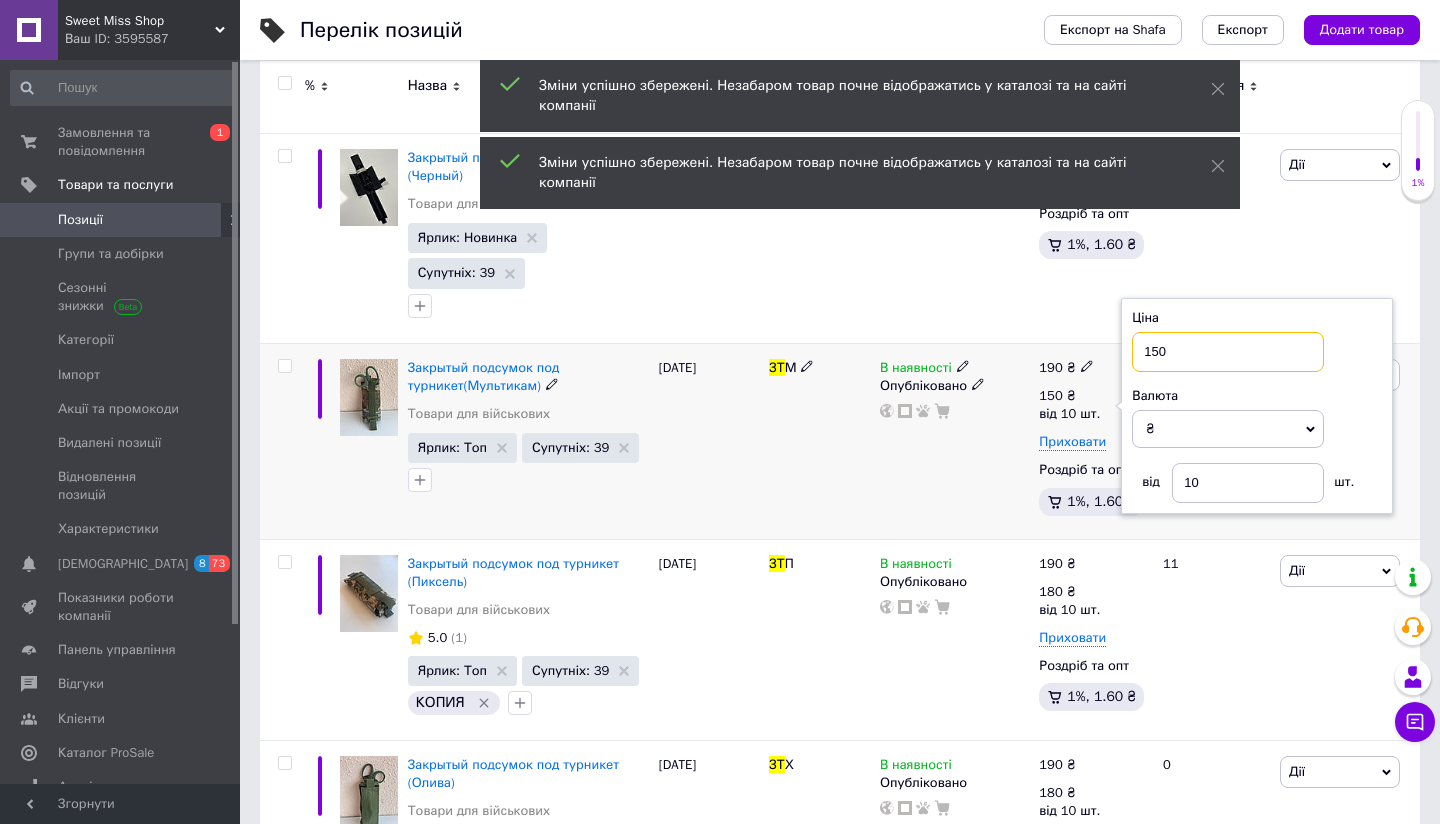 click on "150" at bounding box center (1228, 352) 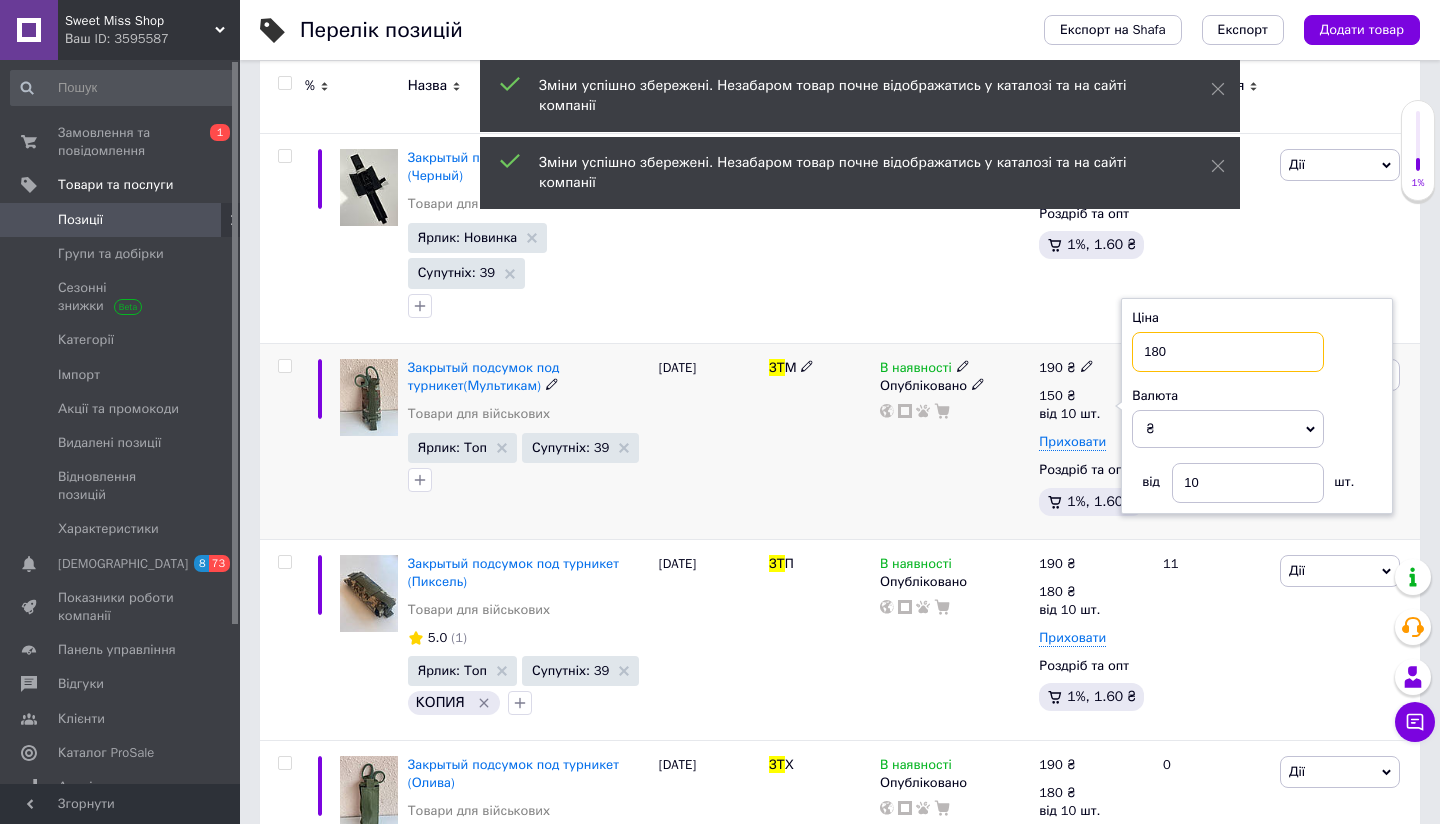 type on "180" 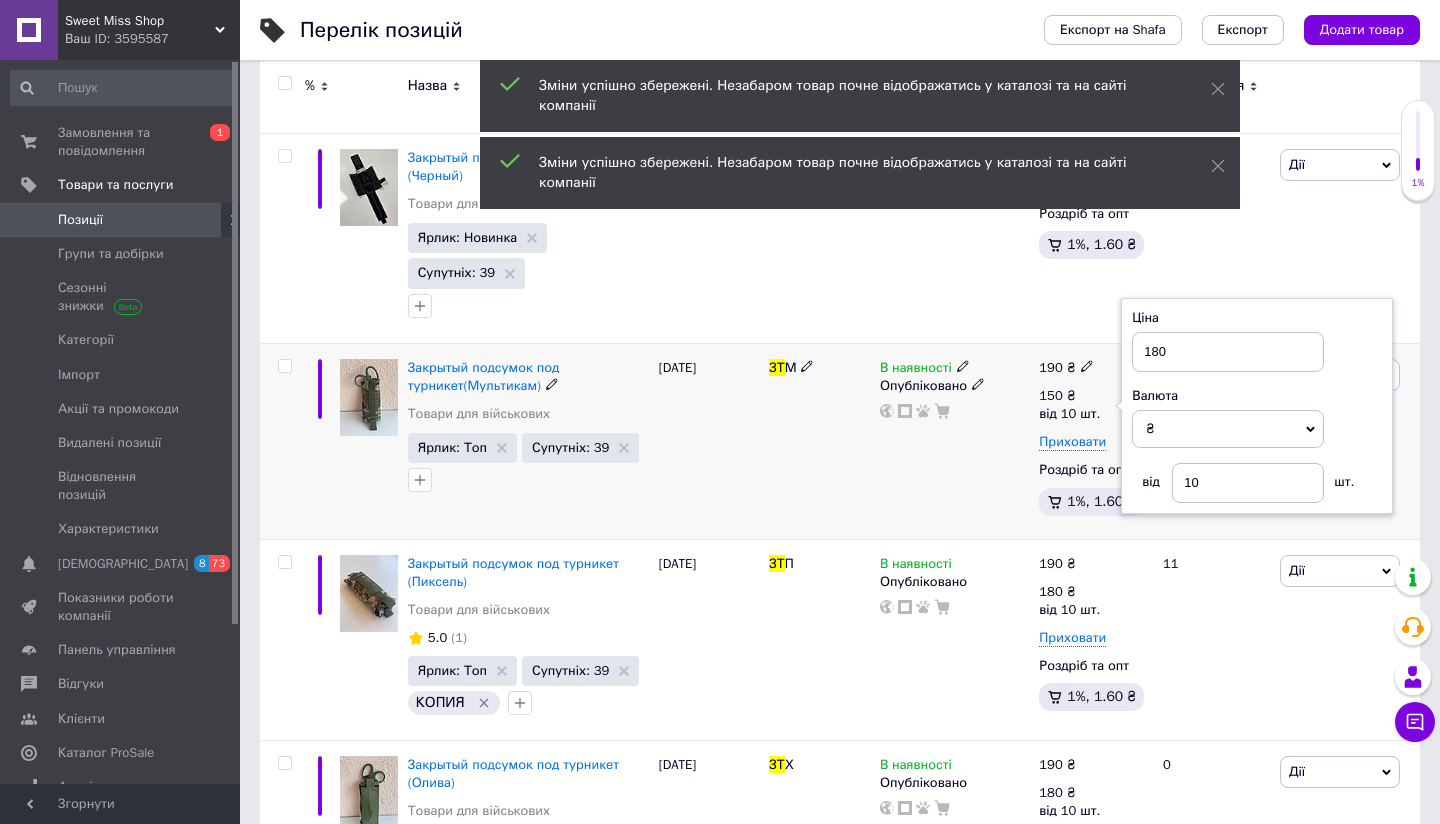 click on "В наявності Опубліковано" at bounding box center (954, 441) 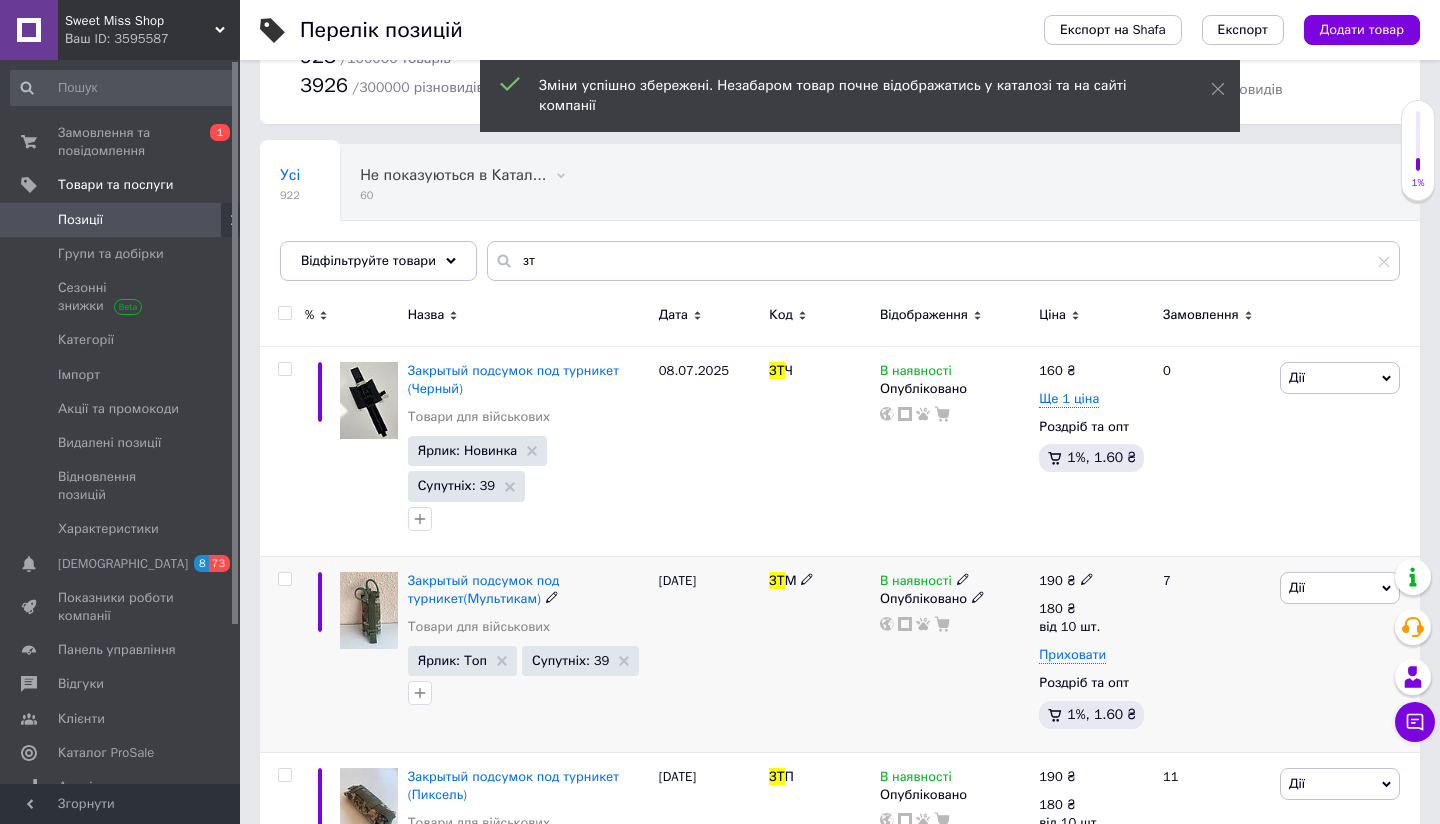 scroll, scrollTop: 83, scrollLeft: 0, axis: vertical 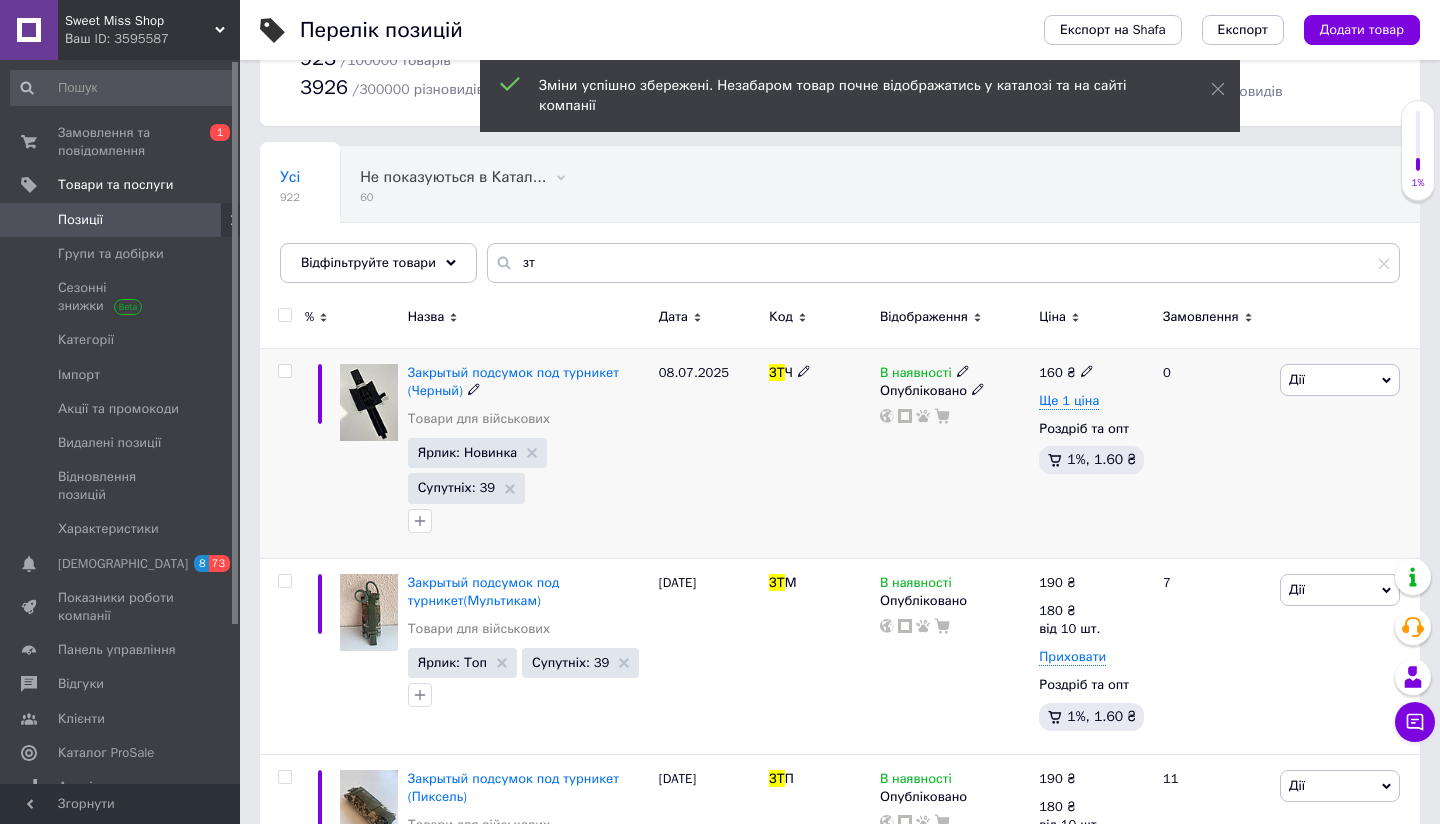 click 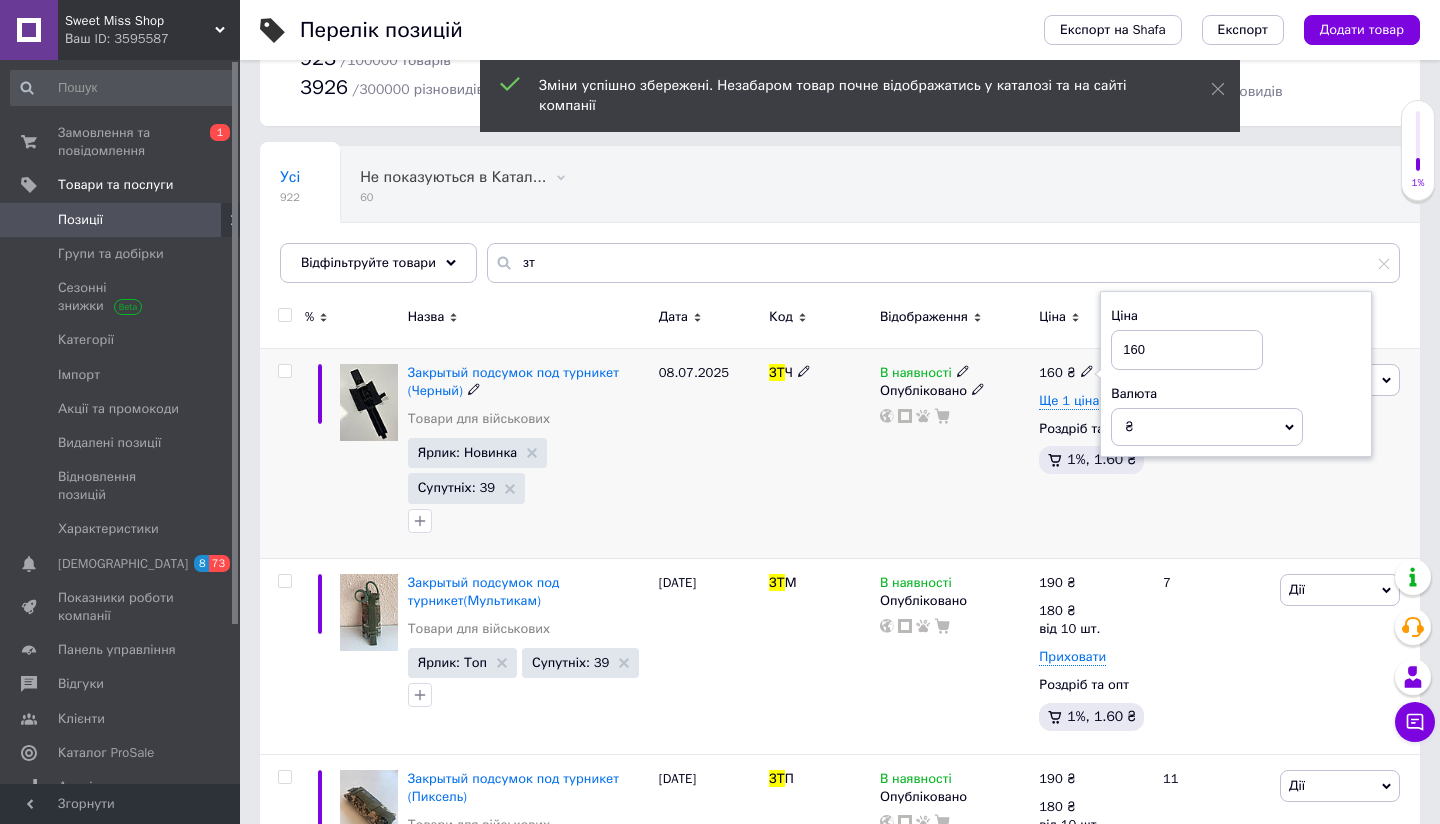 click on "160" at bounding box center (1187, 350) 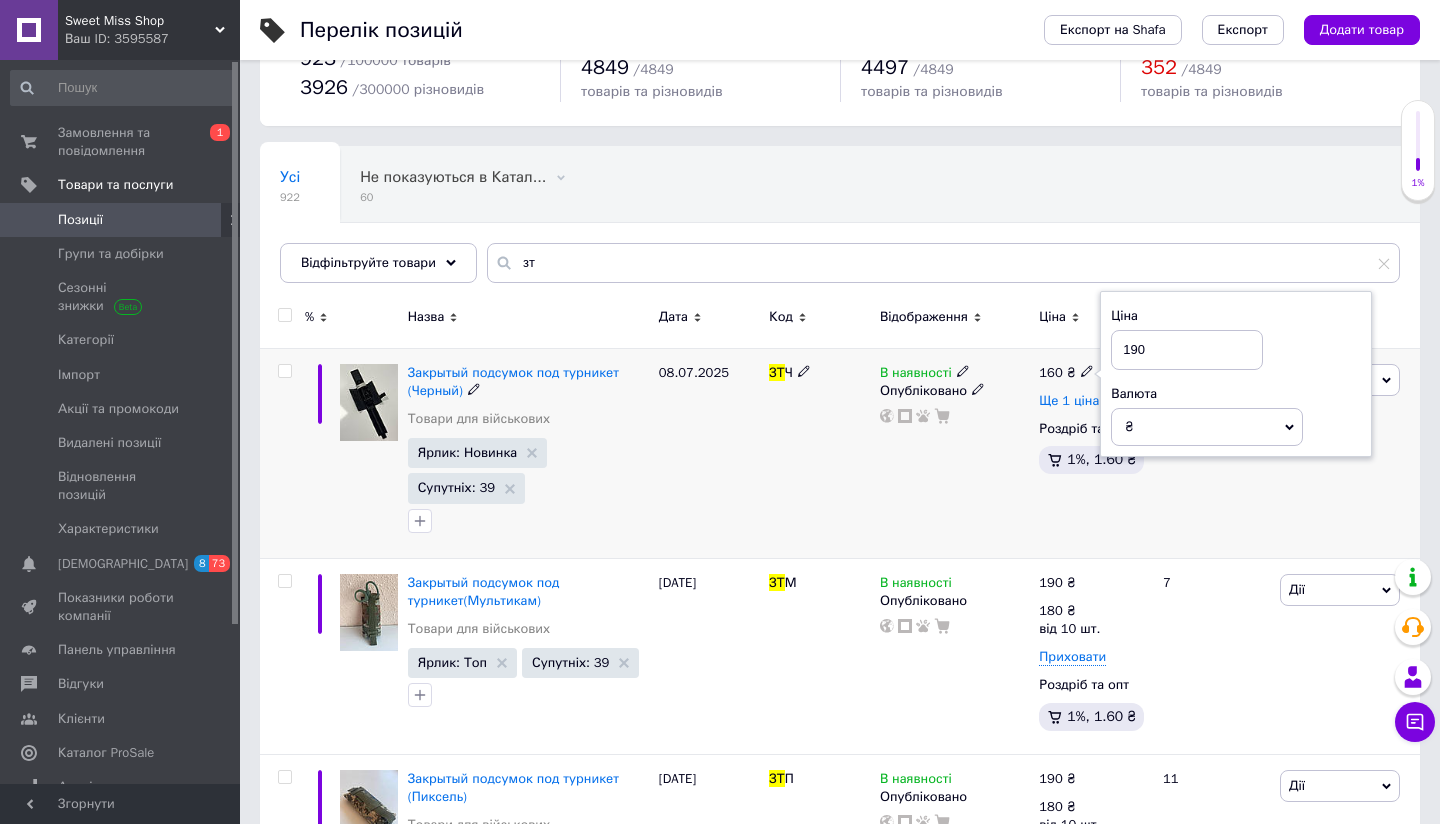 type on "190" 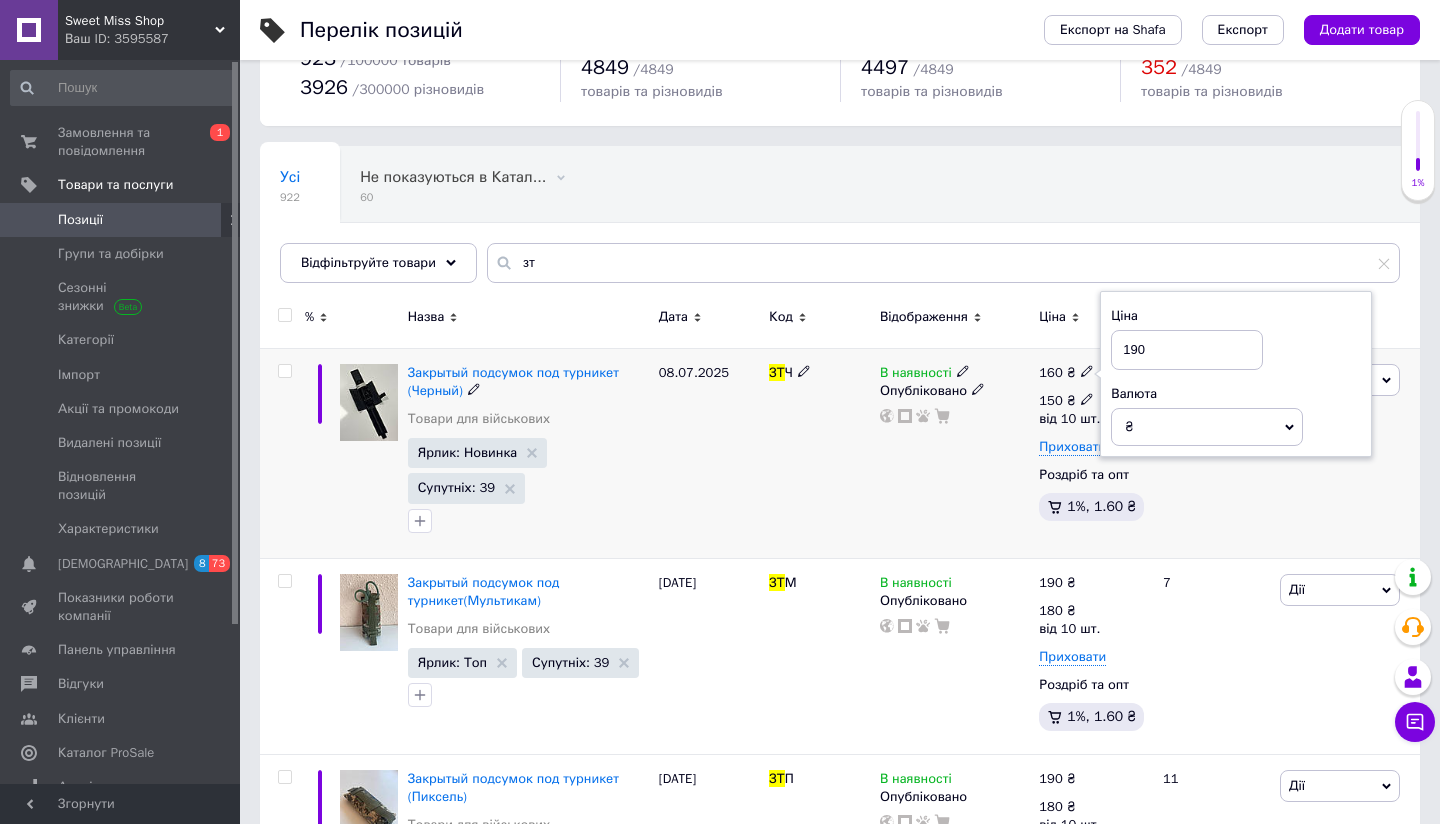 click 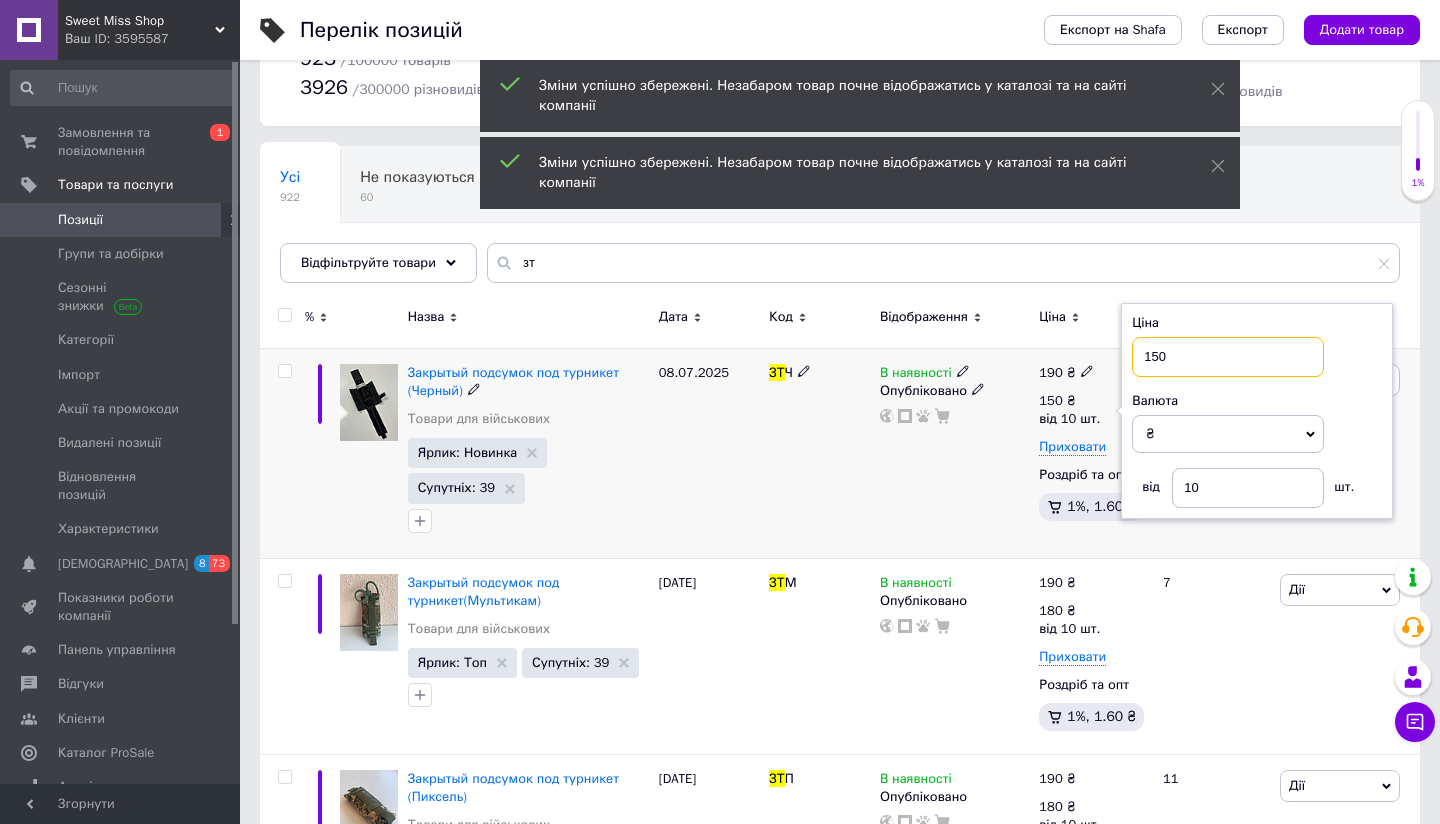 click on "150" at bounding box center [1228, 357] 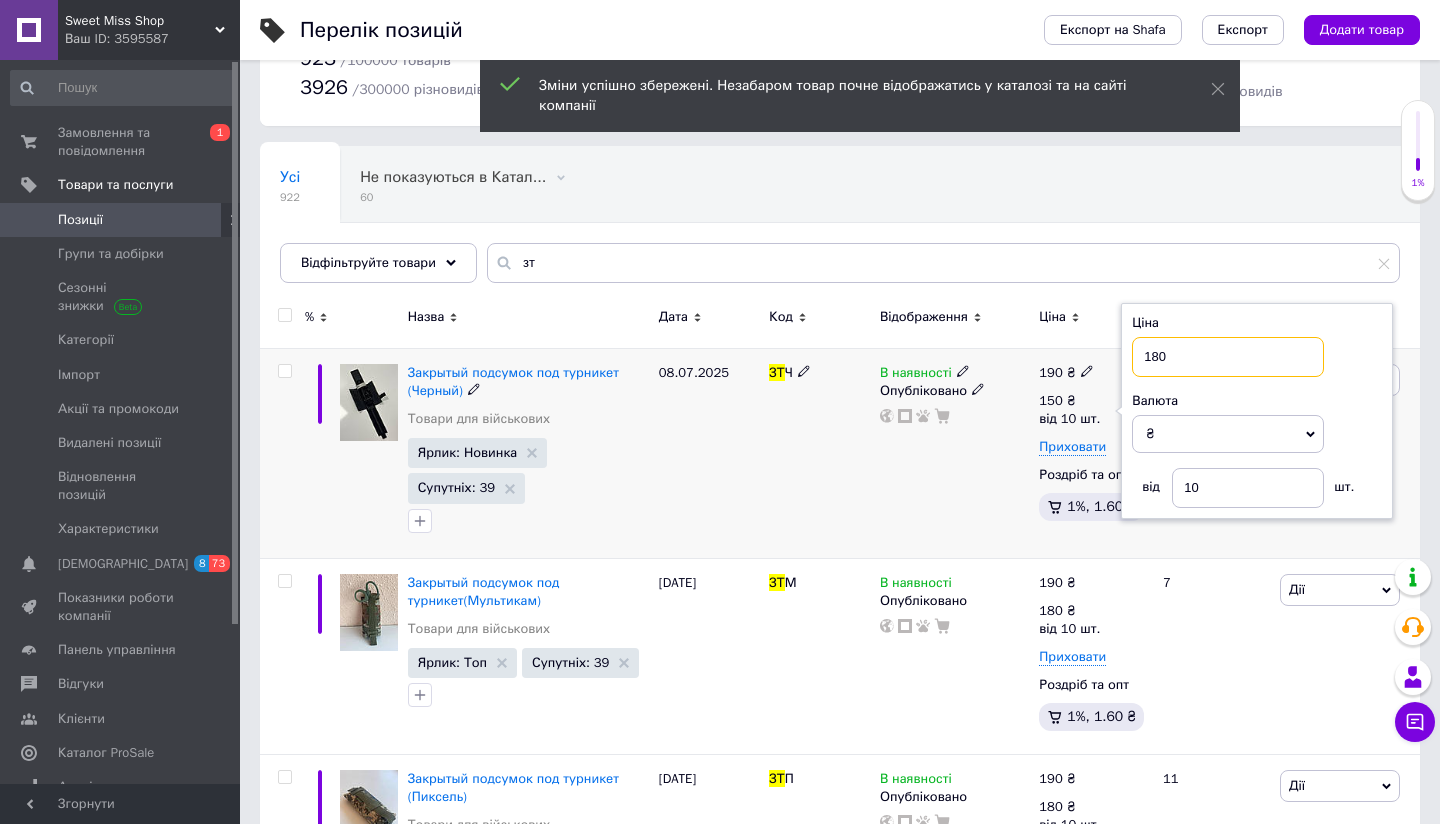 type on "180" 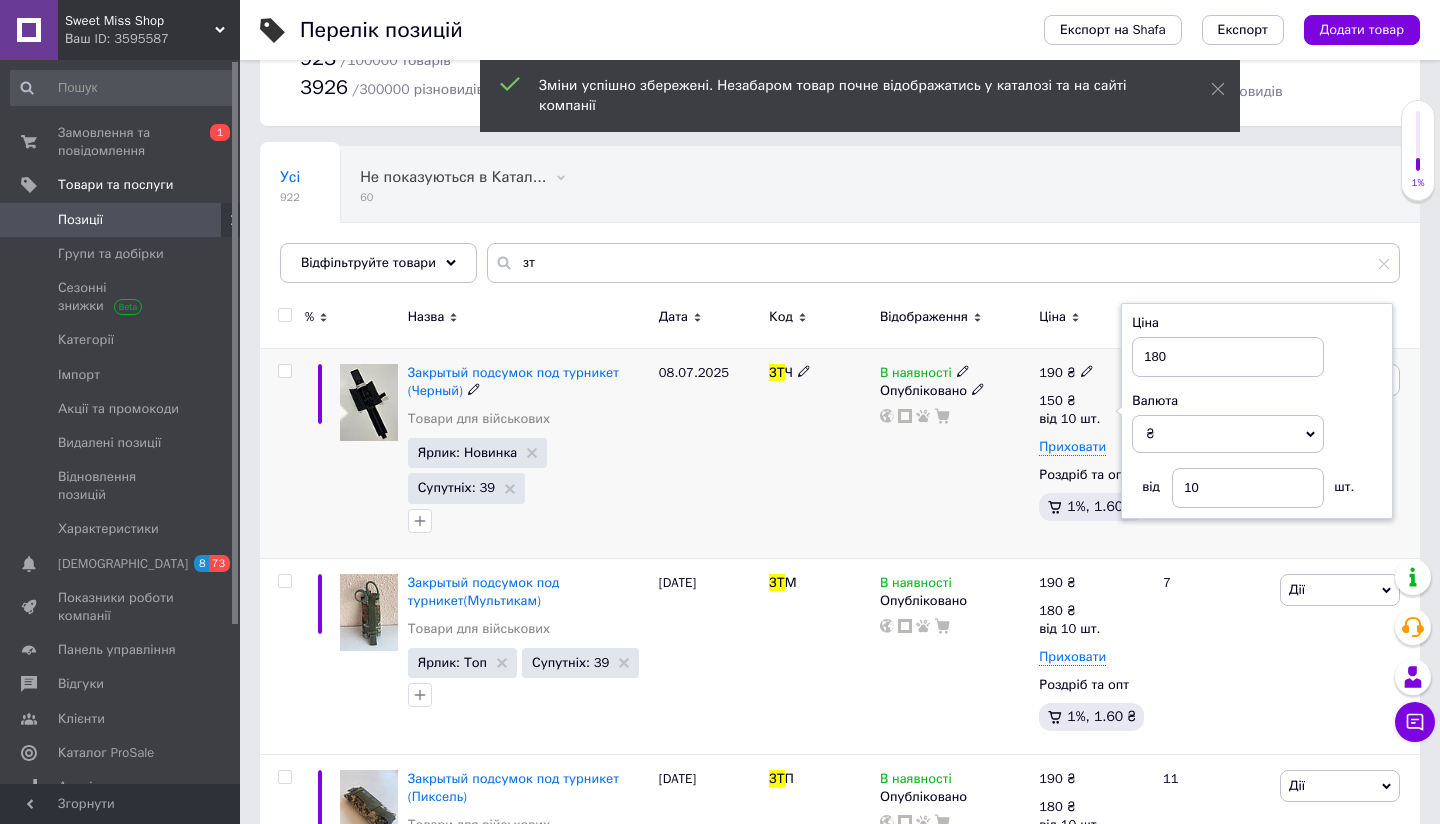 click on "В наявності Опубліковано" at bounding box center [954, 453] 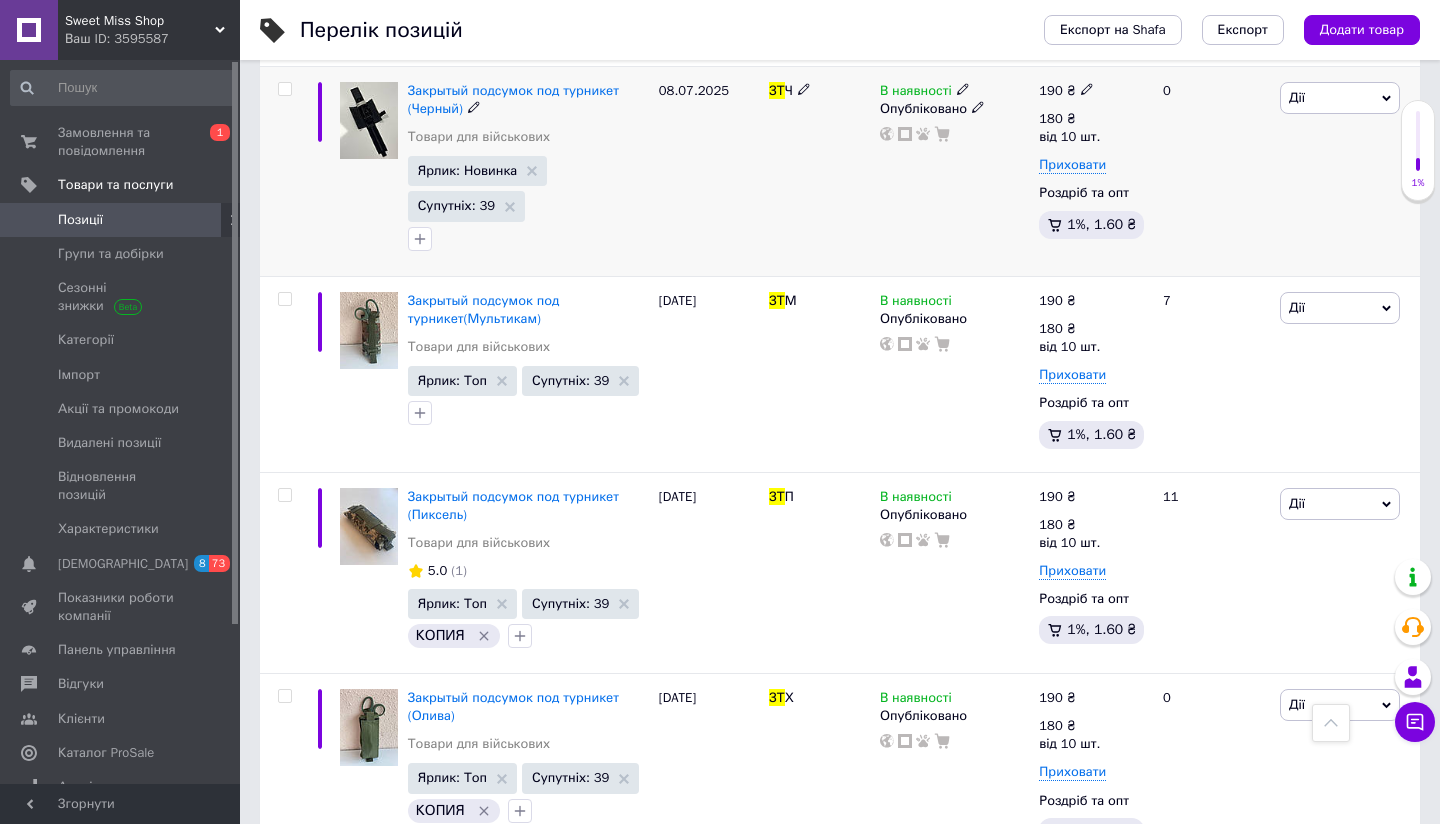 scroll, scrollTop: 365, scrollLeft: 0, axis: vertical 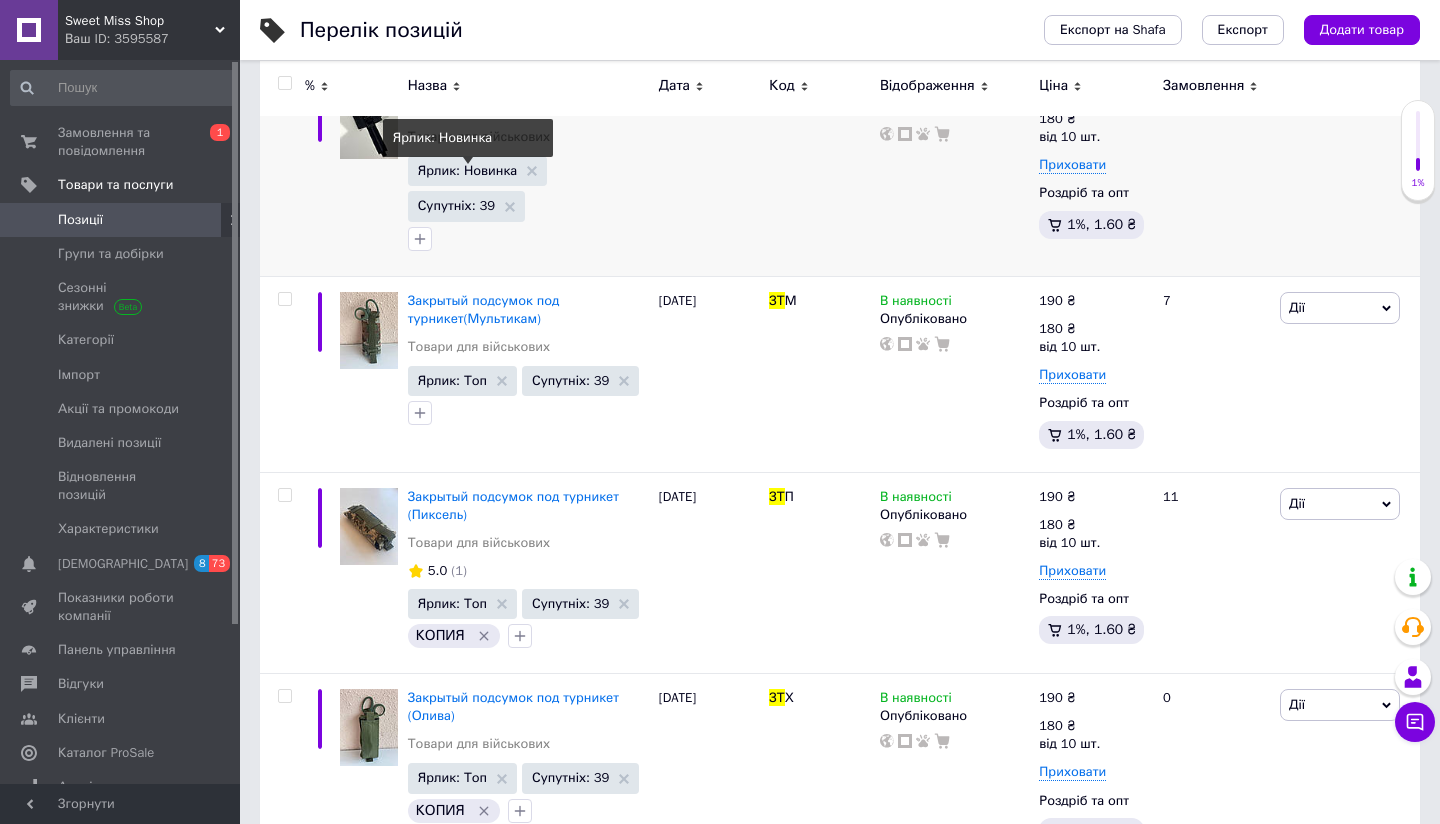 click on "Ярлик: Новинка" at bounding box center (467, 170) 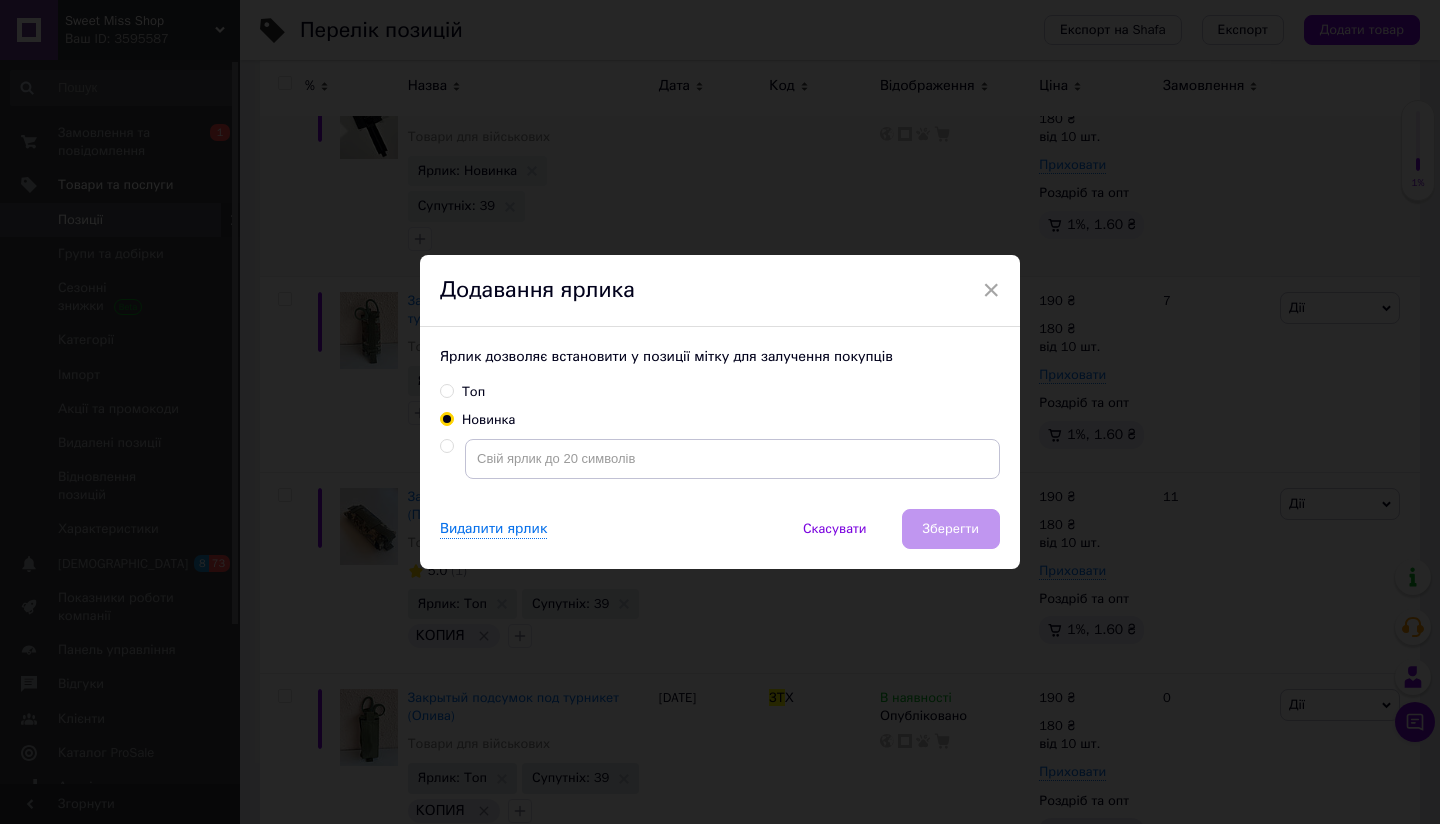 click on "Топ" at bounding box center (473, 392) 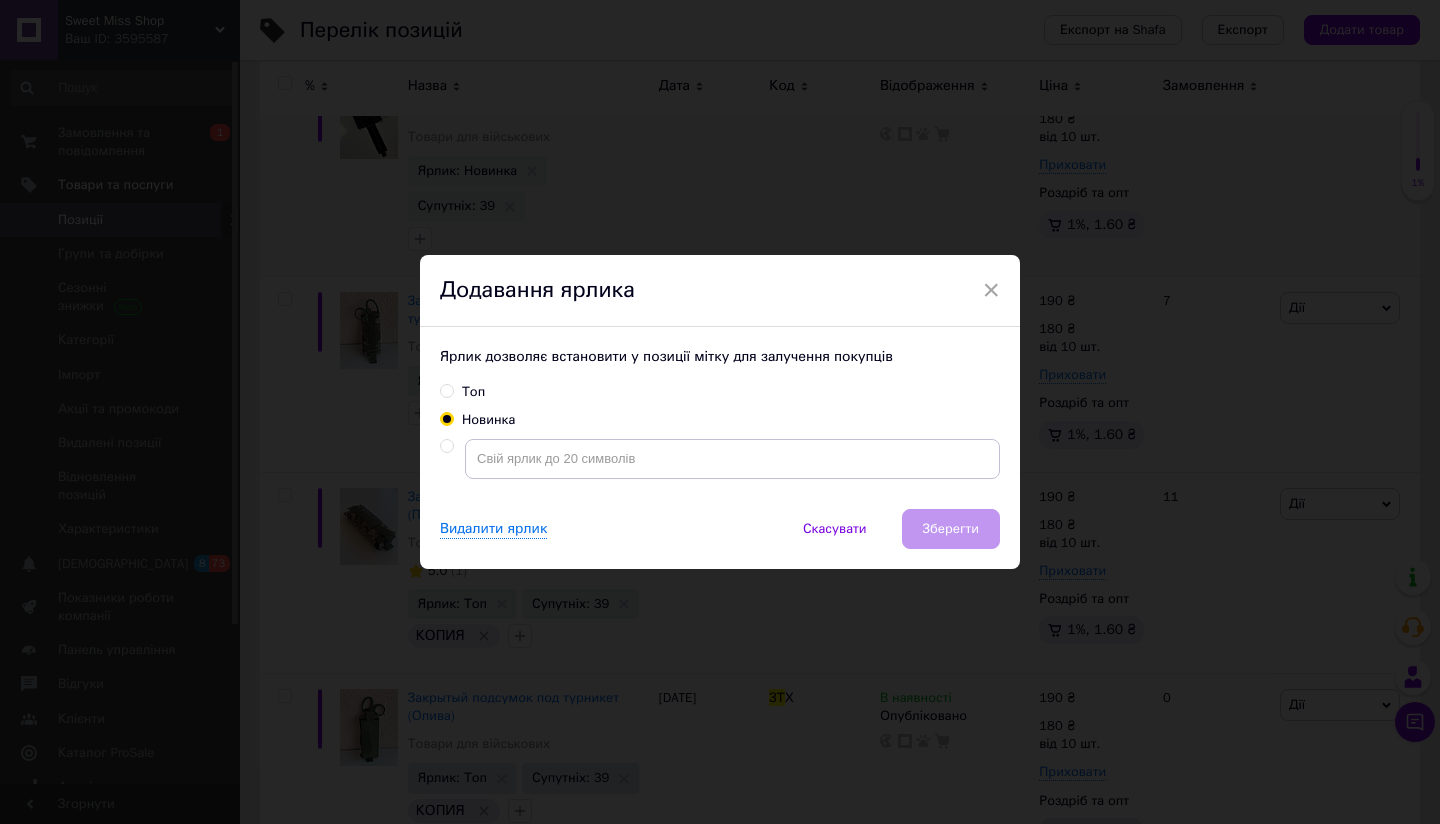 radio on "true" 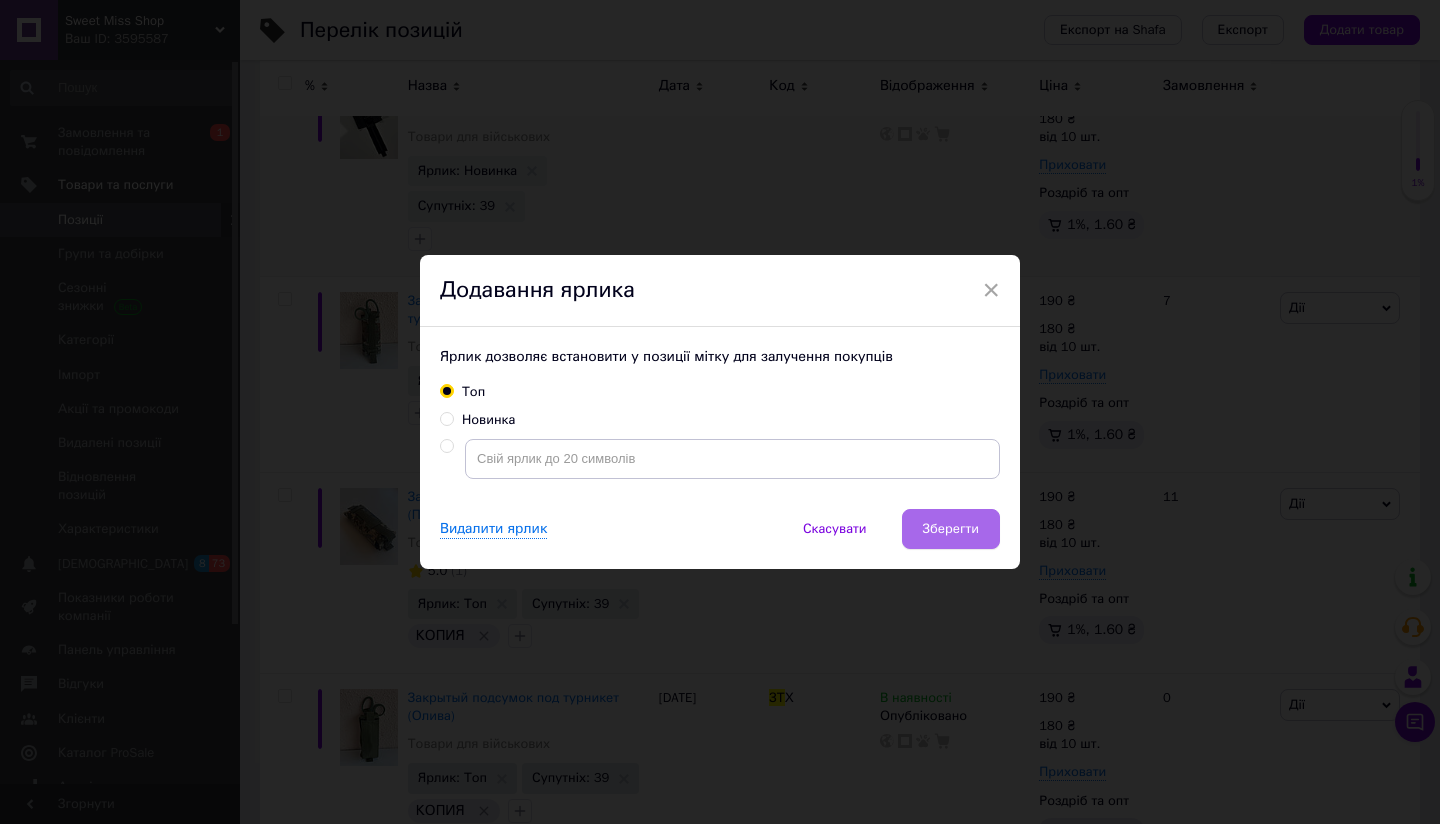 click on "Зберегти" at bounding box center [951, 529] 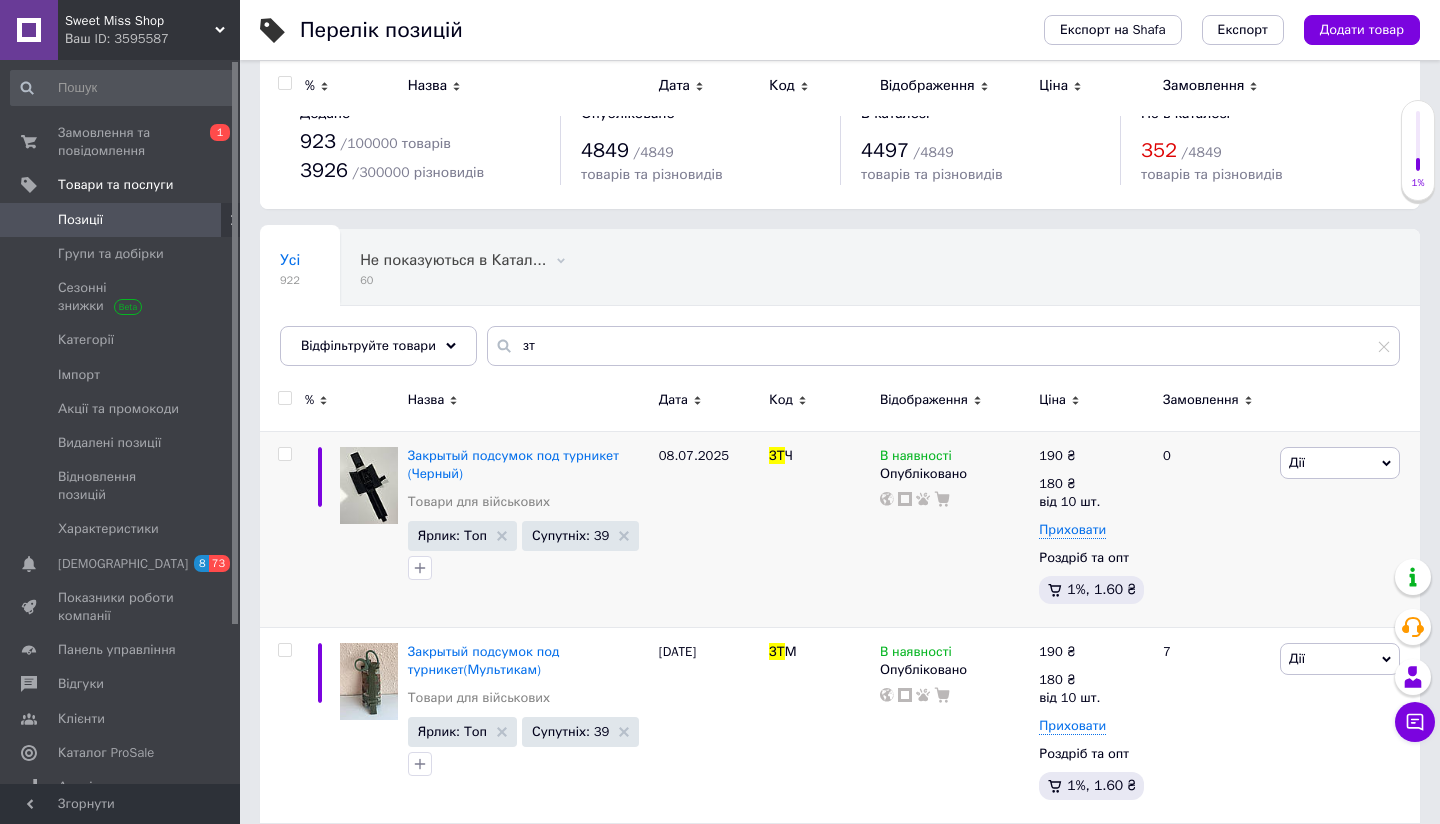 scroll, scrollTop: -1, scrollLeft: 0, axis: vertical 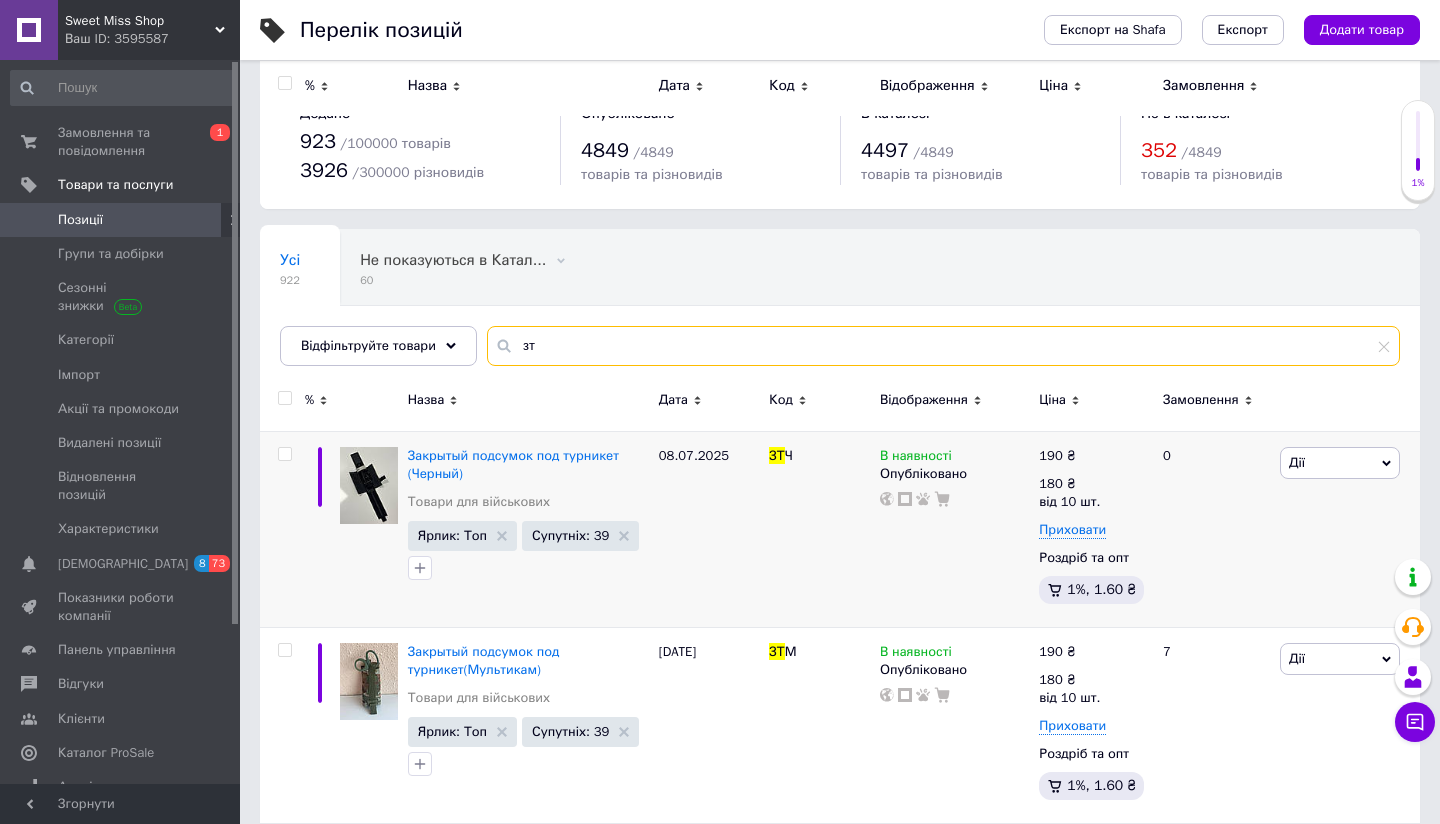 click on "зт" at bounding box center (943, 346) 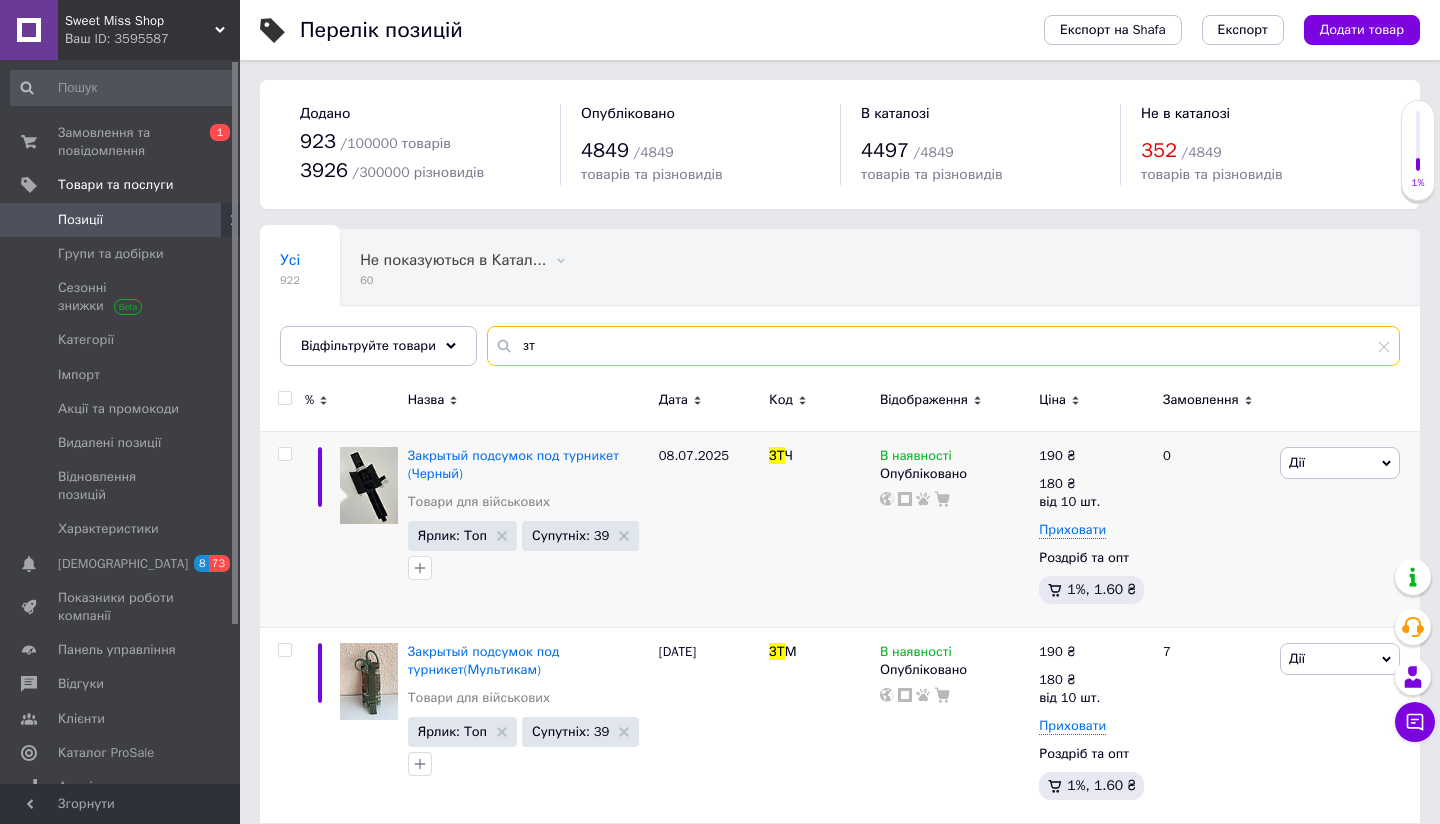 click on "зт" at bounding box center [943, 346] 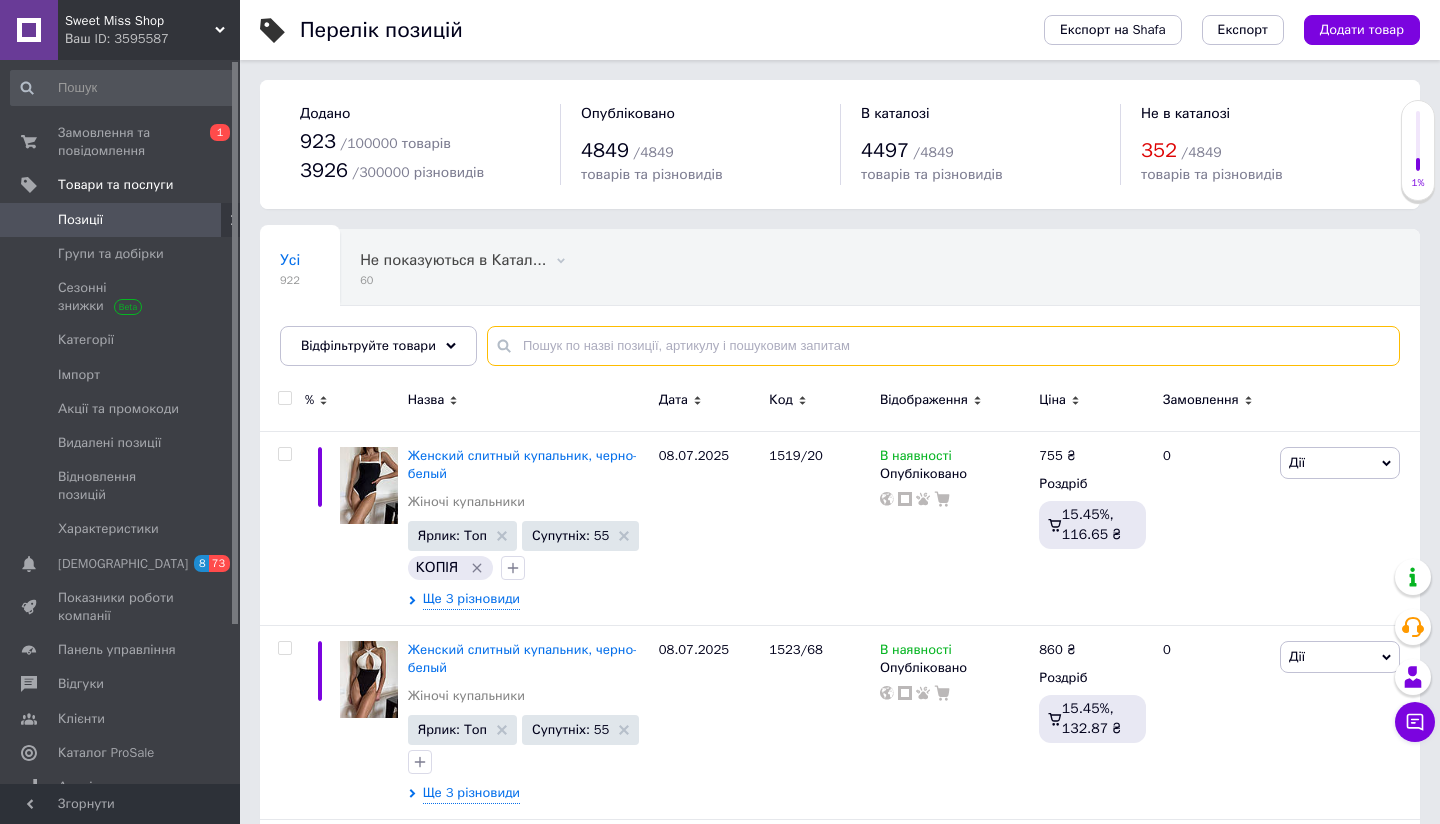 scroll, scrollTop: 0, scrollLeft: 0, axis: both 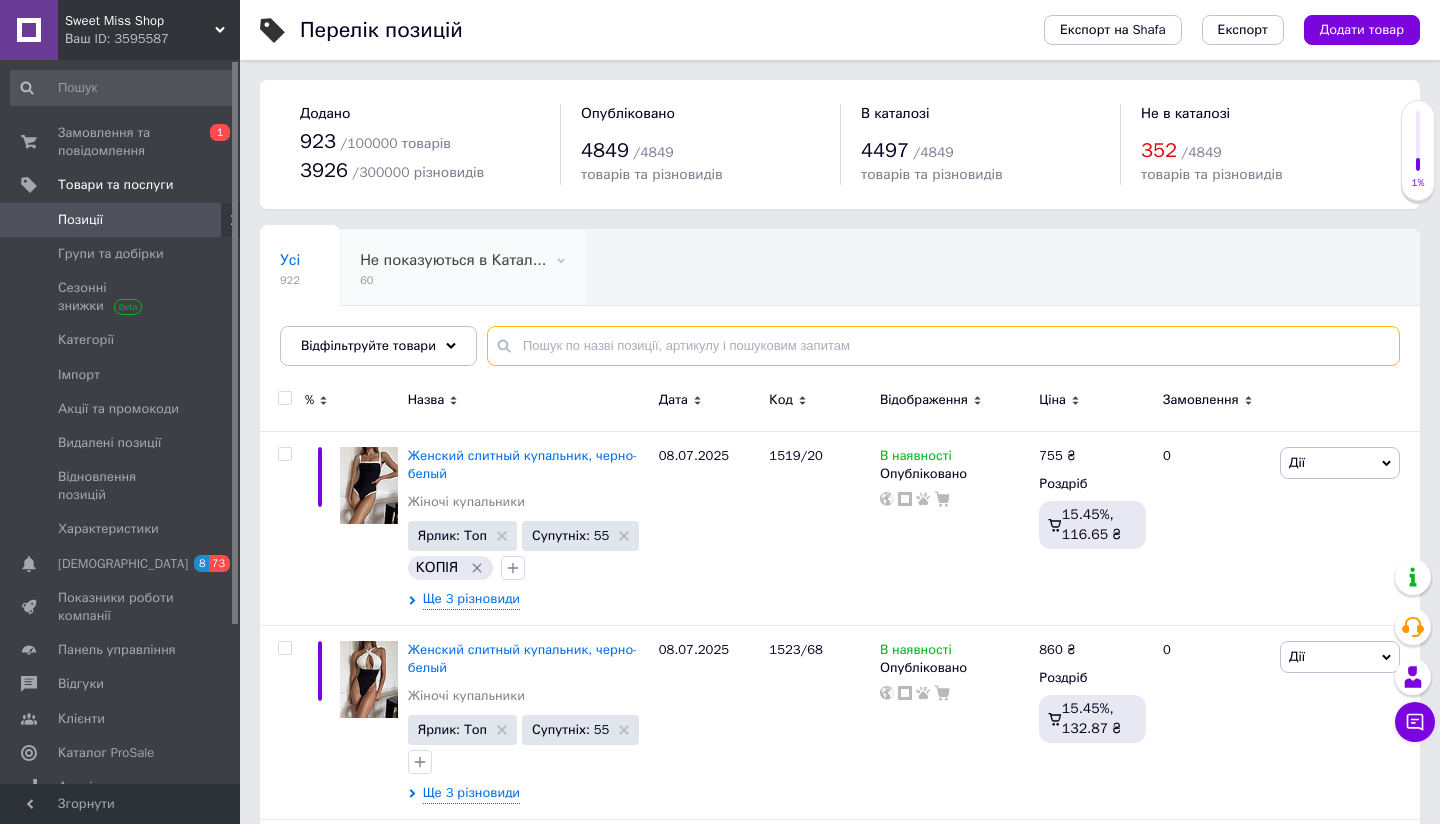 type 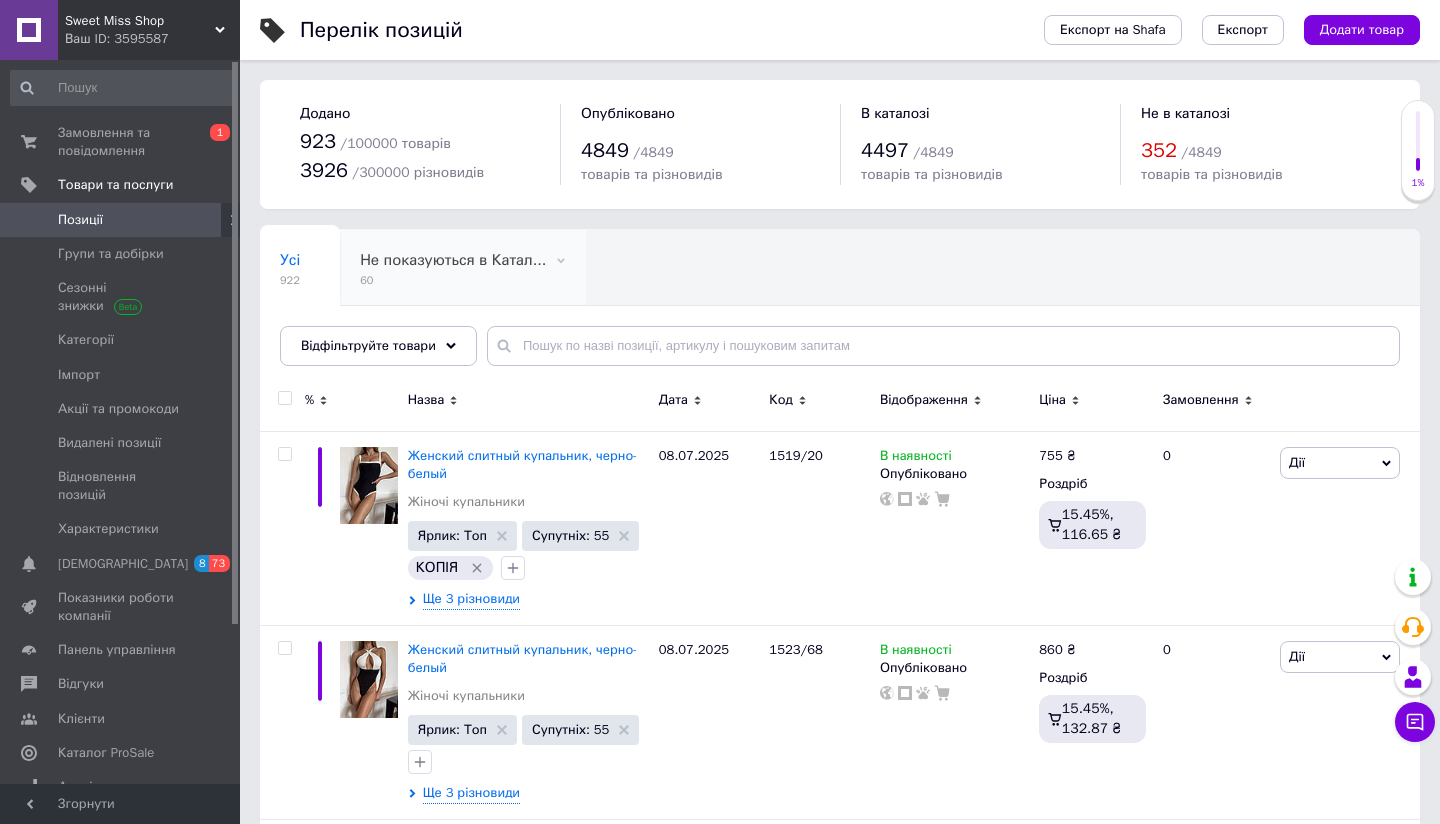 click on "60" at bounding box center [453, 280] 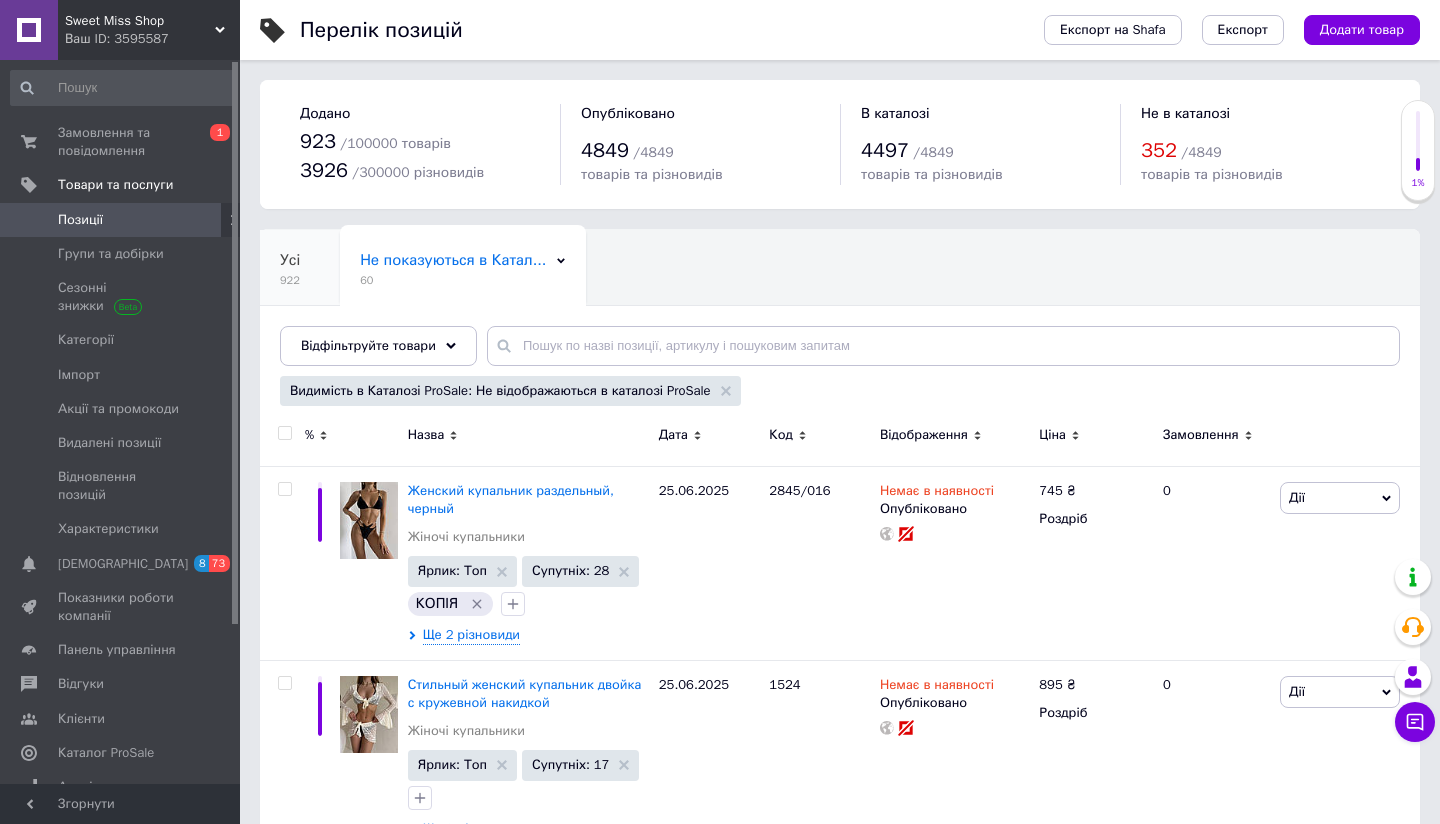 click on "Усі 922" at bounding box center [300, 268] 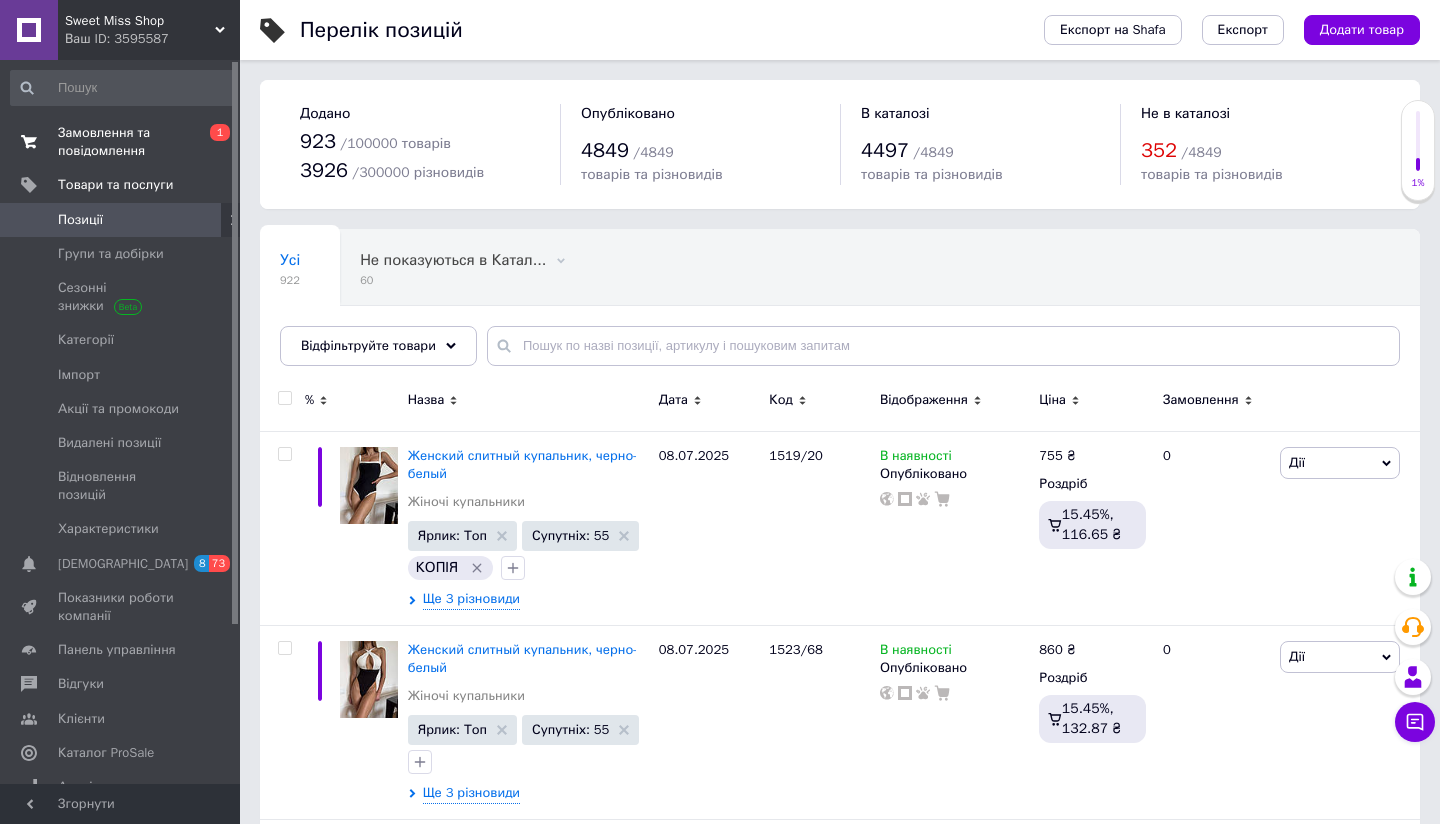 click on "Замовлення та повідомлення" at bounding box center [121, 142] 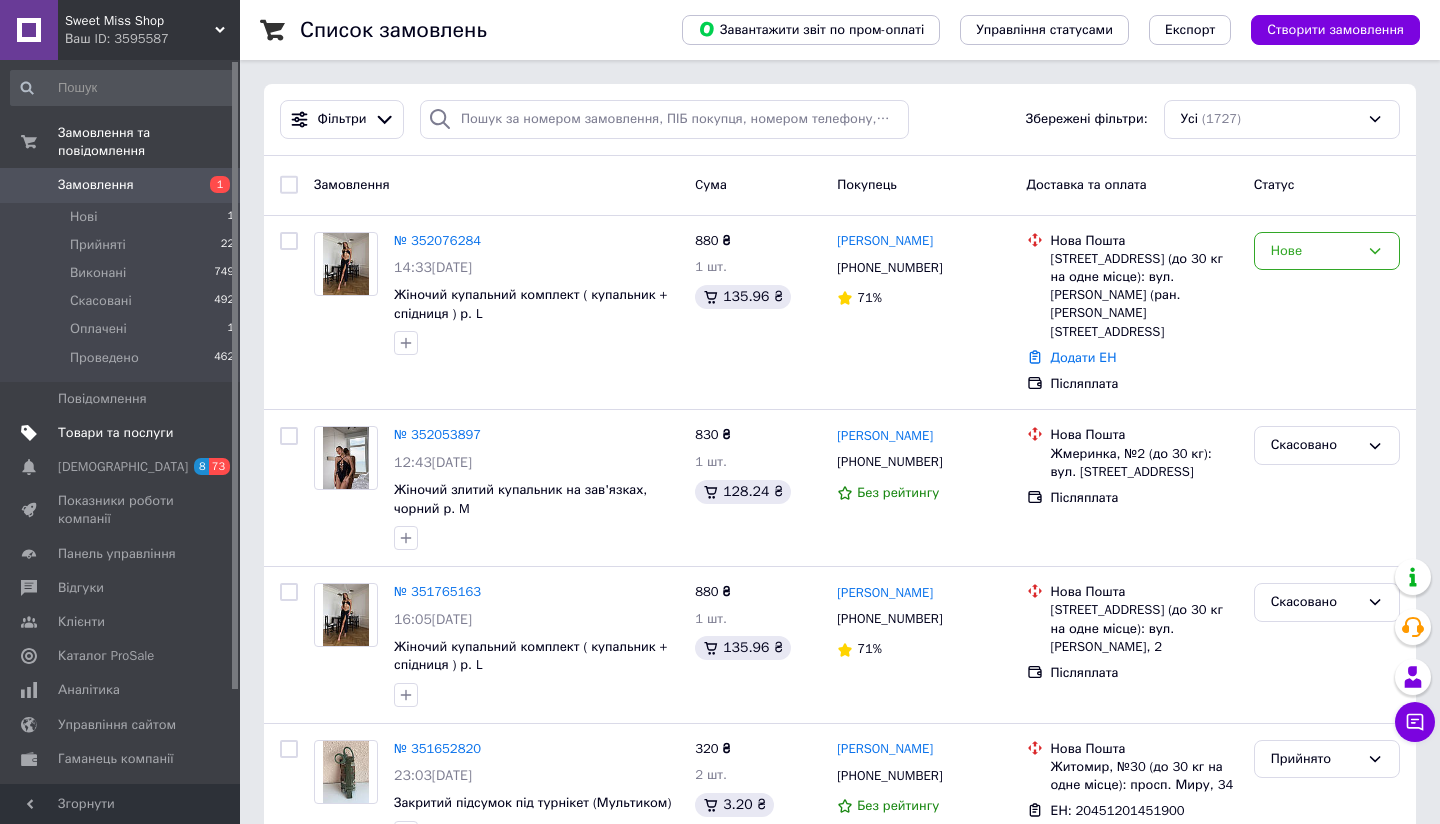 click on "Товари та послуги" at bounding box center (115, 433) 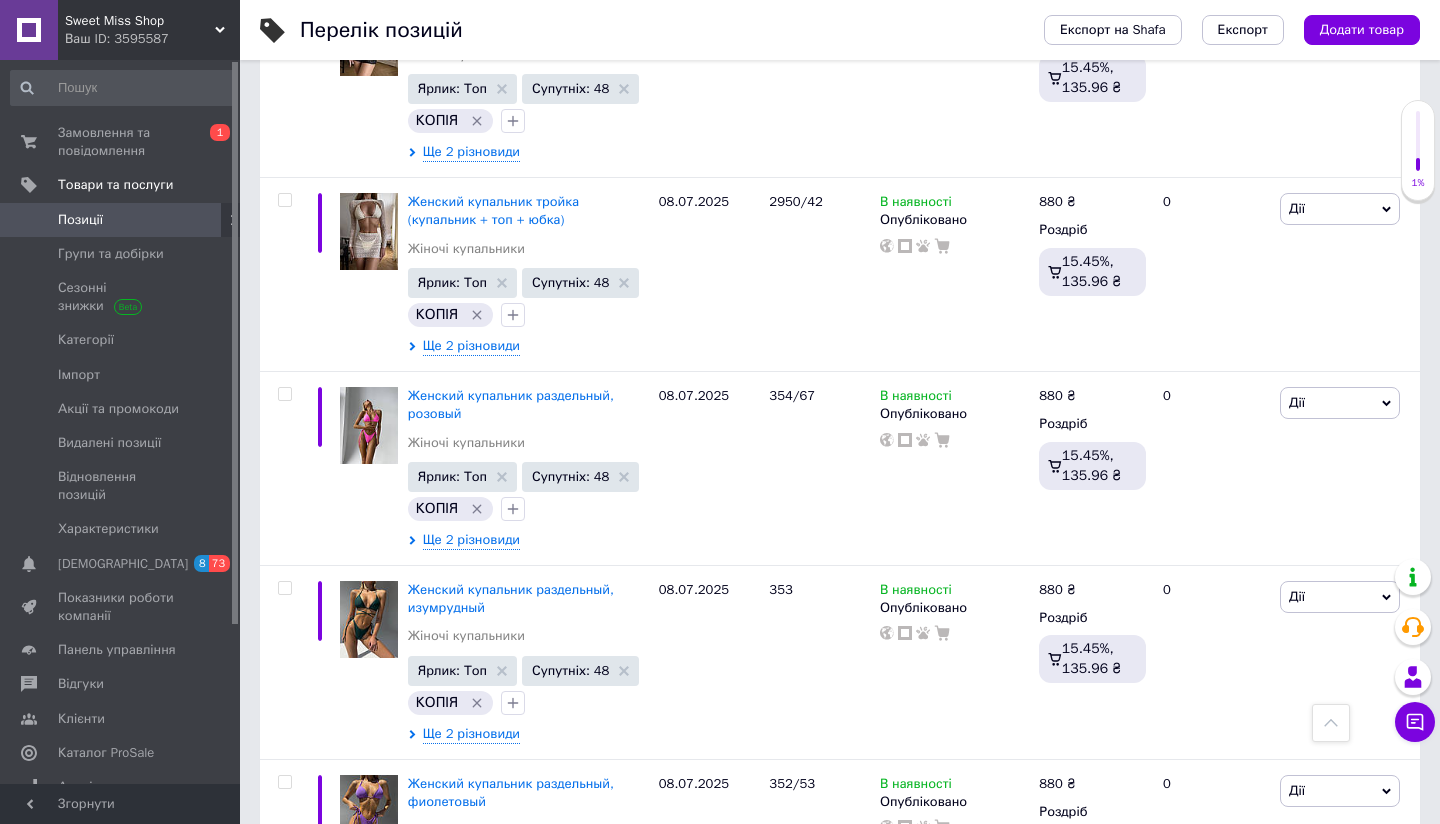 scroll, scrollTop: 1035, scrollLeft: 0, axis: vertical 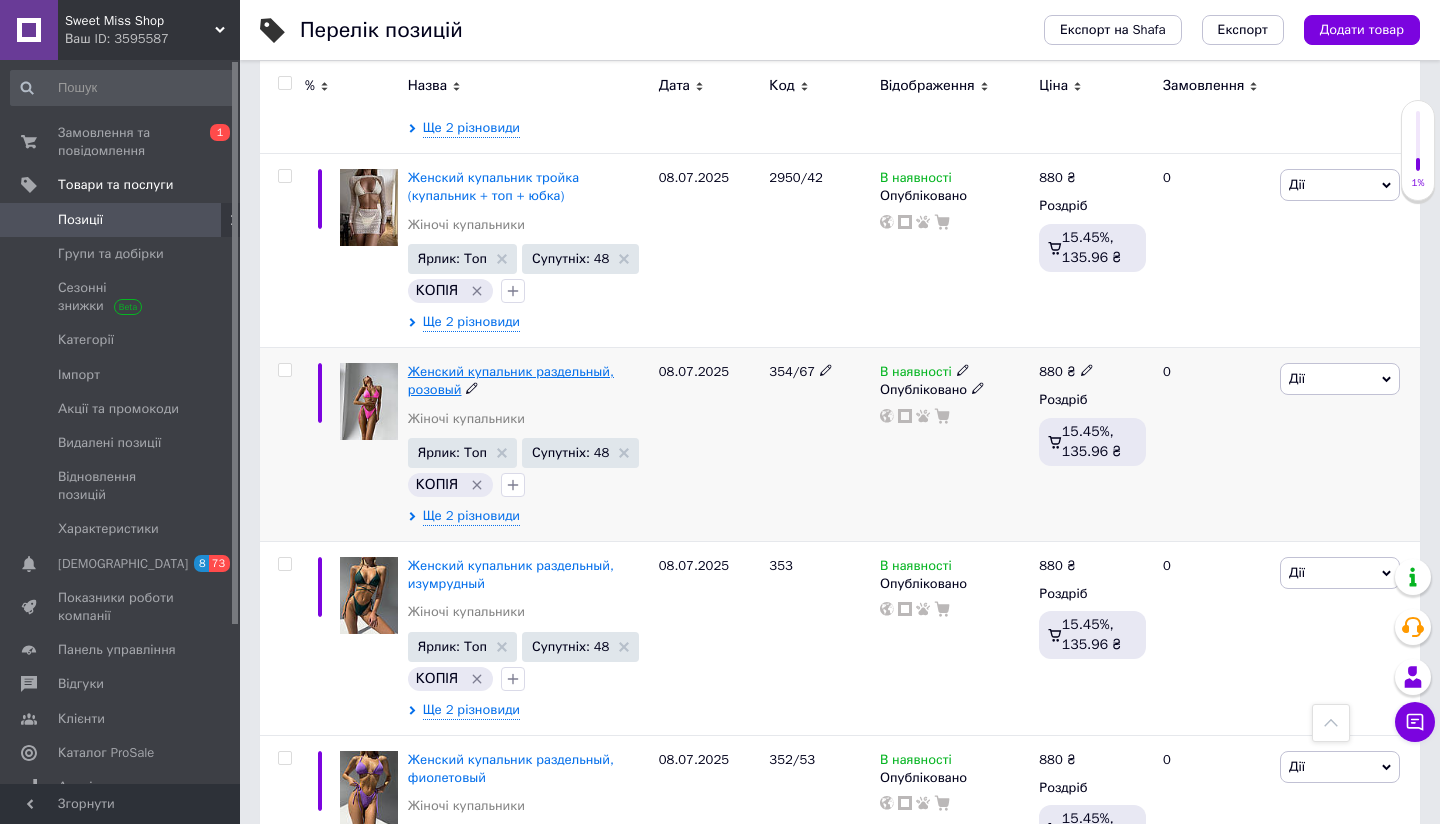 click on "Женский купальник раздельный, розовый" at bounding box center (511, 380) 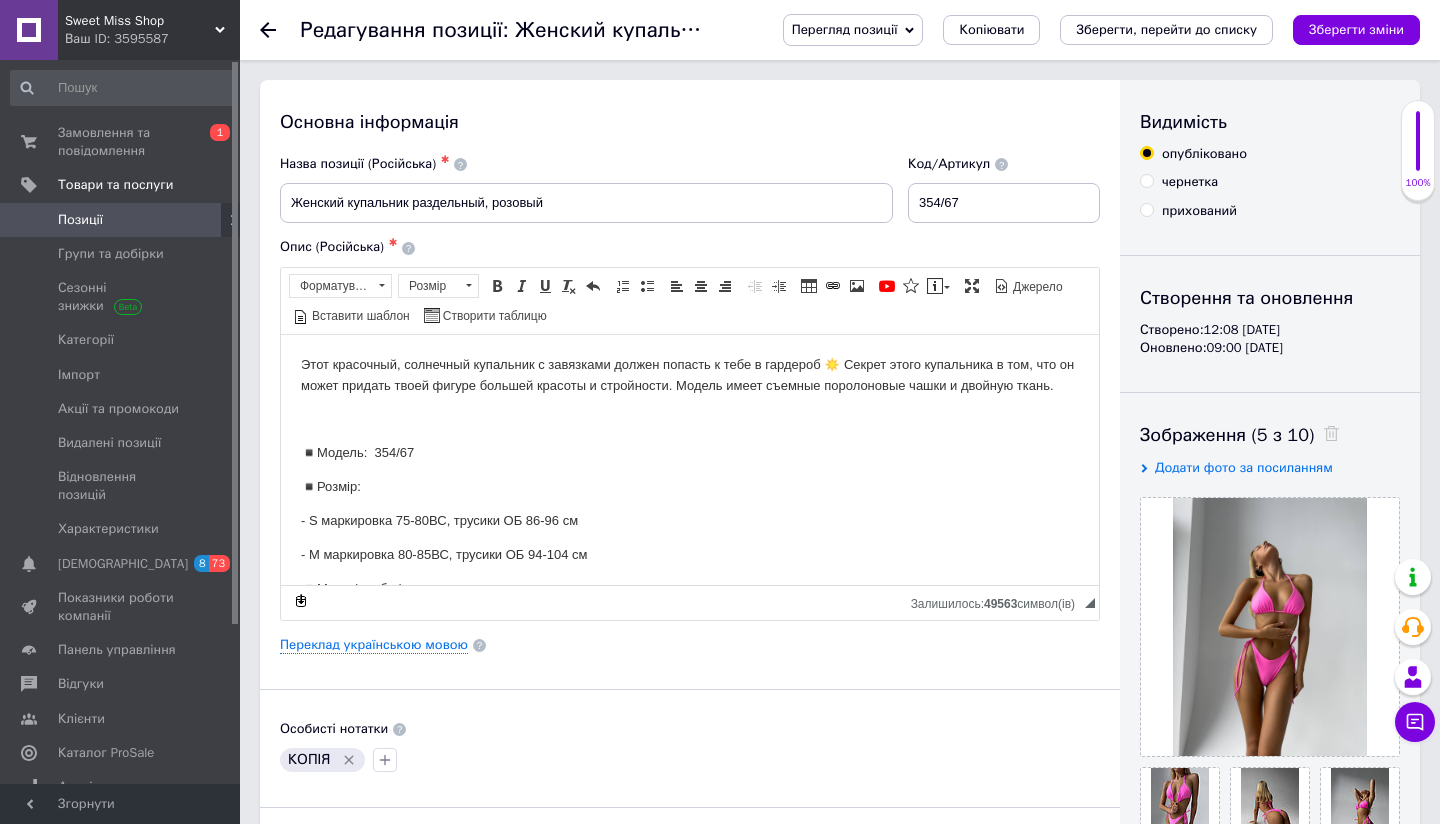 scroll, scrollTop: 0, scrollLeft: 0, axis: both 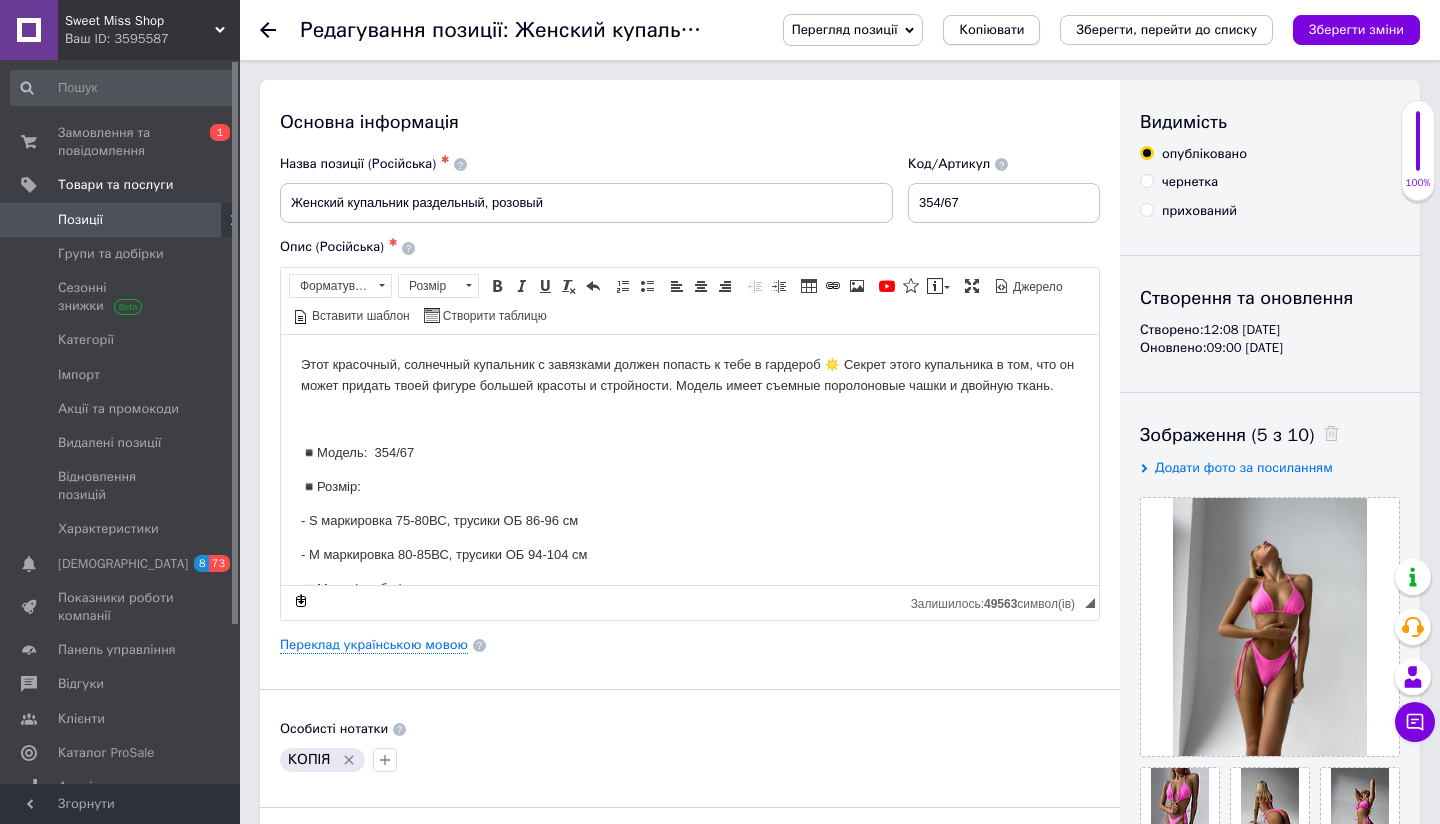 click on "Копіювати" at bounding box center [991, 30] 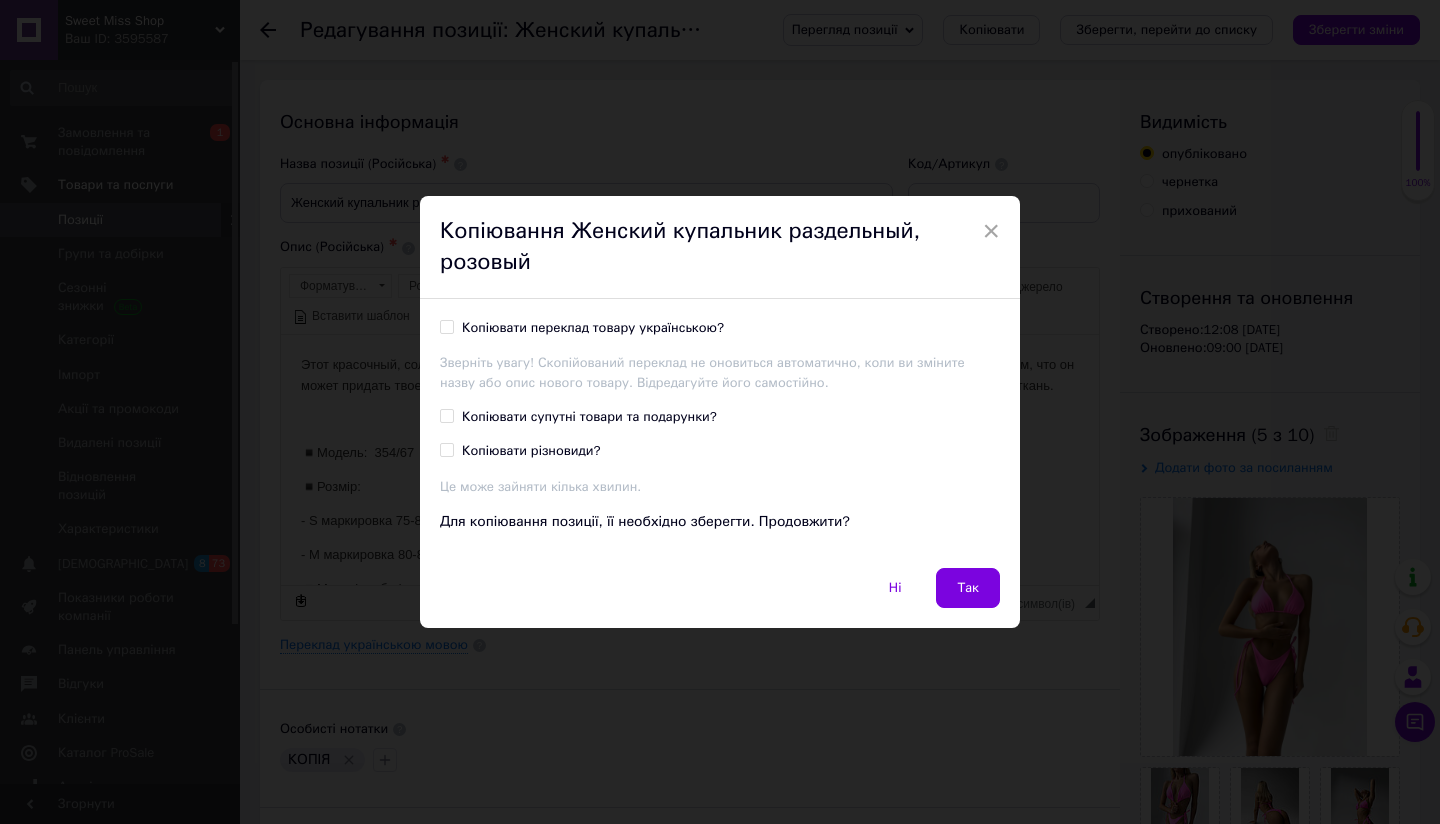 click on "Копіювати переклад товару українською? Зверніть увагу! Скопійований переклад не оновиться автоматично,
коли ви зміните назву або опис нового товару.
Відредагуйте його самостійно. Копіювати супутні товари та подарунки? Копіювати різновиди? Це може зайняти кілька хвилин. Для копіювання позиції, її необхідно зберегти. Продовжити?" at bounding box center (720, 433) 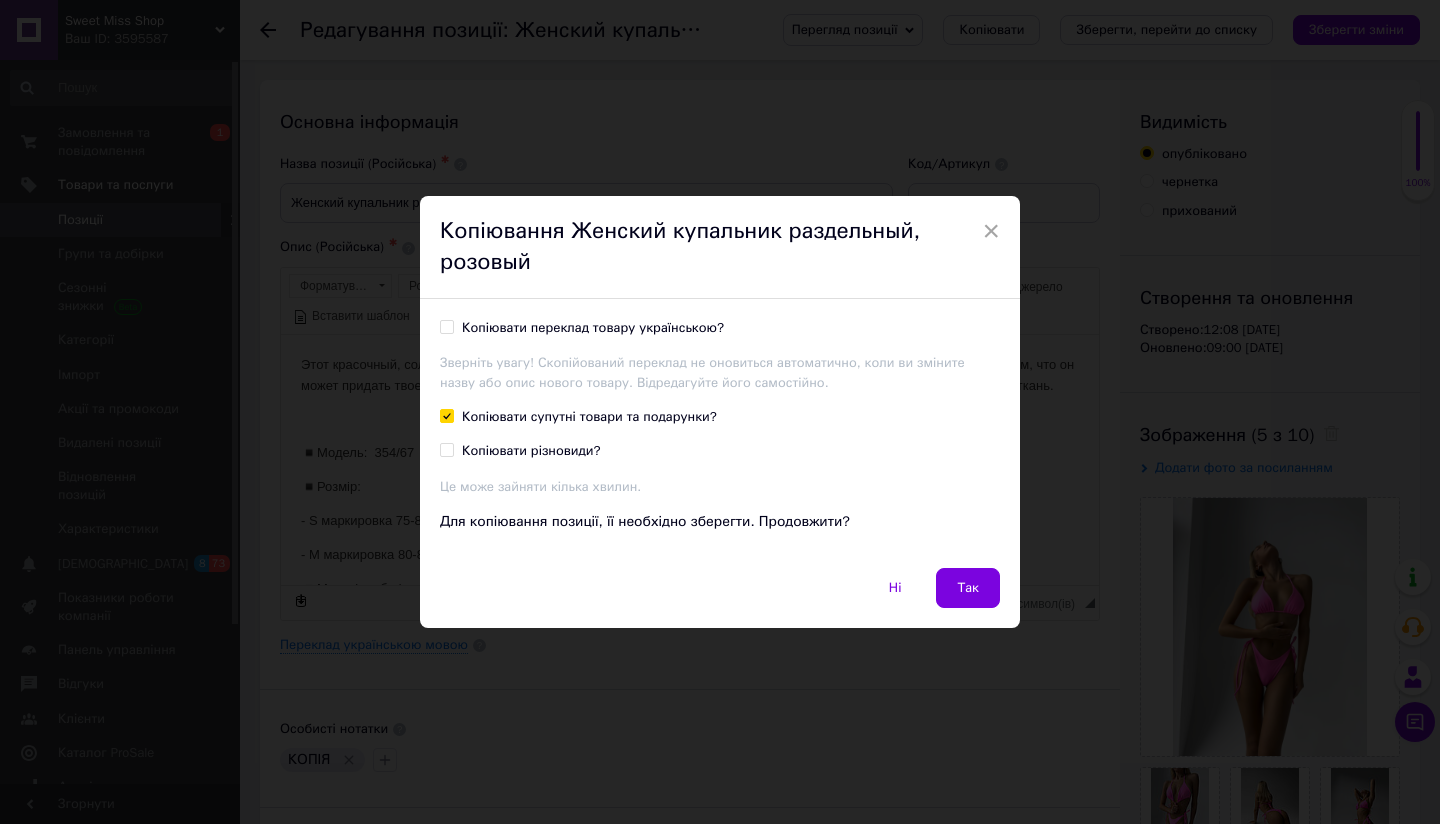 checkbox on "true" 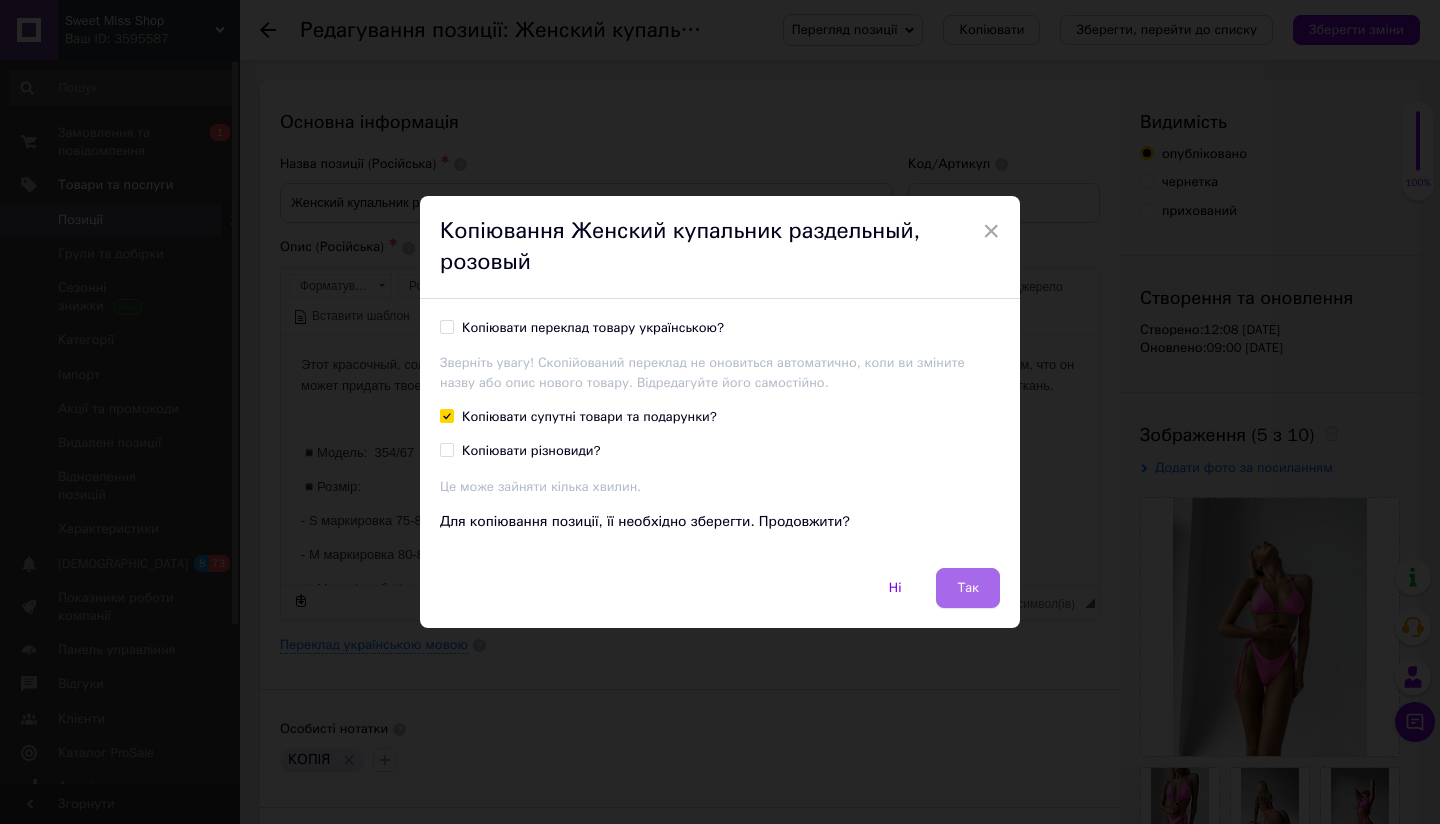 click on "Так" at bounding box center (968, 588) 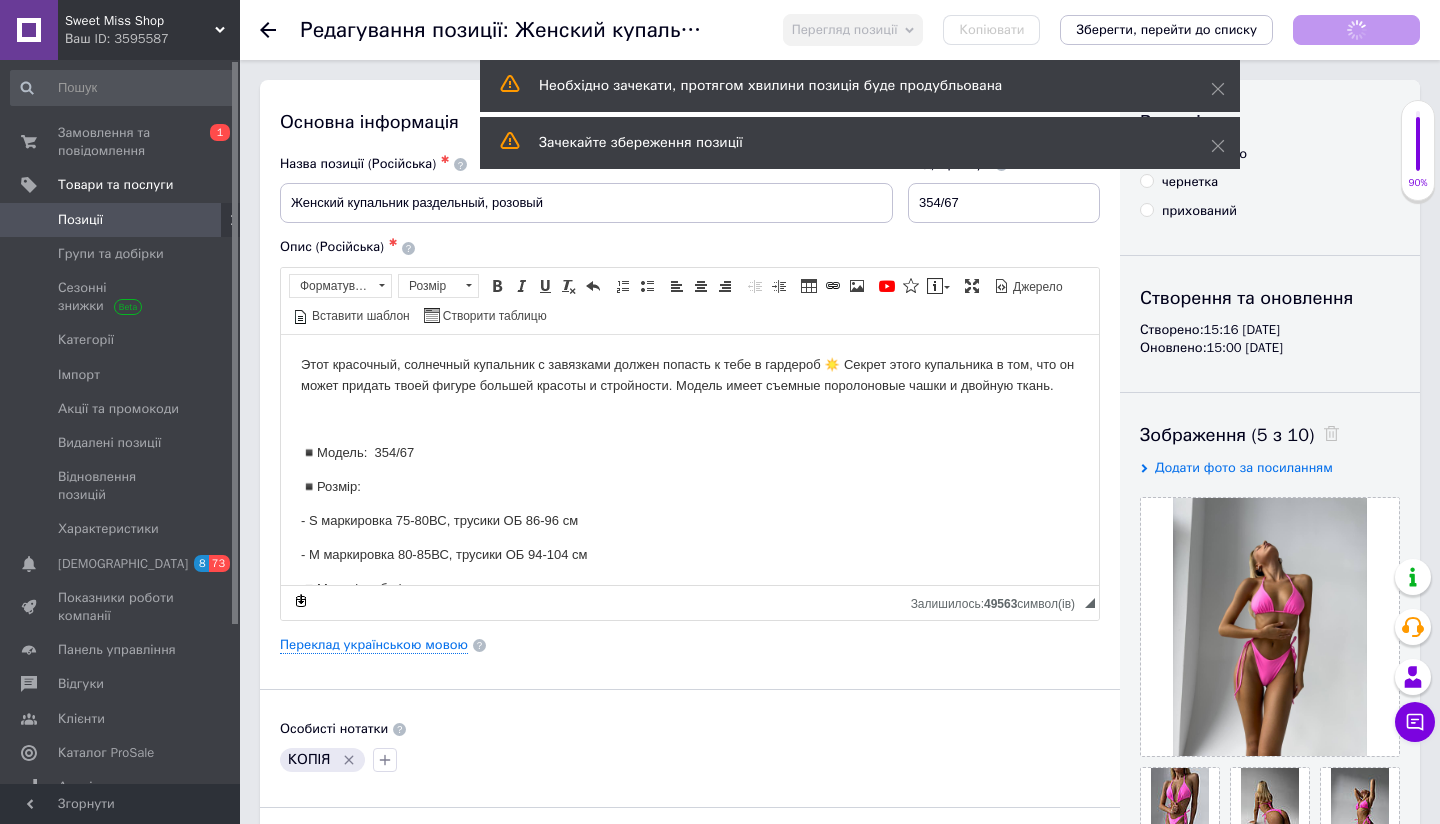 scroll, scrollTop: 0, scrollLeft: 0, axis: both 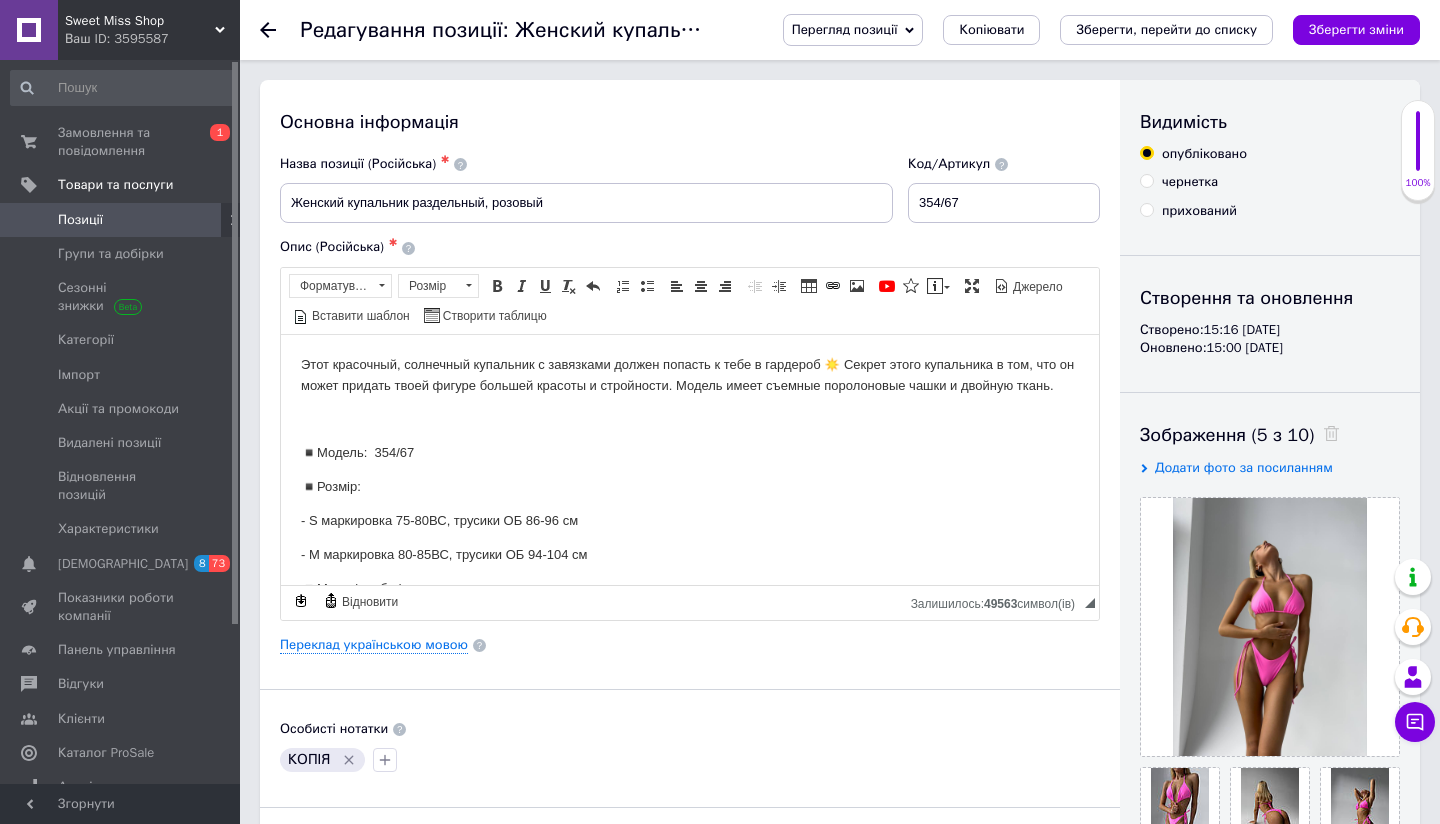 click on "Редагування позиції: Женский купальник раздельный, розовый Перегляд позиції Зберегти та переглянути на сайті Зберегти та переглянути на маркетплейсі Копіювати Зберегти, перейти до списку Зберегти зміни" at bounding box center [840, 30] 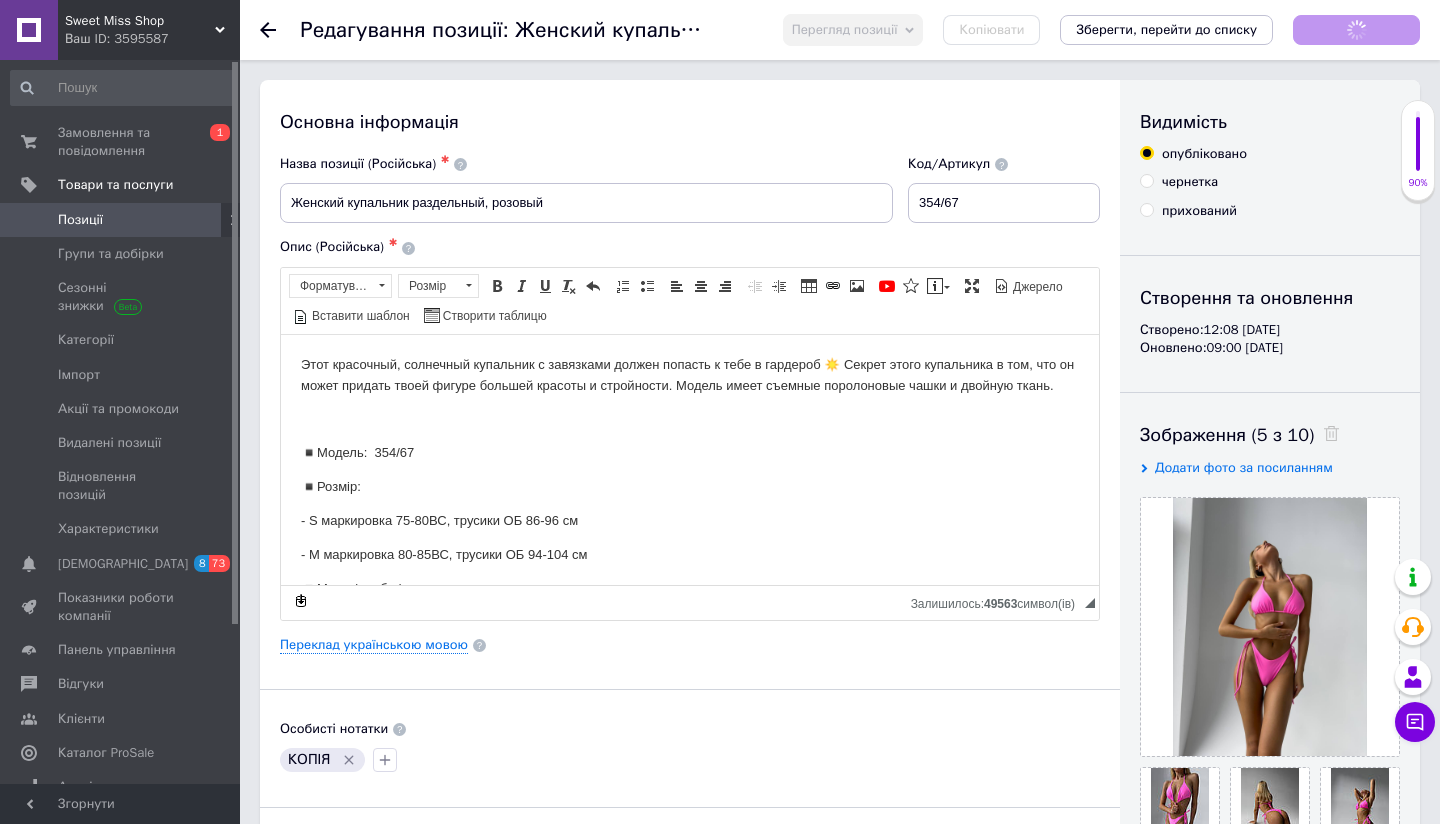 scroll, scrollTop: 0, scrollLeft: 0, axis: both 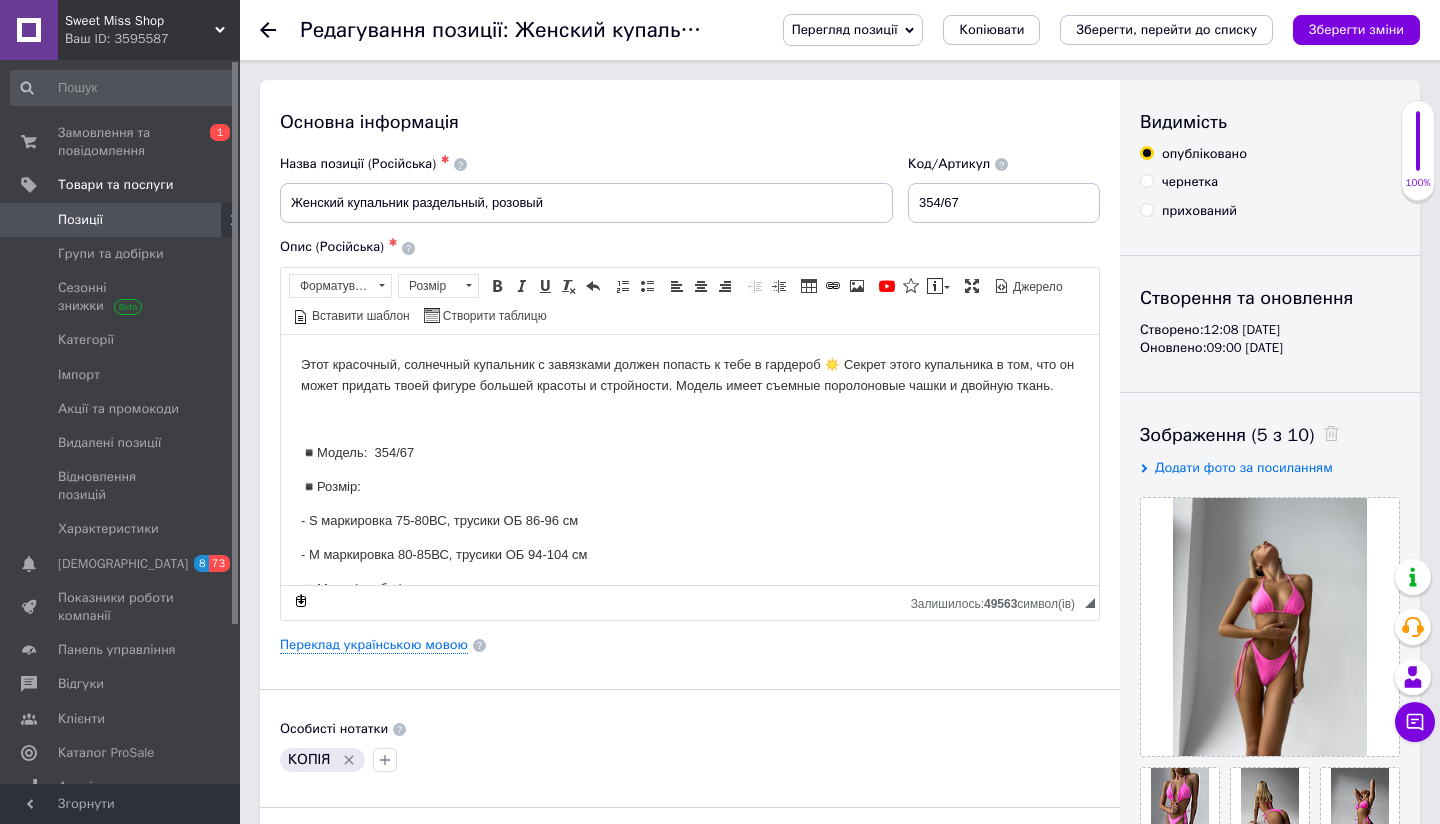click on "Позиції" at bounding box center [121, 220] 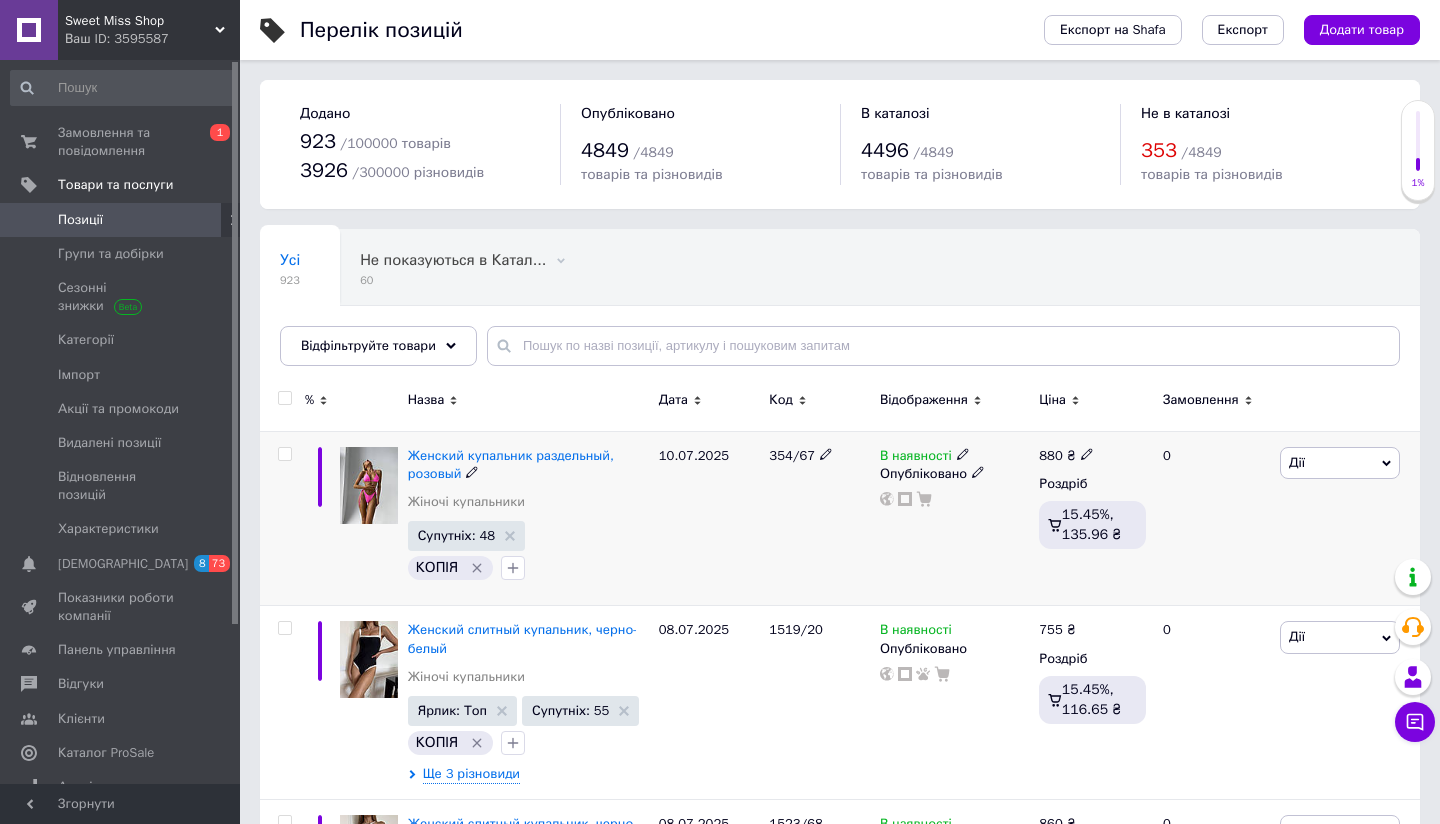 click on "Дії" at bounding box center (1340, 463) 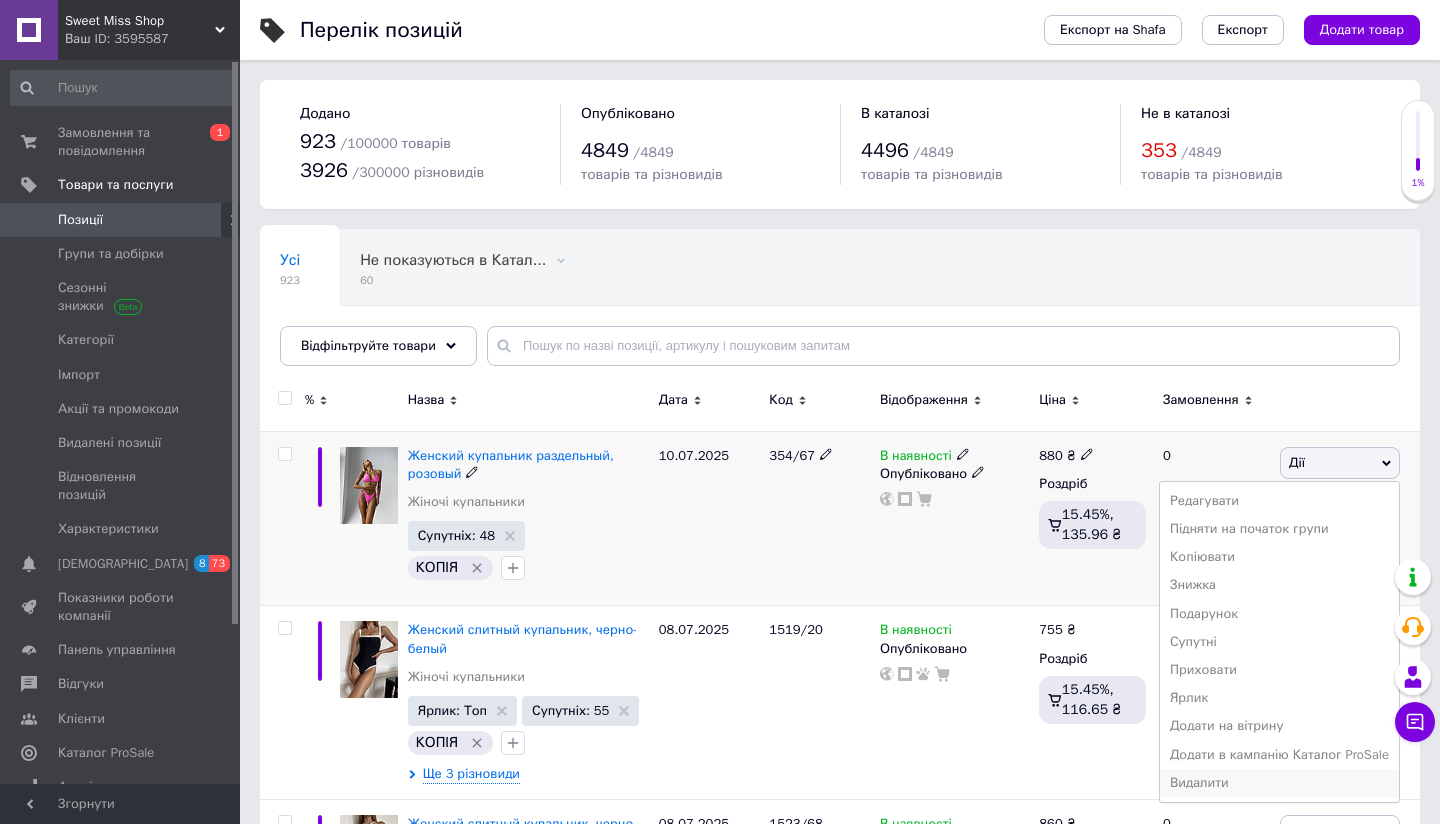click on "Видалити" at bounding box center (1279, 783) 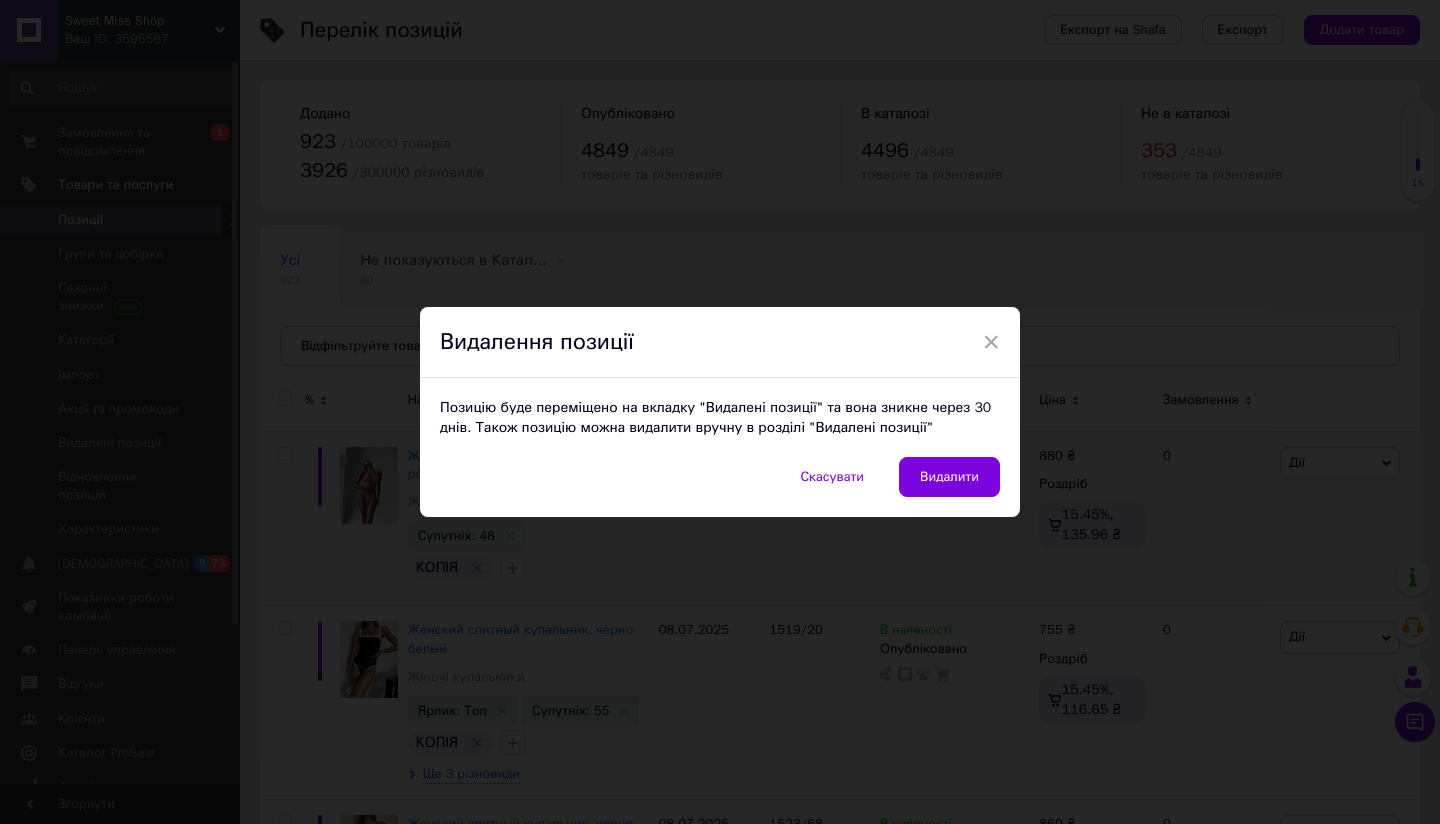 click on "Видалити" at bounding box center (949, 477) 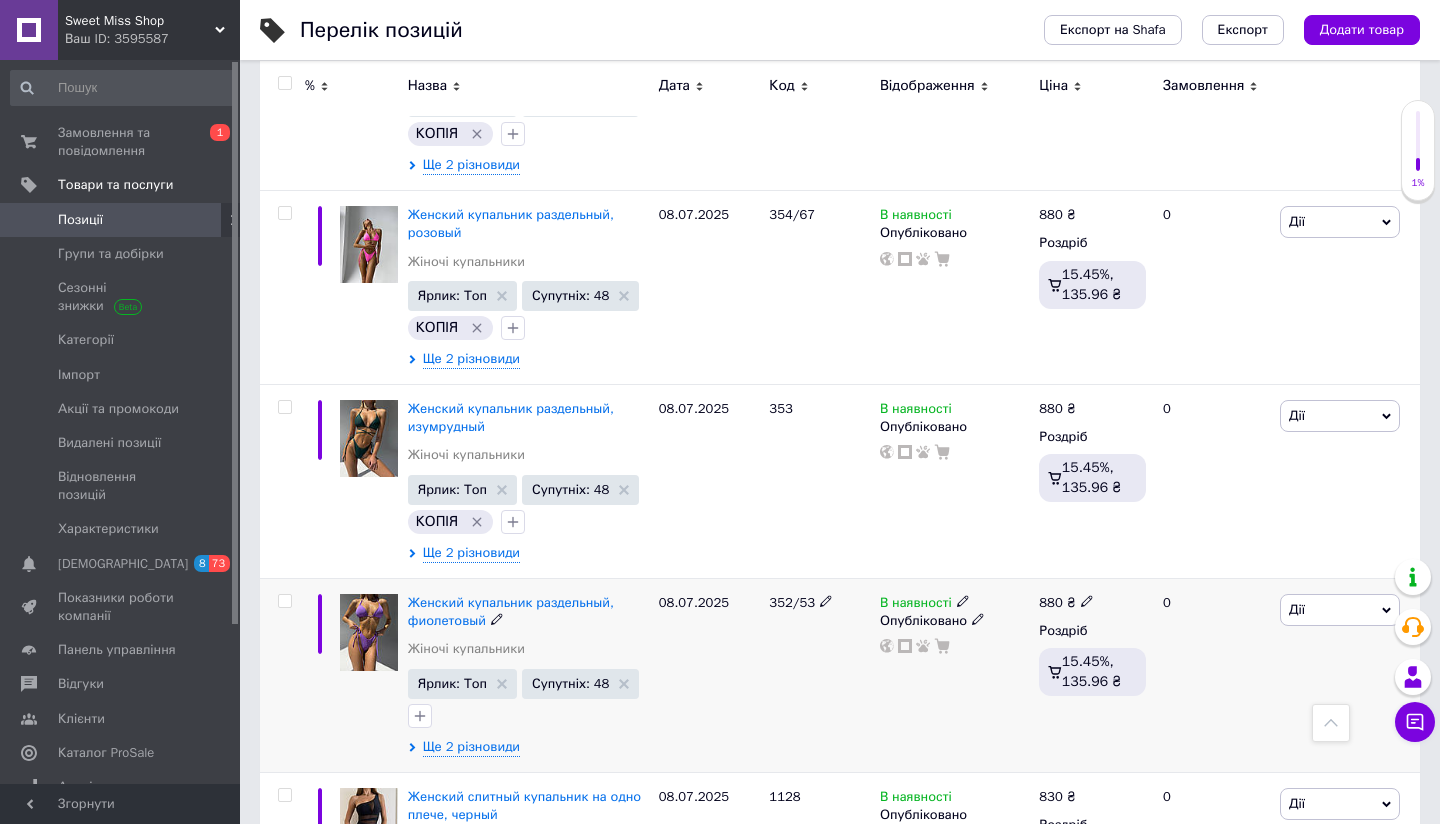 scroll, scrollTop: 1159, scrollLeft: 0, axis: vertical 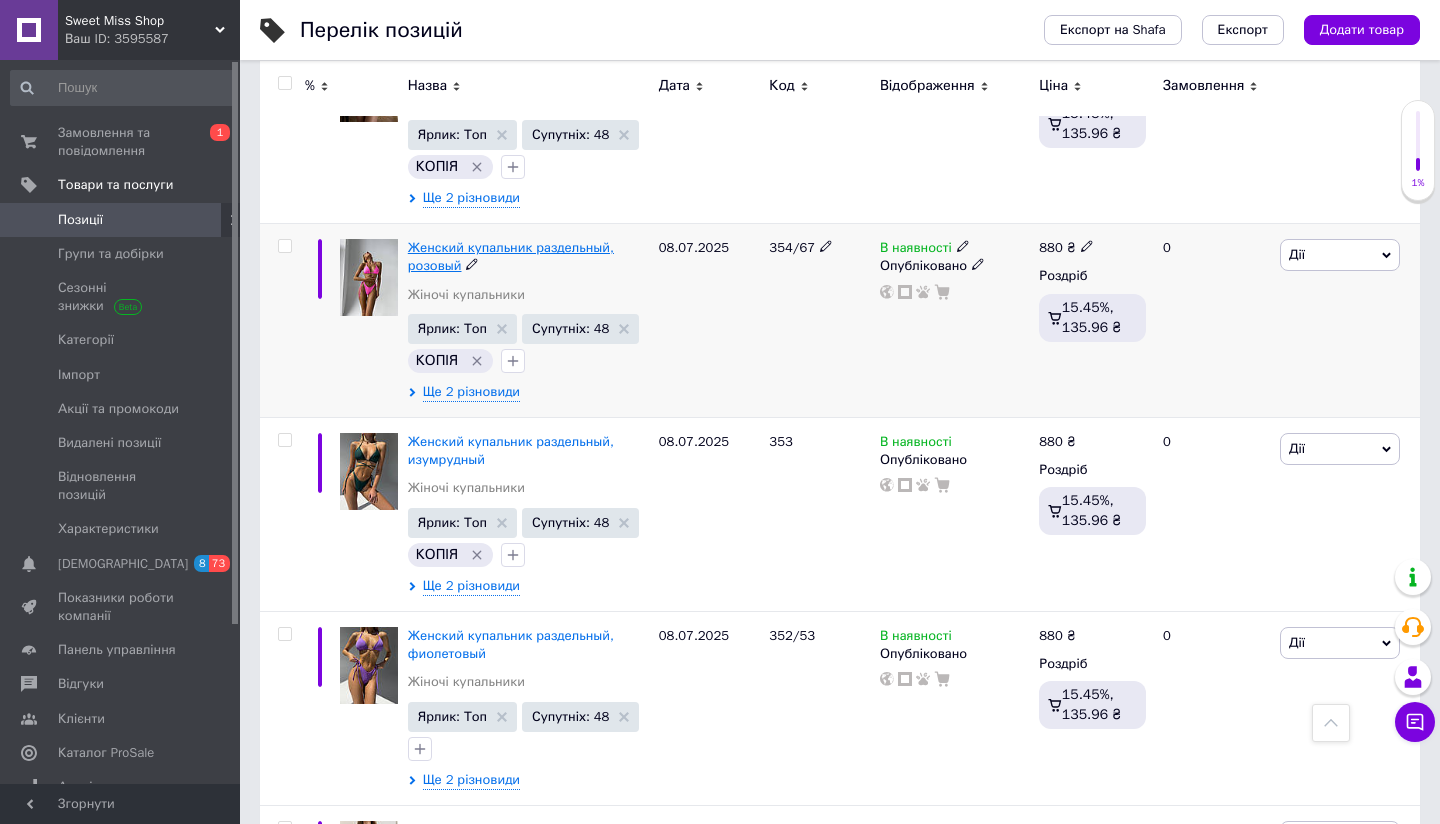 click on "Женский купальник раздельный, розовый" at bounding box center [511, 256] 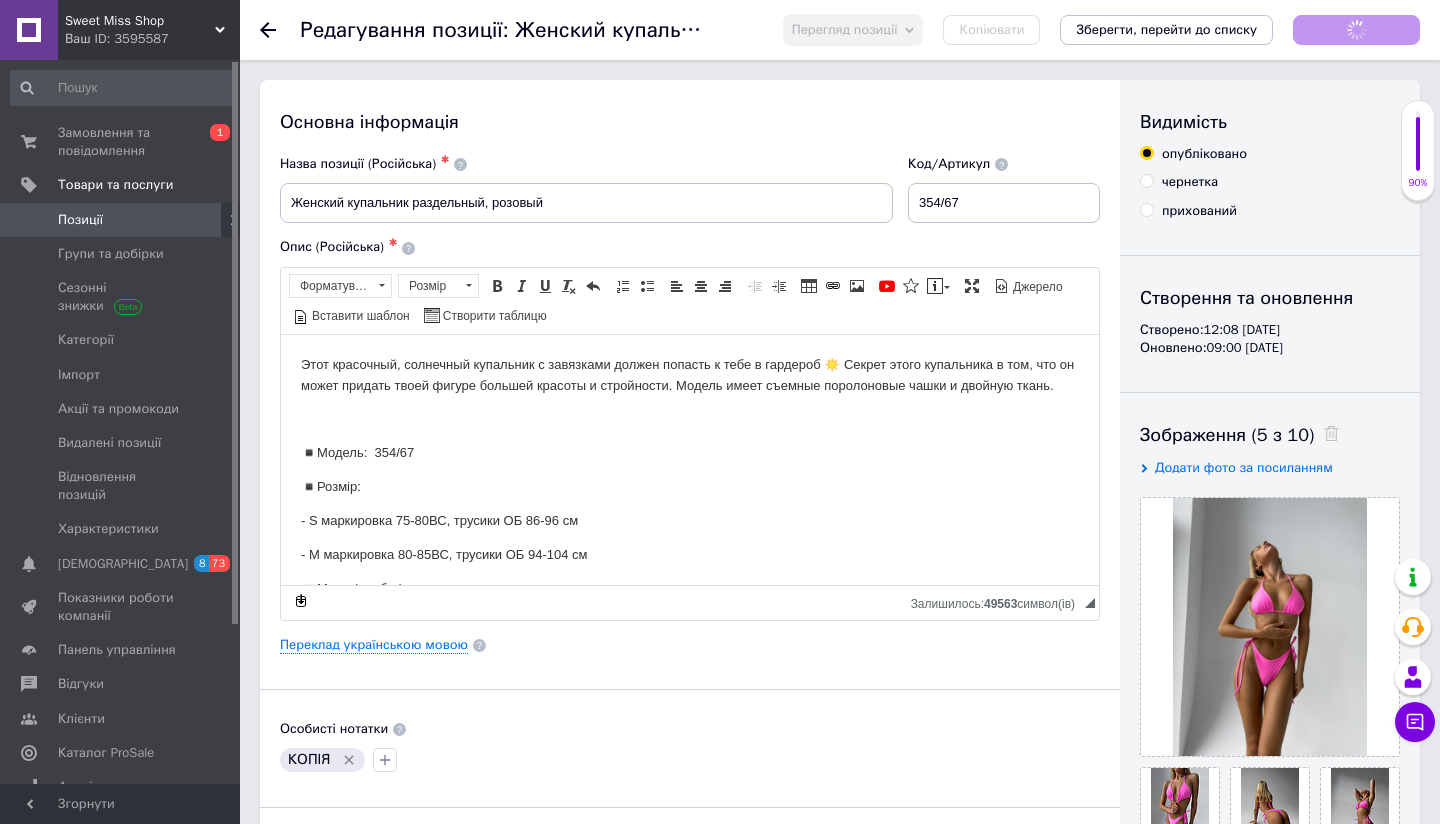 scroll, scrollTop: 0, scrollLeft: 0, axis: both 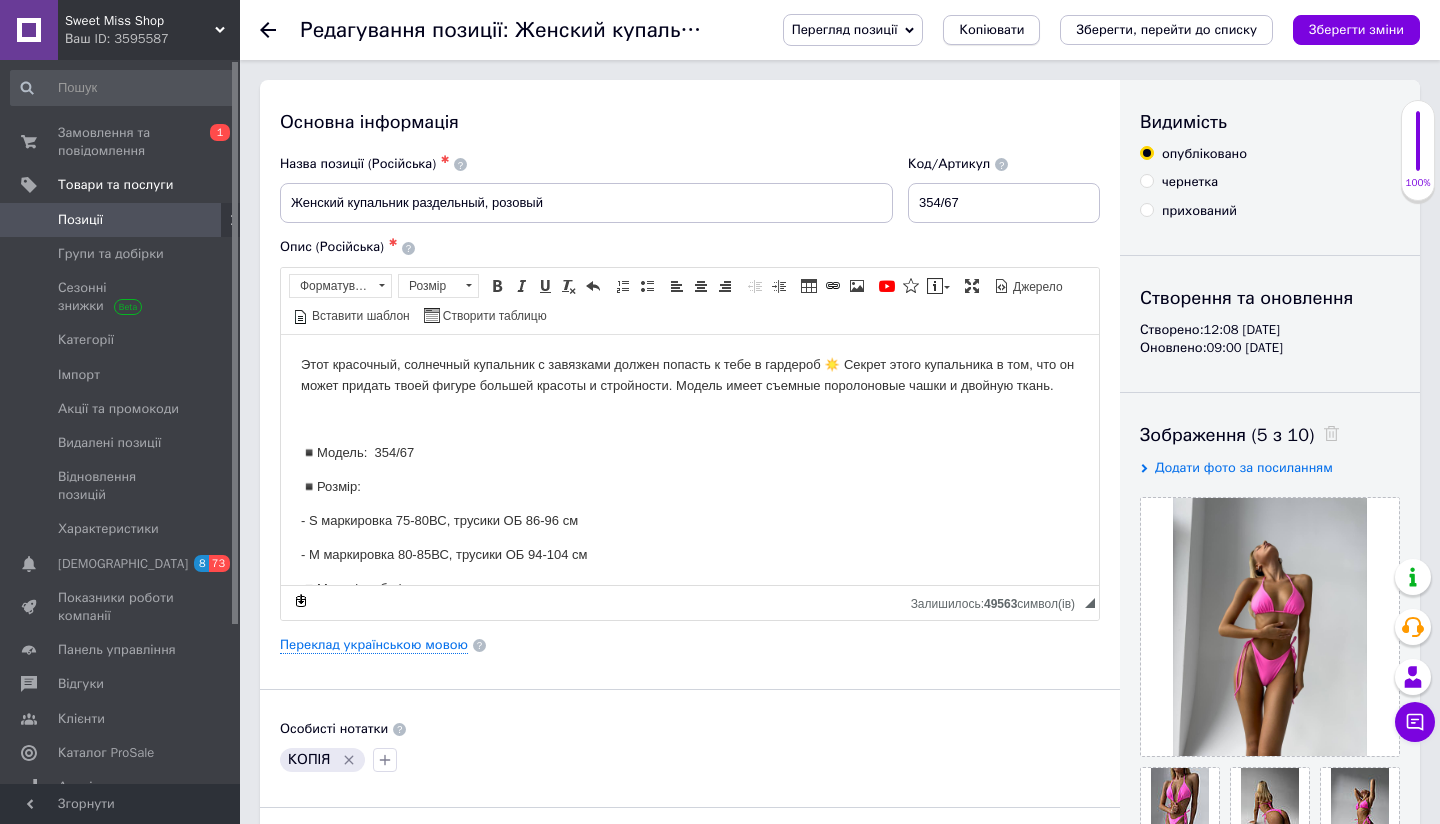 click on "Копіювати" at bounding box center [991, 30] 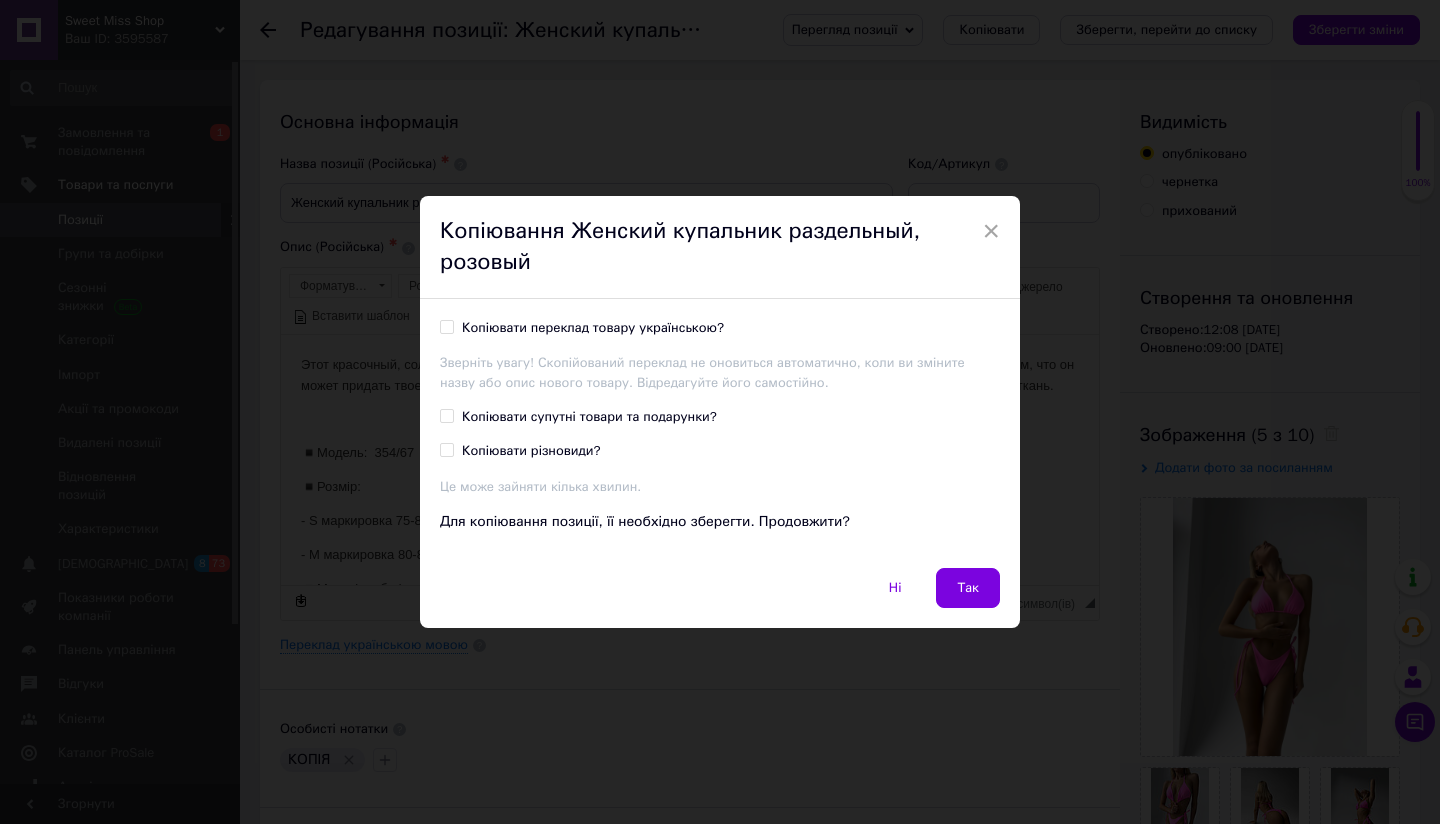 click on "Копіювати супутні товари та подарунки?" at bounding box center [589, 417] 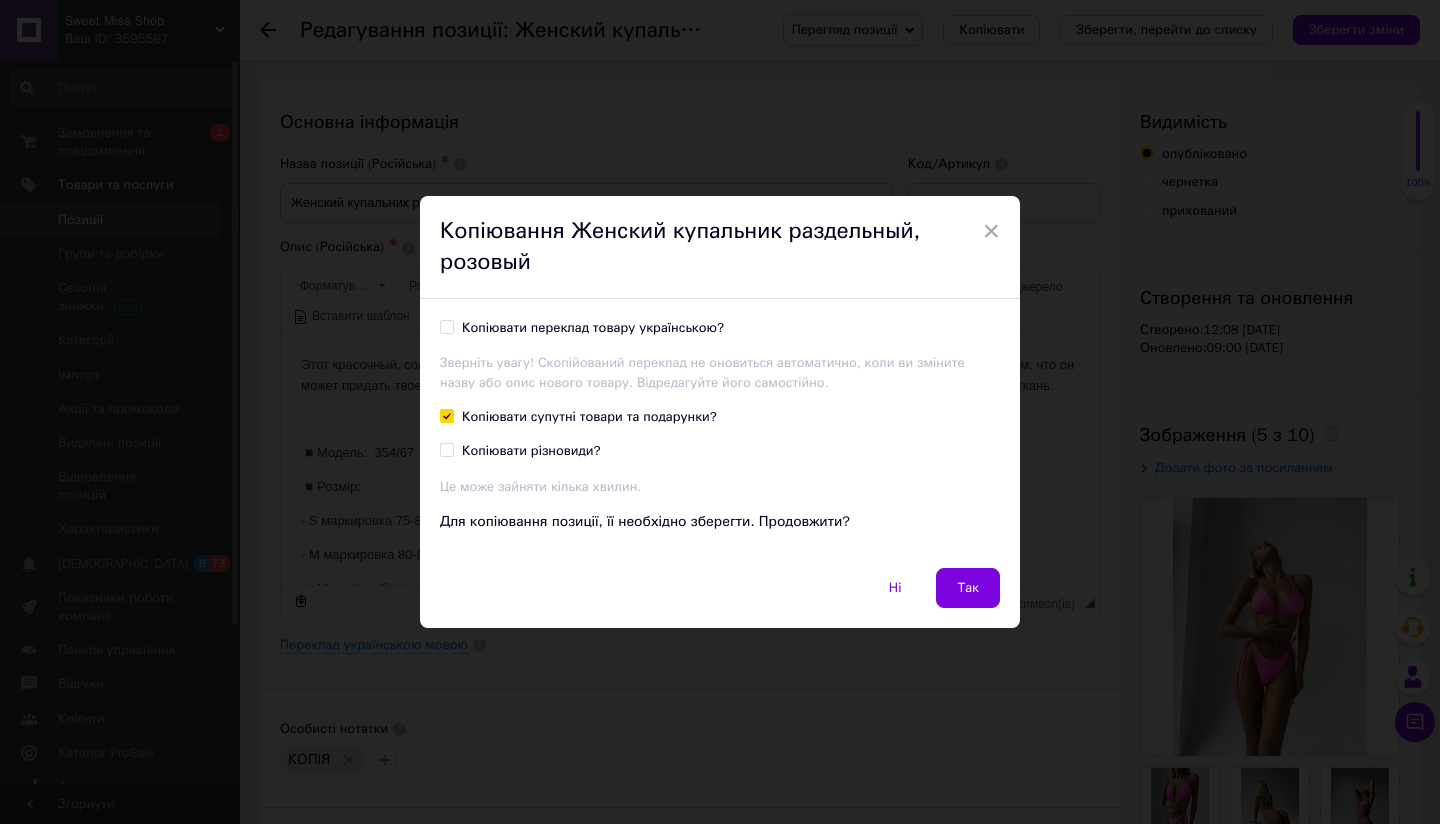 checkbox on "true" 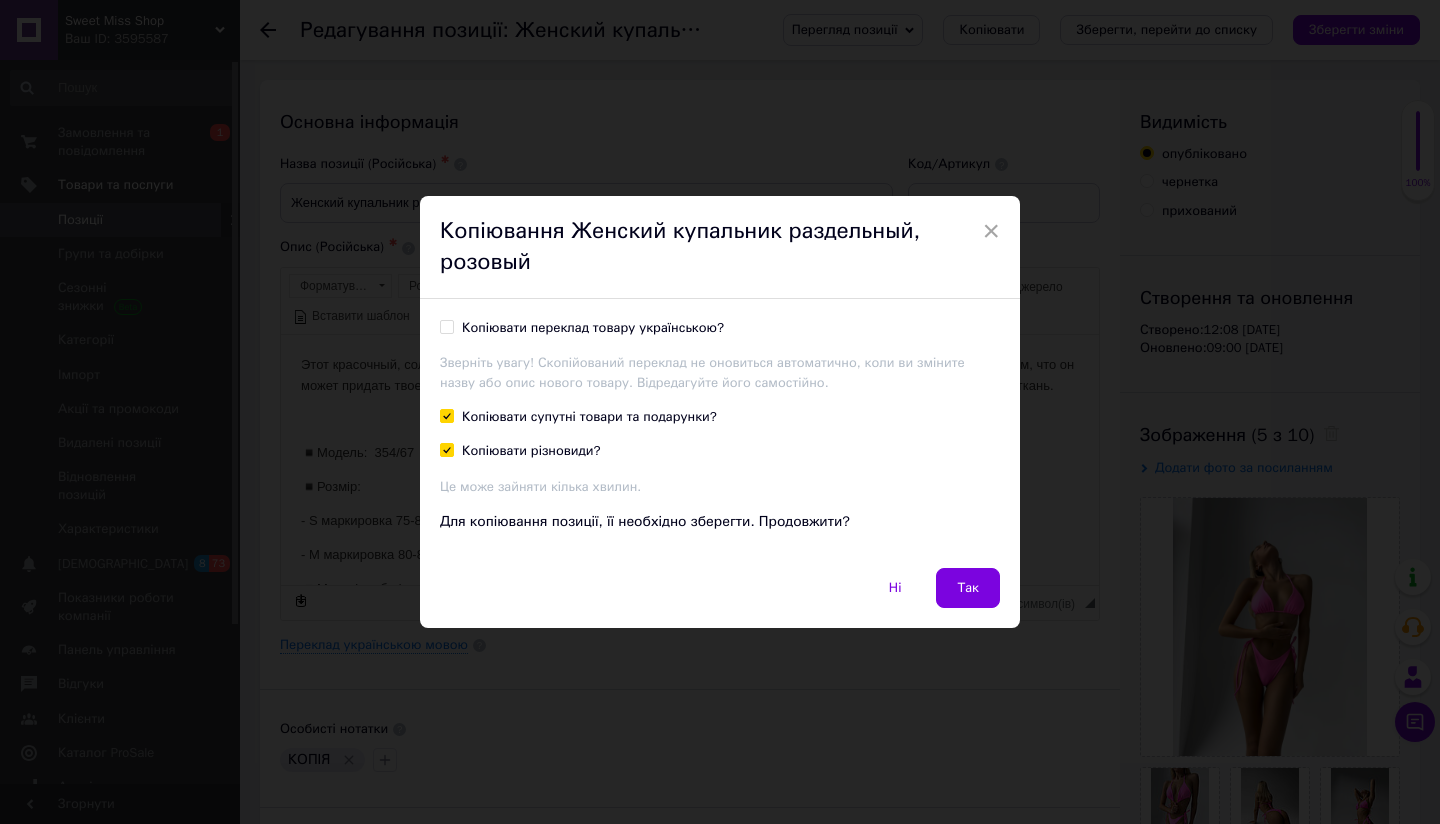 checkbox on "true" 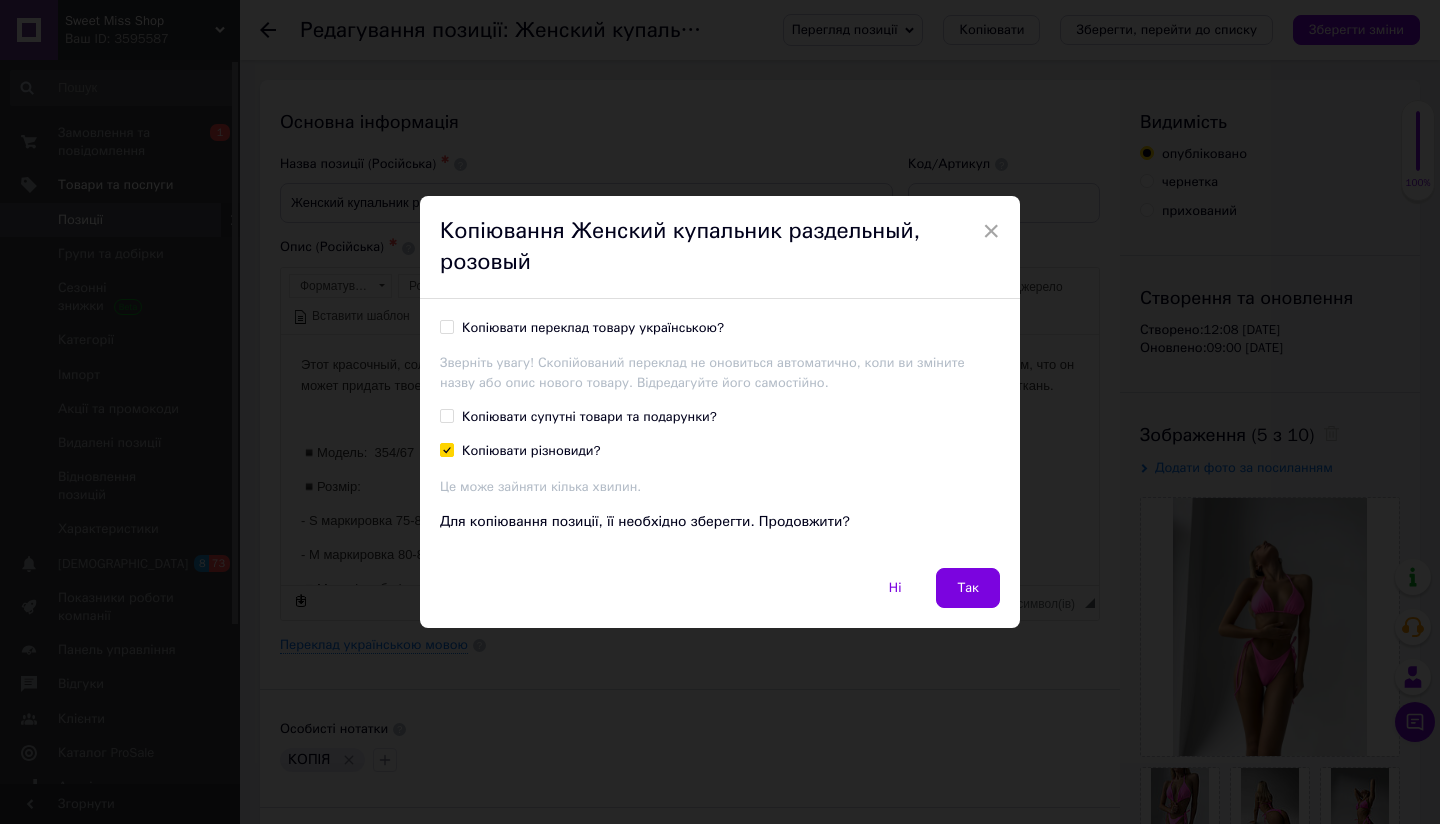 checkbox on "false" 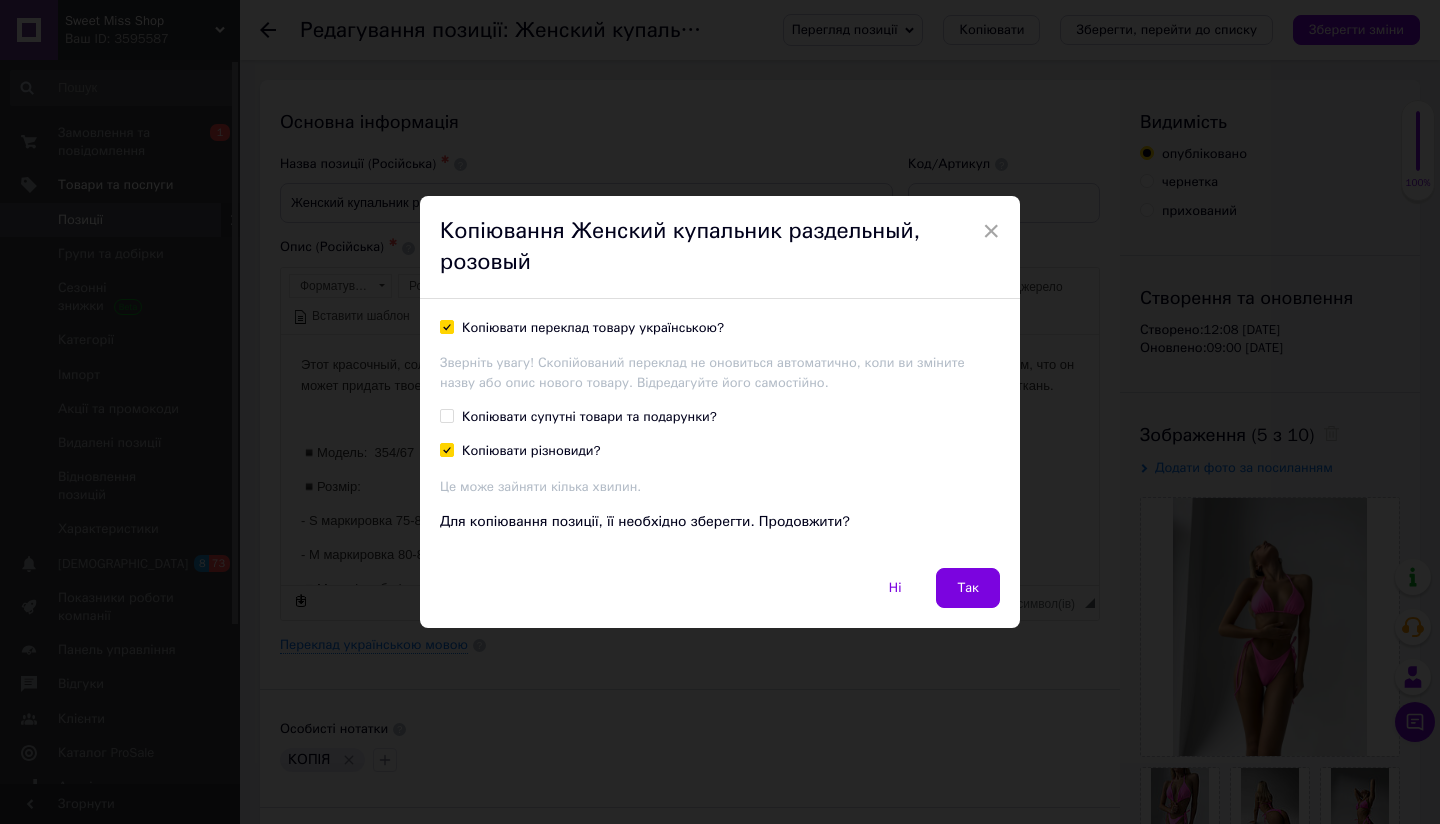 checkbox on "true" 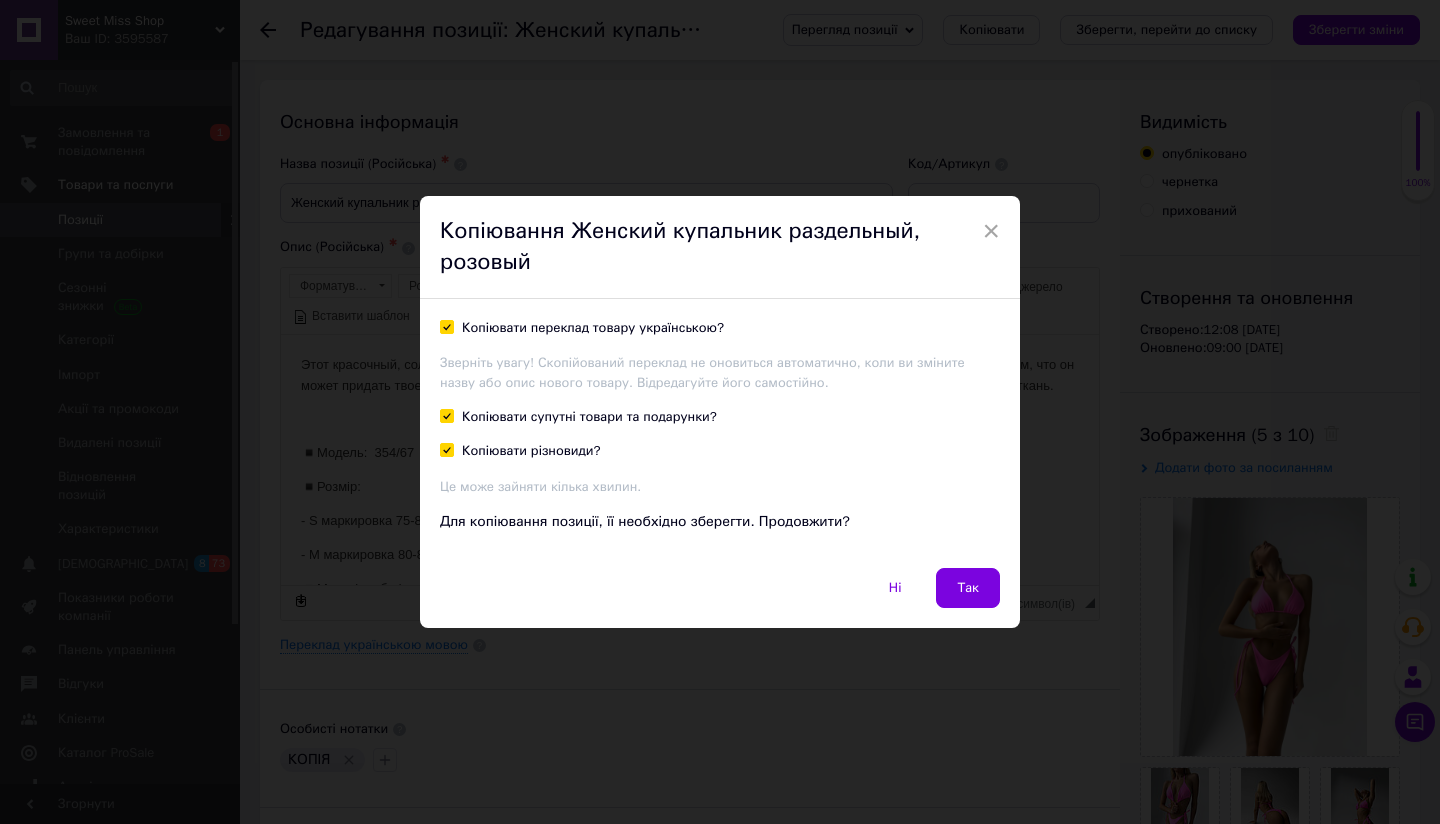 checkbox on "true" 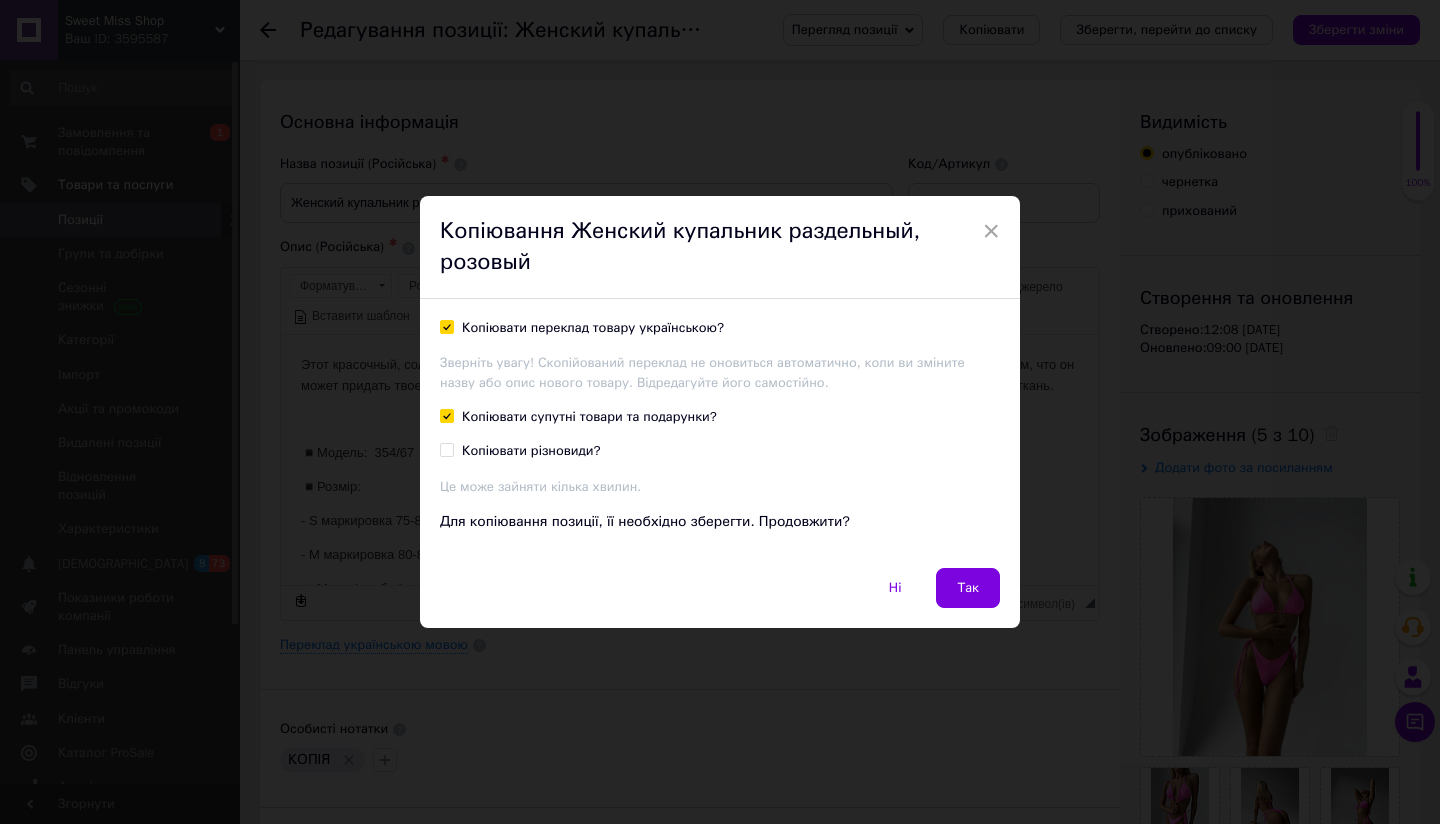 checkbox on "false" 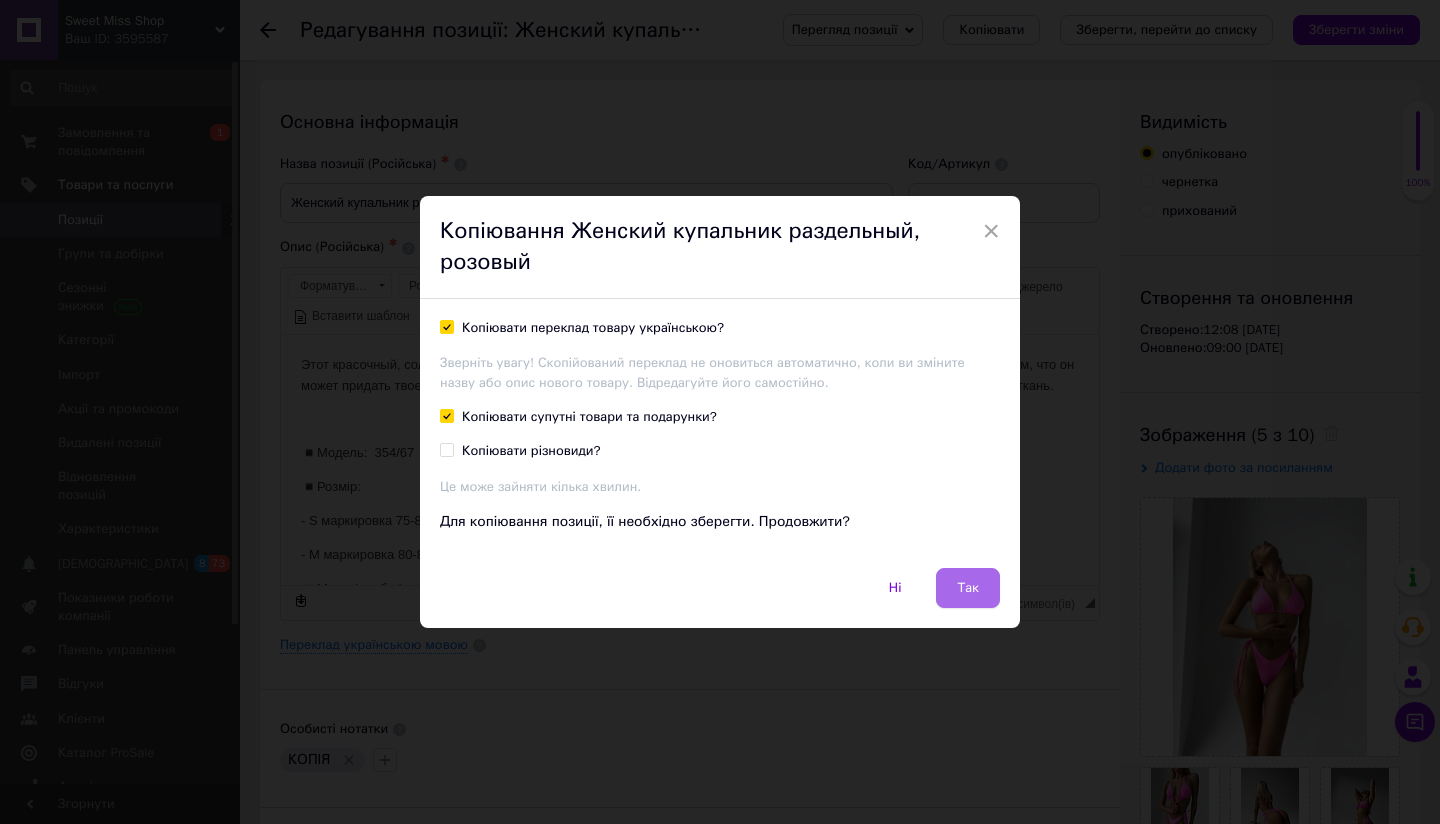 drag, startPoint x: 969, startPoint y: 571, endPoint x: 688, endPoint y: 238, distance: 435.7178 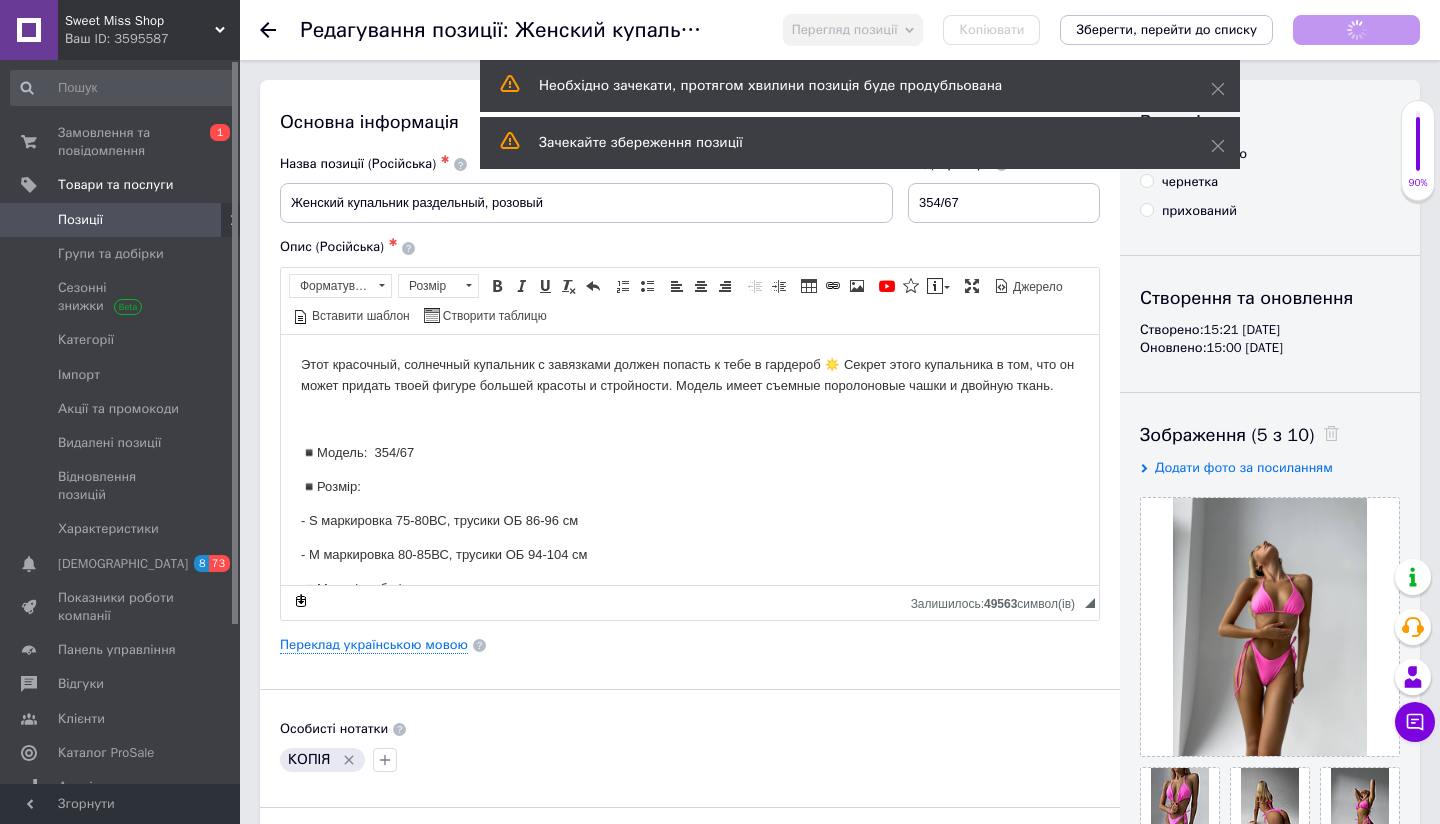 scroll, scrollTop: 0, scrollLeft: 0, axis: both 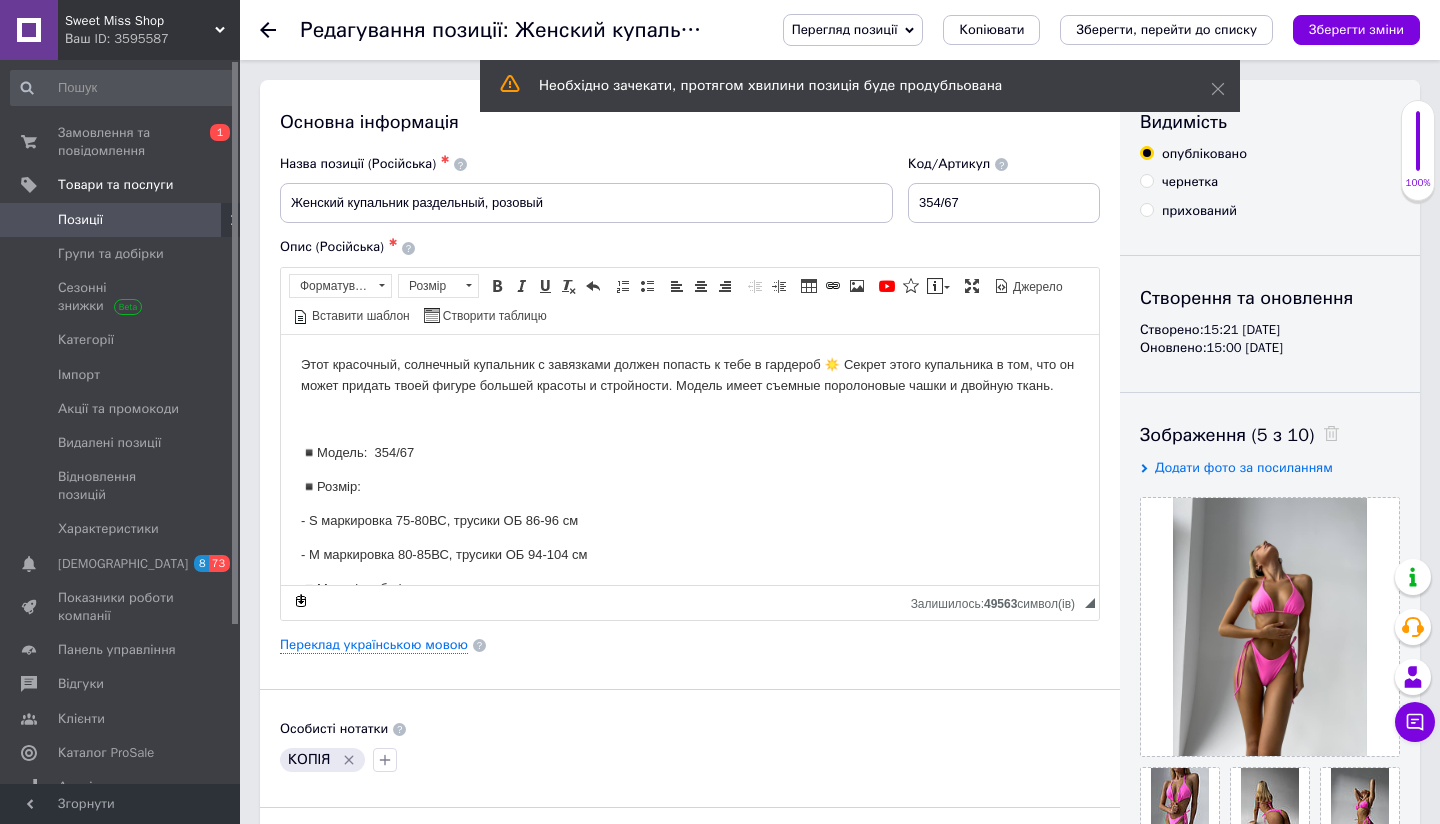 click on "Основна інформація Назва позиції (Російська) ✱ Женский купальник раздельный, розовый Код/Артикул 354/67 Опис (Російська) ✱
Этот красочный, солнечный купальник с завязками должен попасть к тебе в гардероб ☀️ Секрет этого купальника в том, что он может придать твоей фигуре большей красоты и стройности. Модель имеет съемные поролоновые чашки и двойную ткань.
◾️Модель:  354/67
◾️Розмір:
- S маркировка 75-80ВС, трусики ОБ 86-96 см
- M маркировка 80-85ВС, трусики ОБ 94-104 см
◾️Матеріал: бифлекс
Женское белье и купальники не подлежат обмену и возврату!
Розмір" at bounding box center (690, 638) 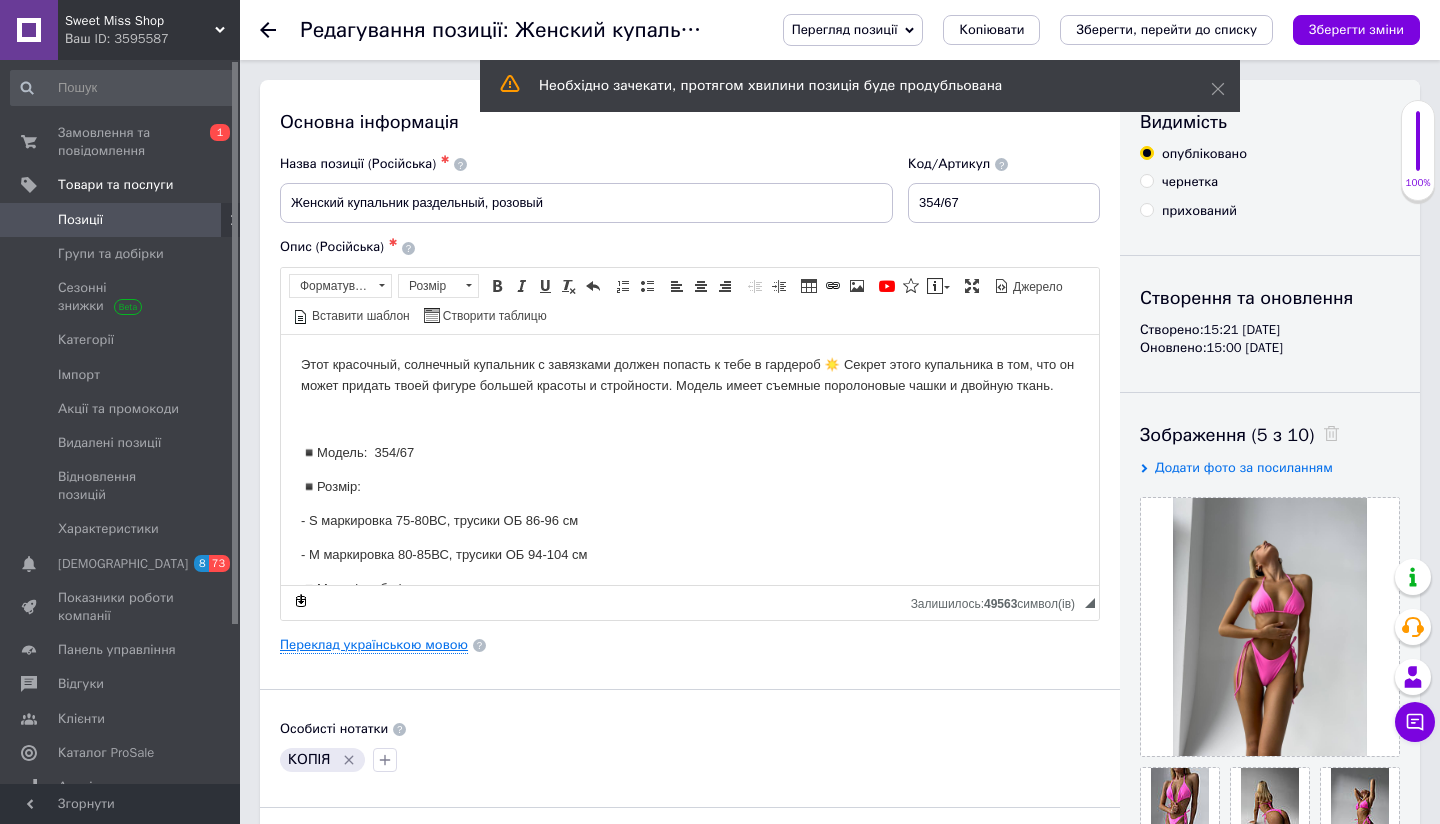 click on "Переклад українською мовою" at bounding box center [374, 645] 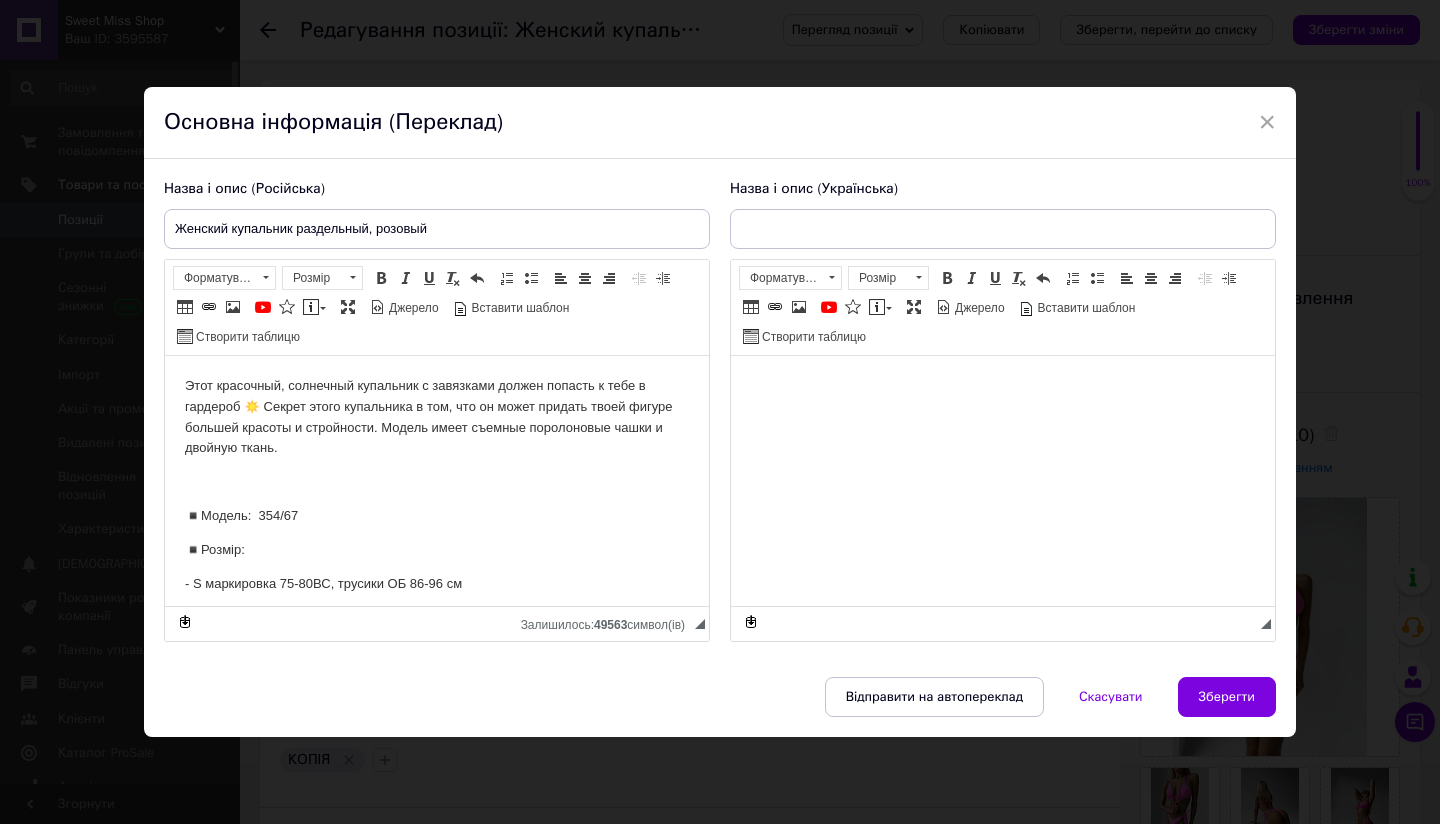 scroll, scrollTop: 0, scrollLeft: 0, axis: both 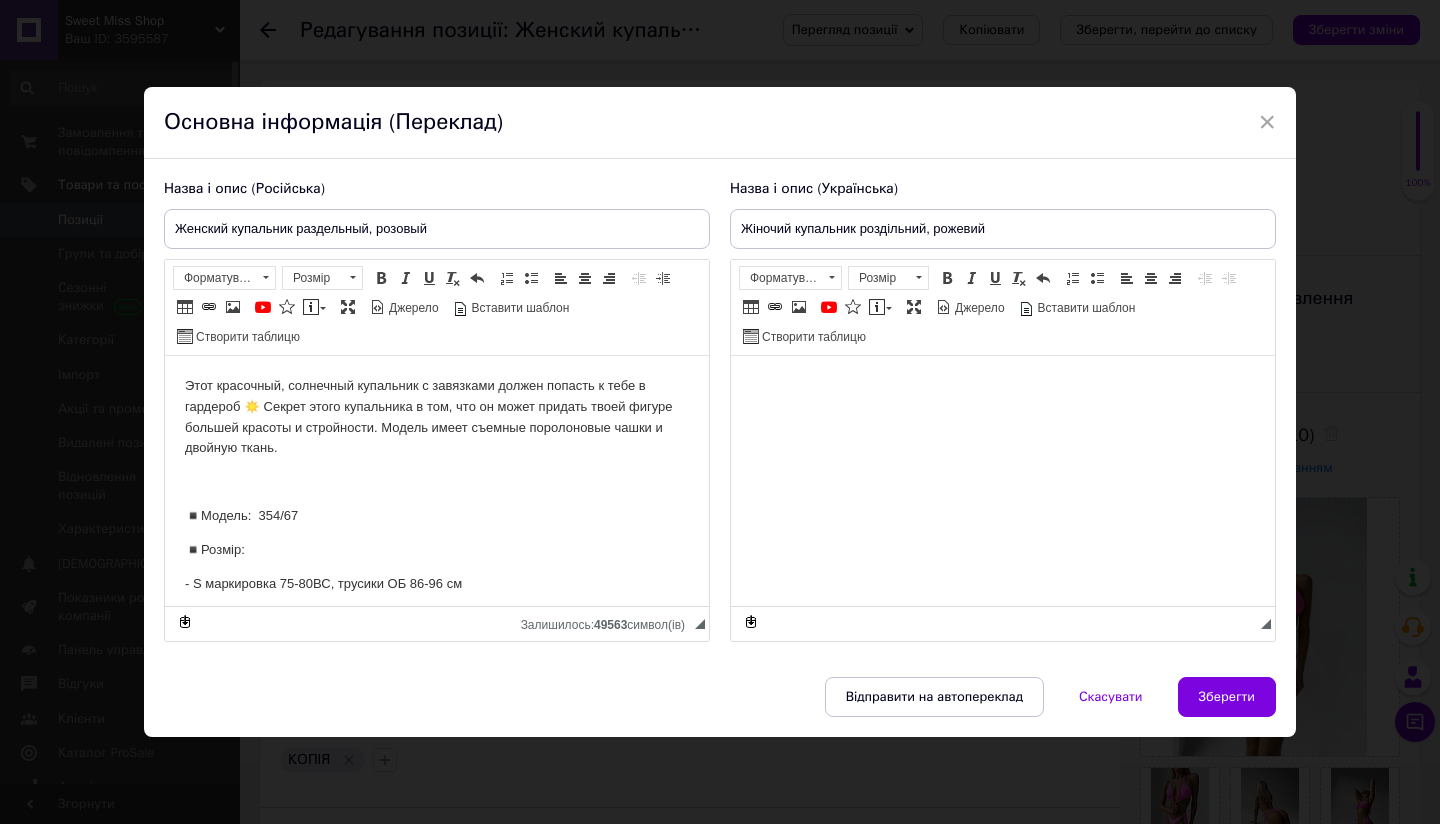 type on "Жіночий купальник роздільний, рожевий" 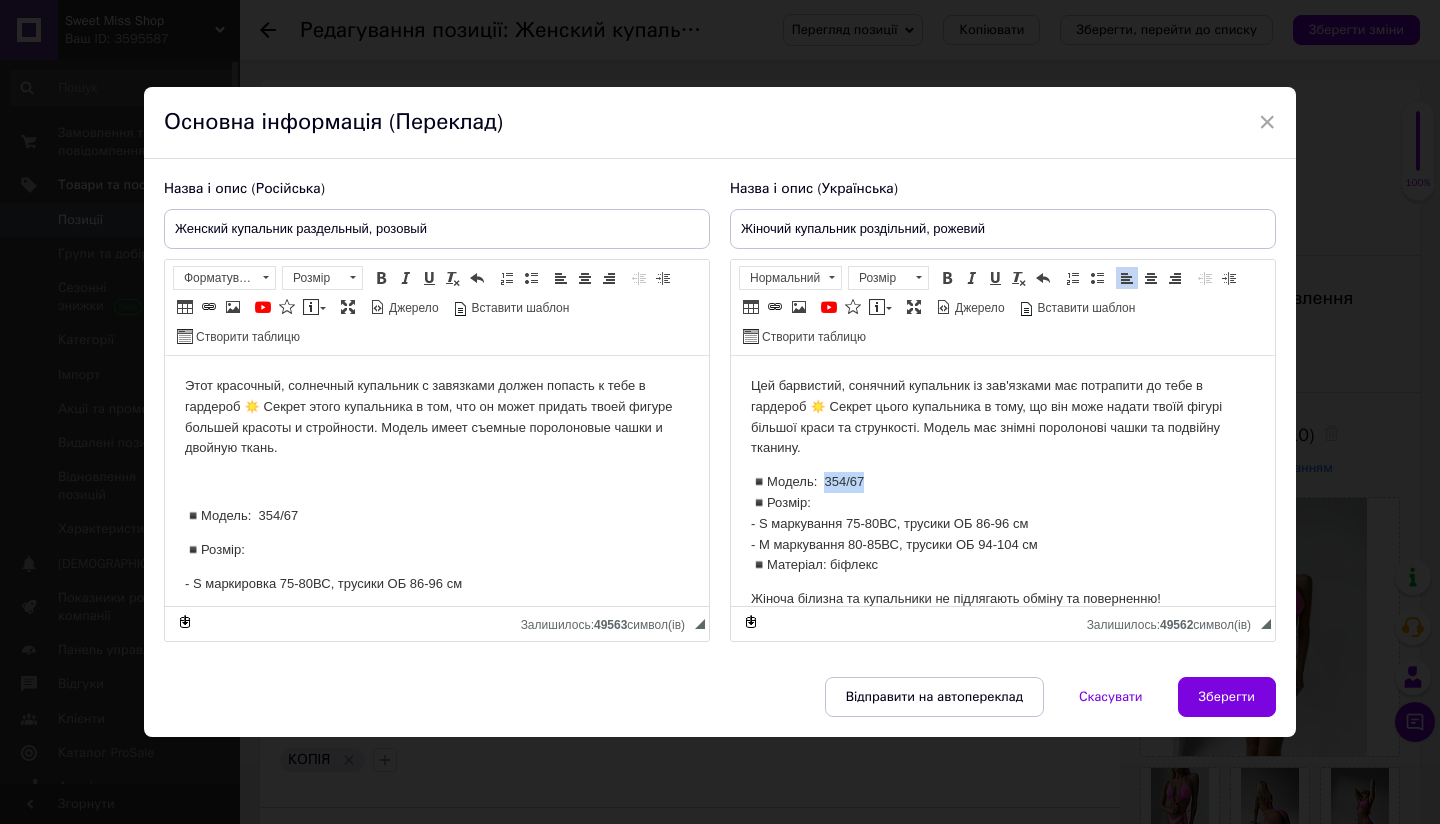 drag, startPoint x: 825, startPoint y: 472, endPoint x: 865, endPoint y: 478, distance: 40.4475 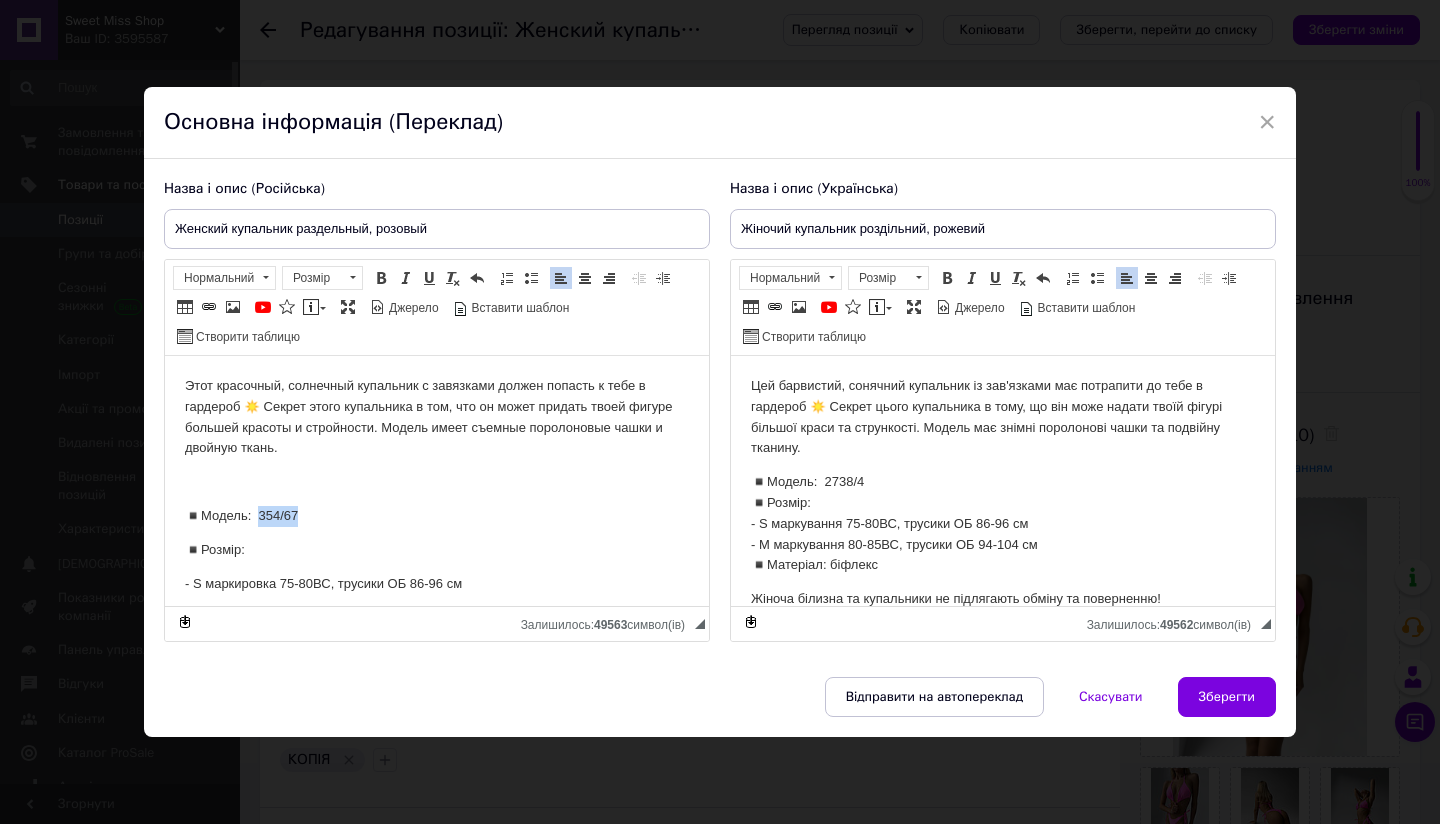 drag, startPoint x: 259, startPoint y: 508, endPoint x: 298, endPoint y: 510, distance: 39.051247 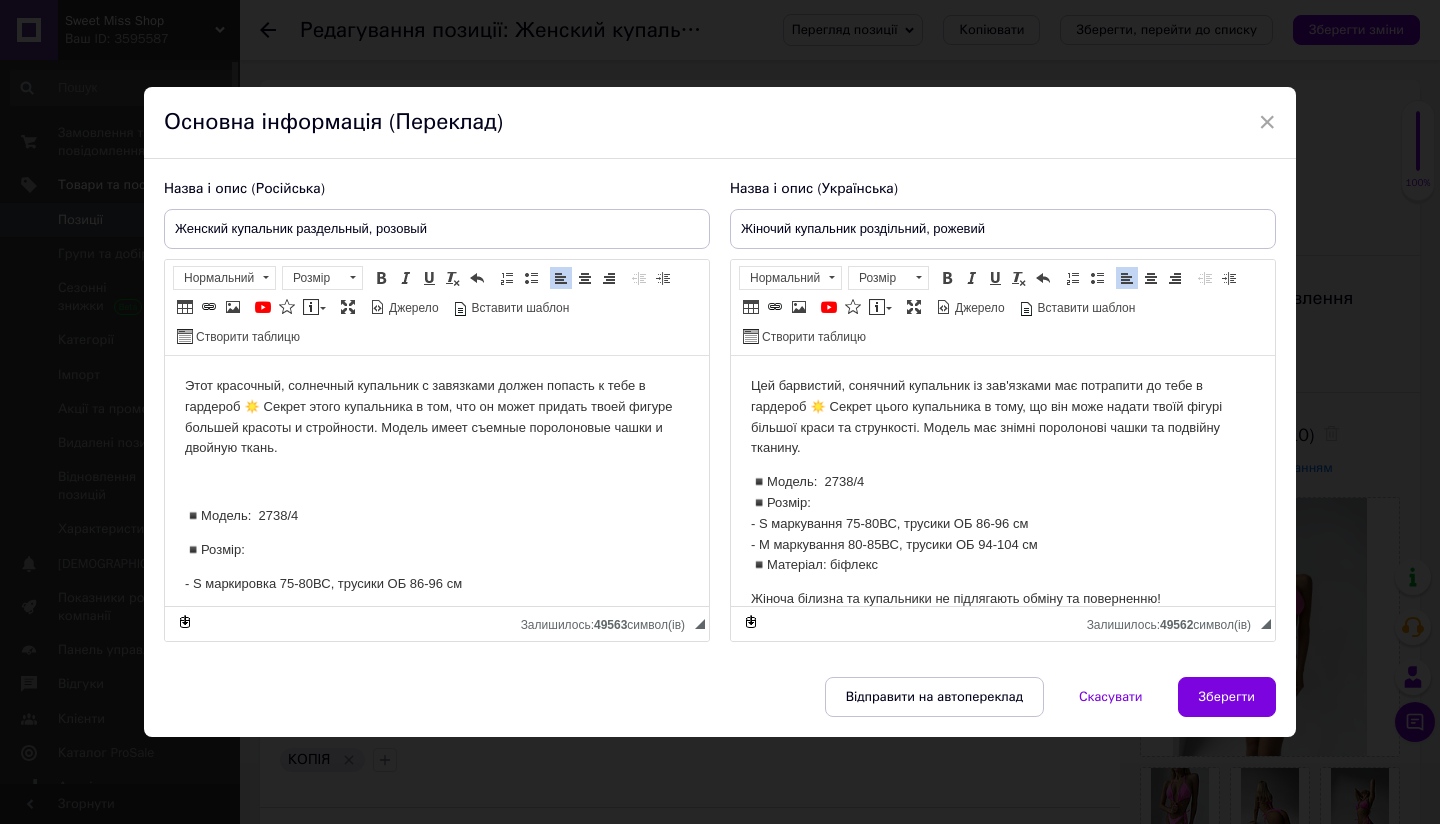 type 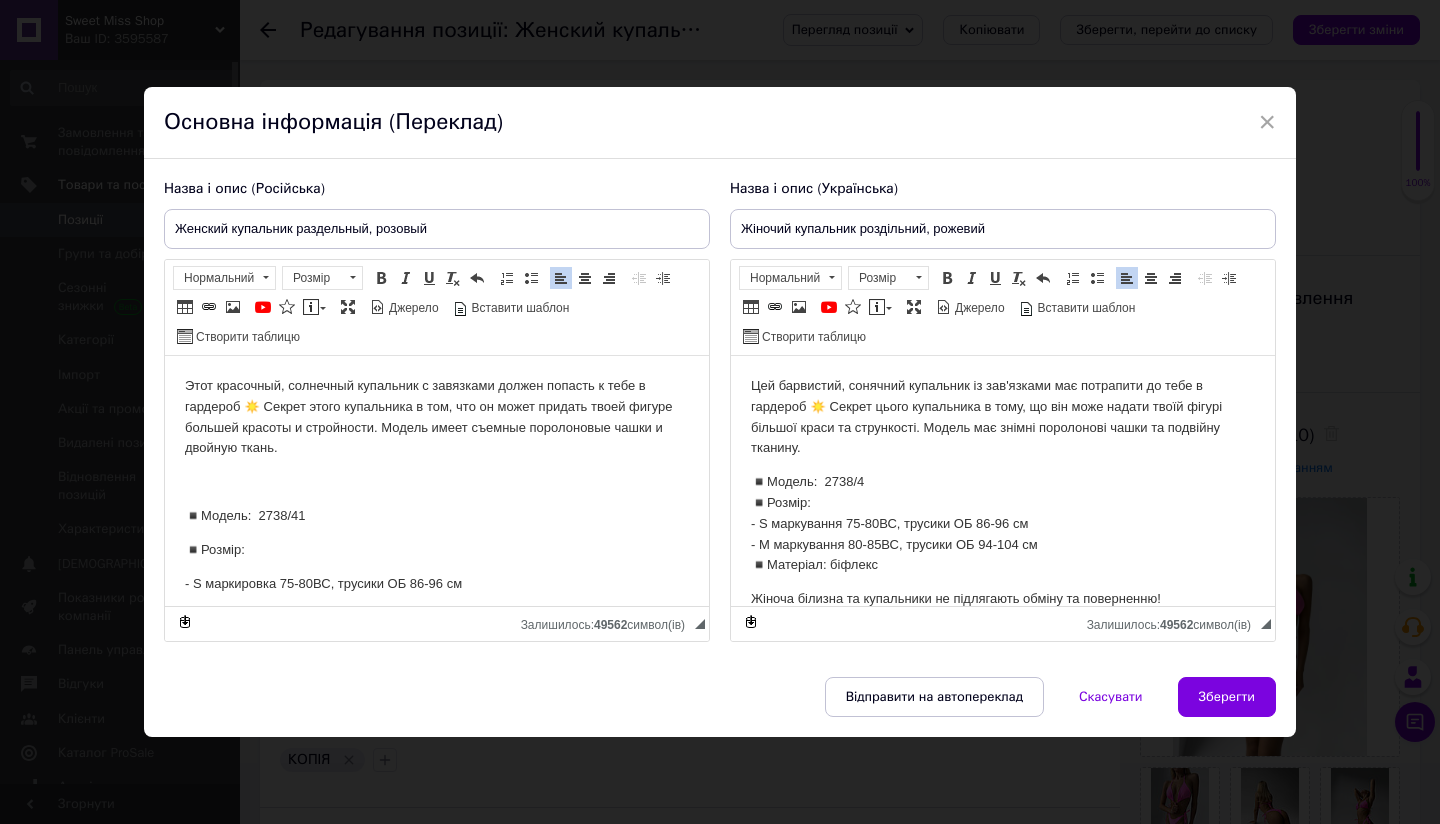 click on "Цей барвистий, сонячний купальник із зав'язками має потрапити до тебе в гардероб ☀️ Секрет цього купальника в тому, що він може надати твоїй фігурі більшої краси та стрункості. Модель має знімні поролонові чашки та подвійну тканину." at bounding box center [1003, 416] 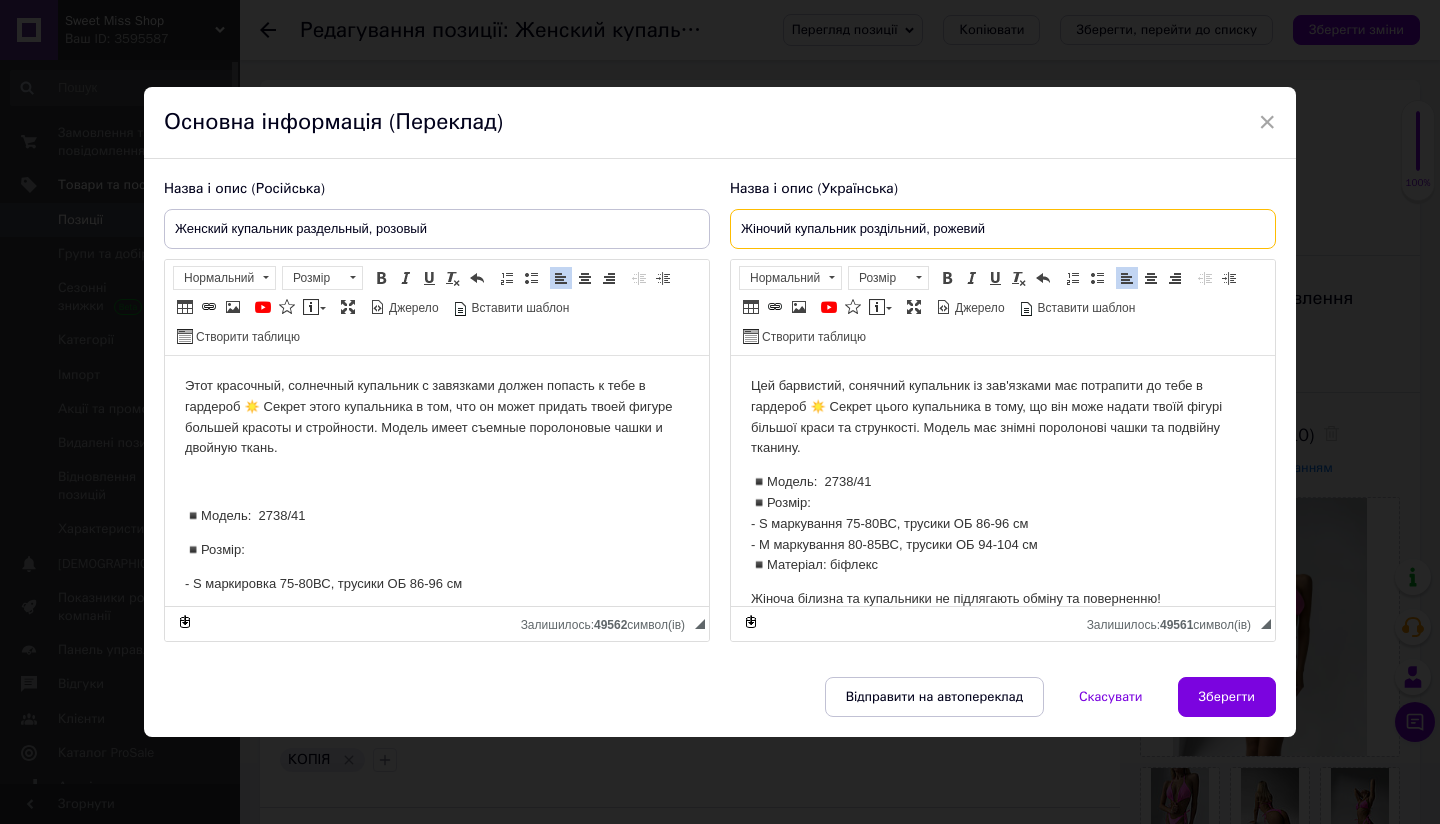 drag, startPoint x: 1005, startPoint y: 221, endPoint x: 926, endPoint y: 223, distance: 79.025314 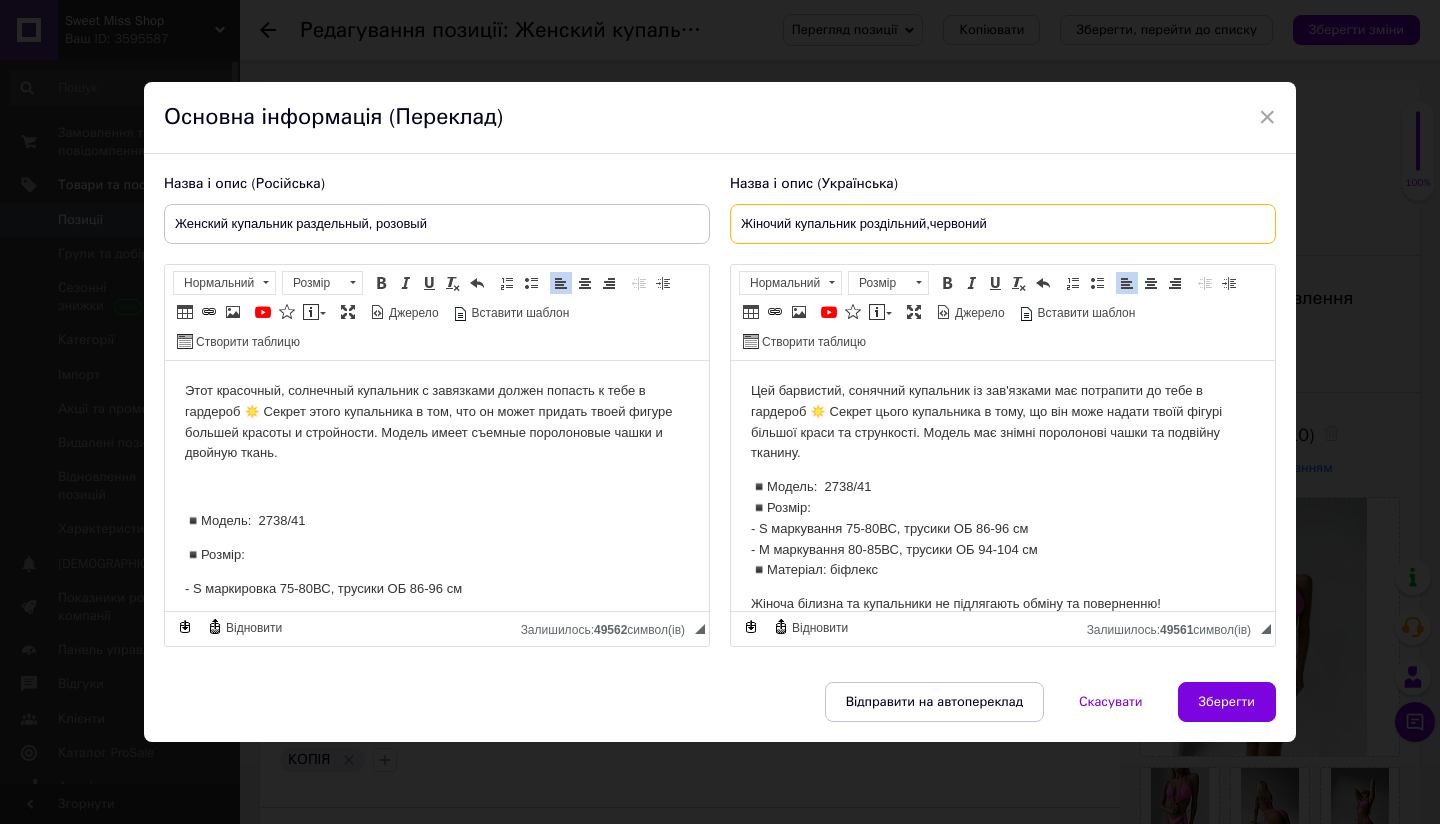 type on "Жіночий купальник роздільний,червоний" 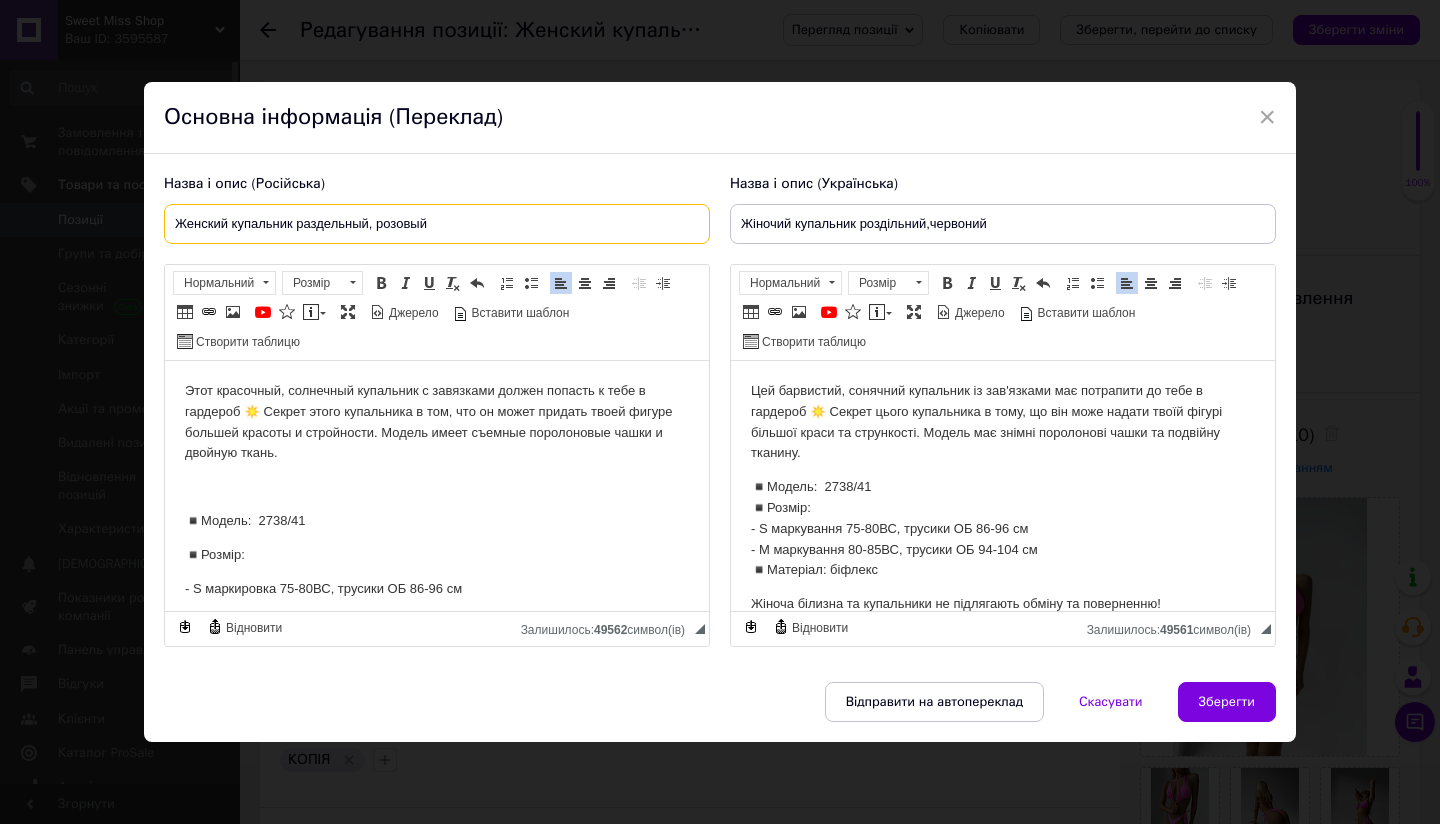drag, startPoint x: 451, startPoint y: 230, endPoint x: 372, endPoint y: 220, distance: 79.630394 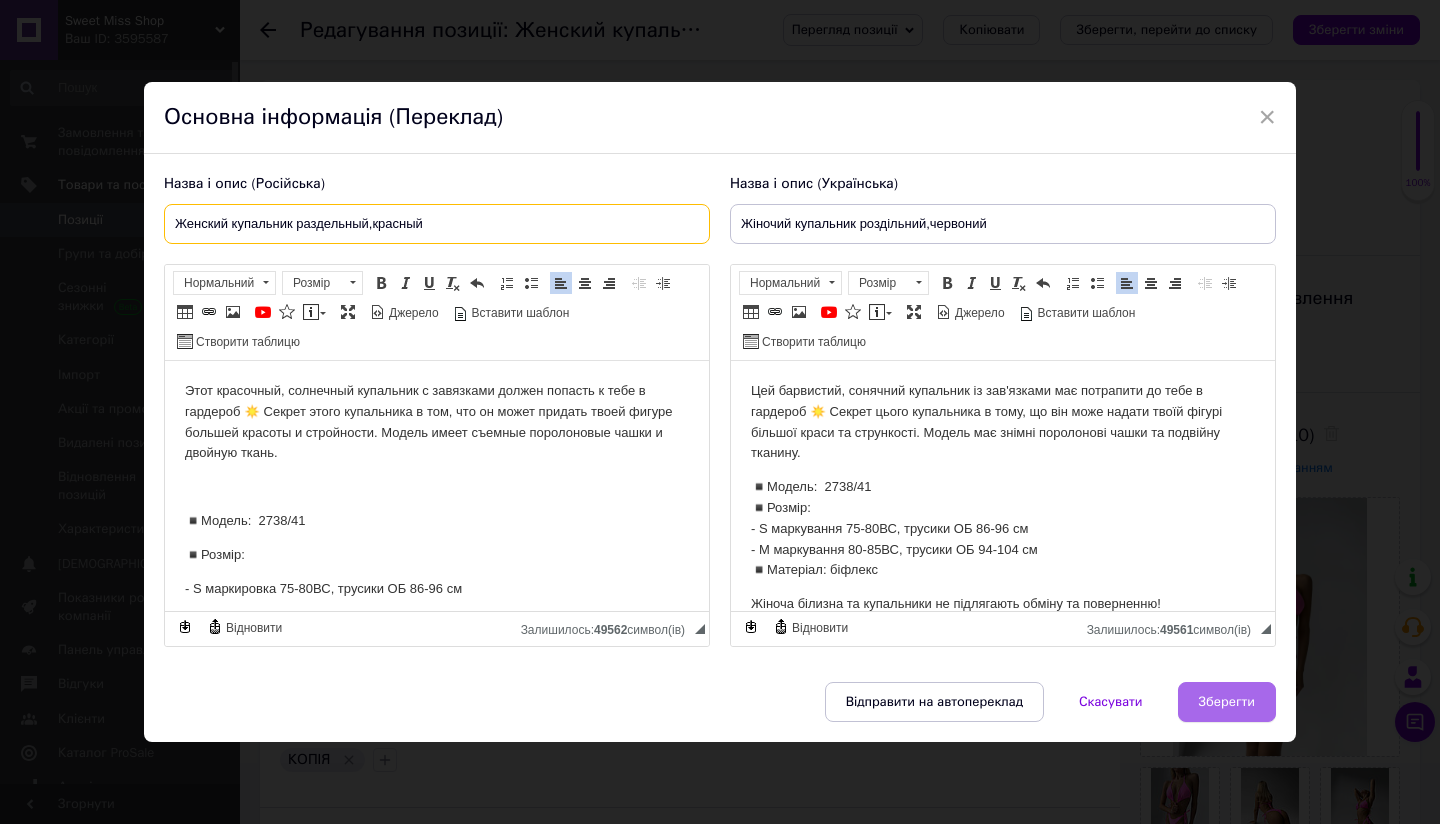 type on "Женский купальник раздельный,красный" 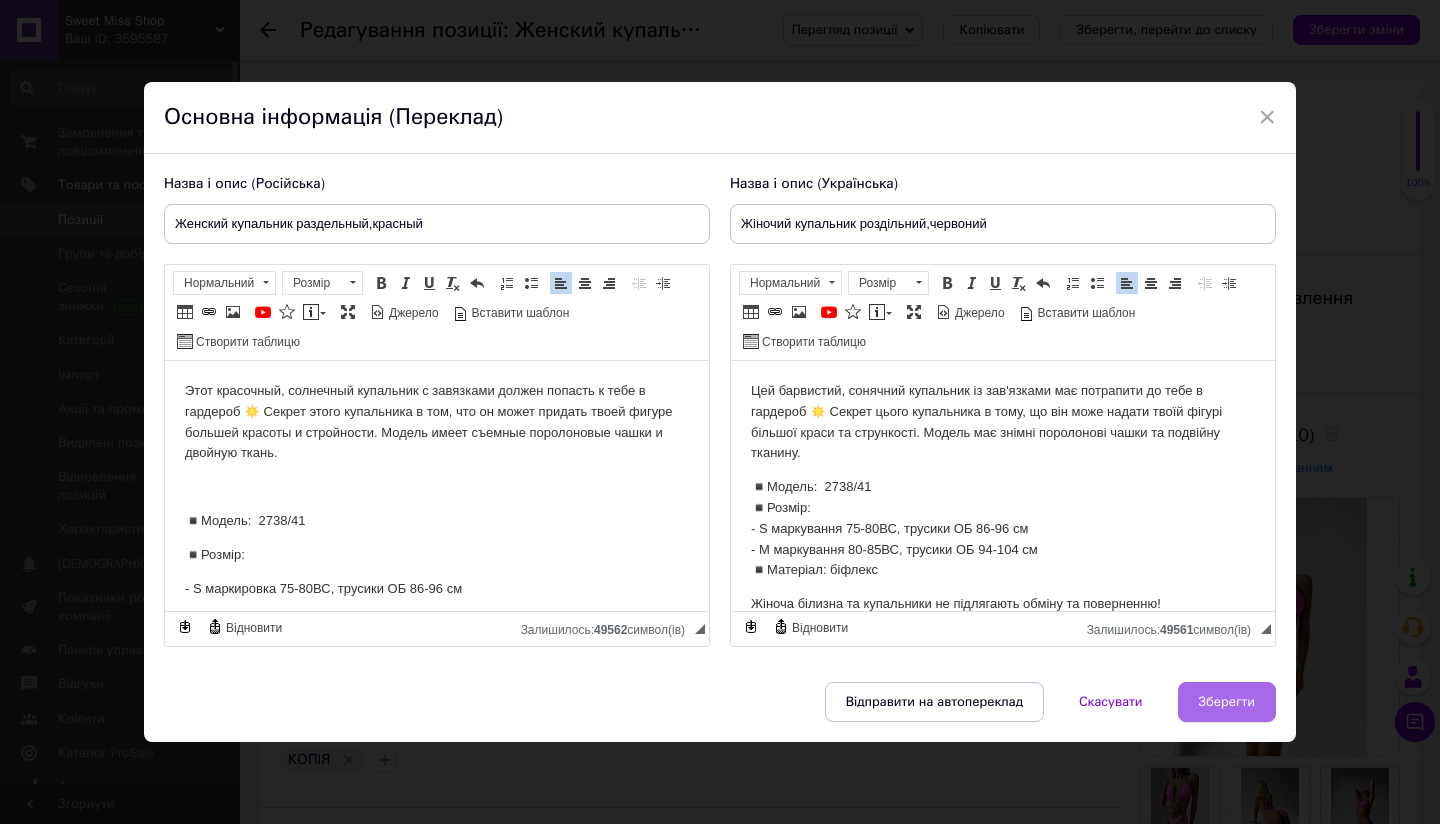 click on "Зберегти" at bounding box center [1227, 702] 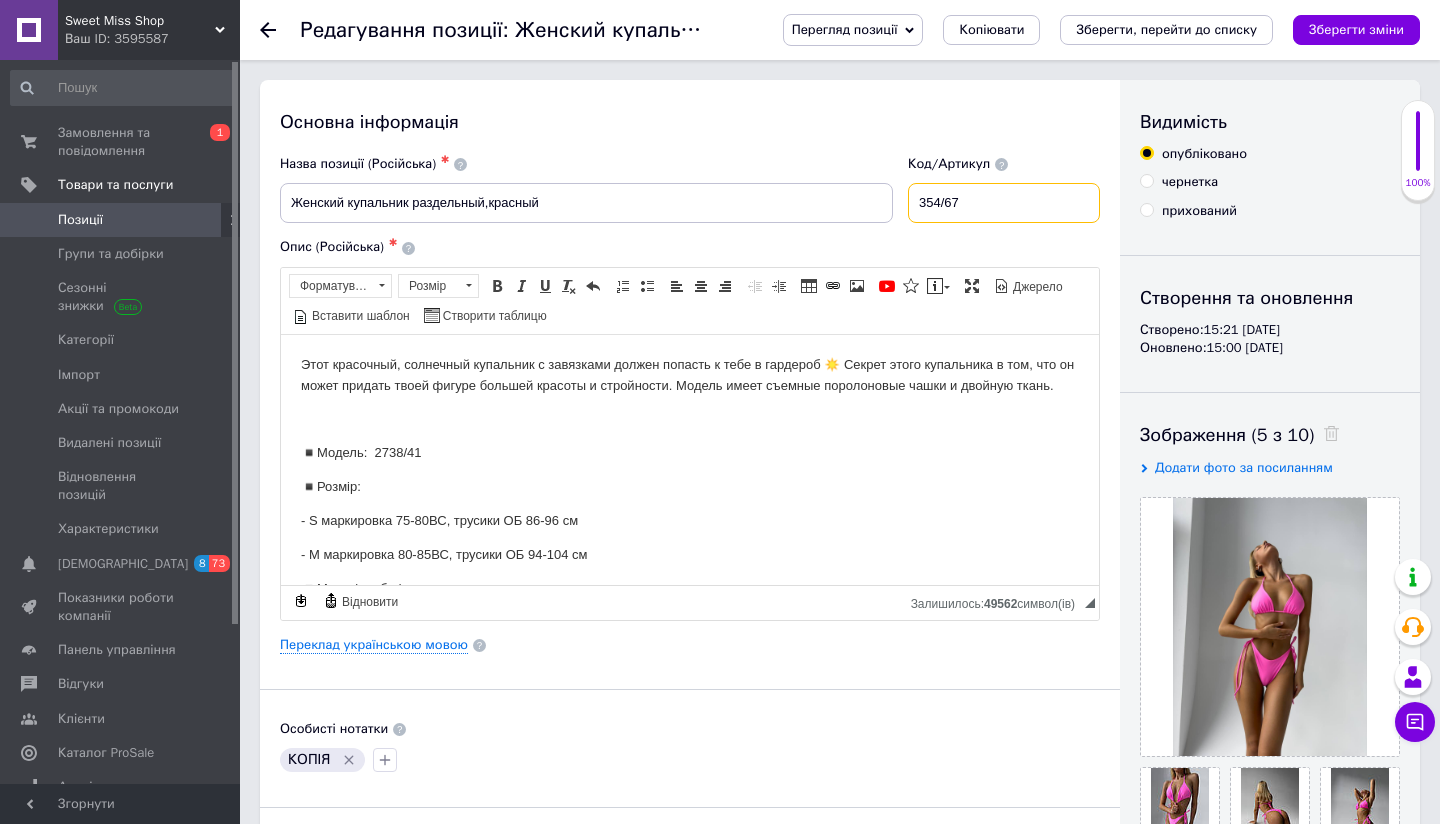 click on "354/67" at bounding box center (1004, 203) 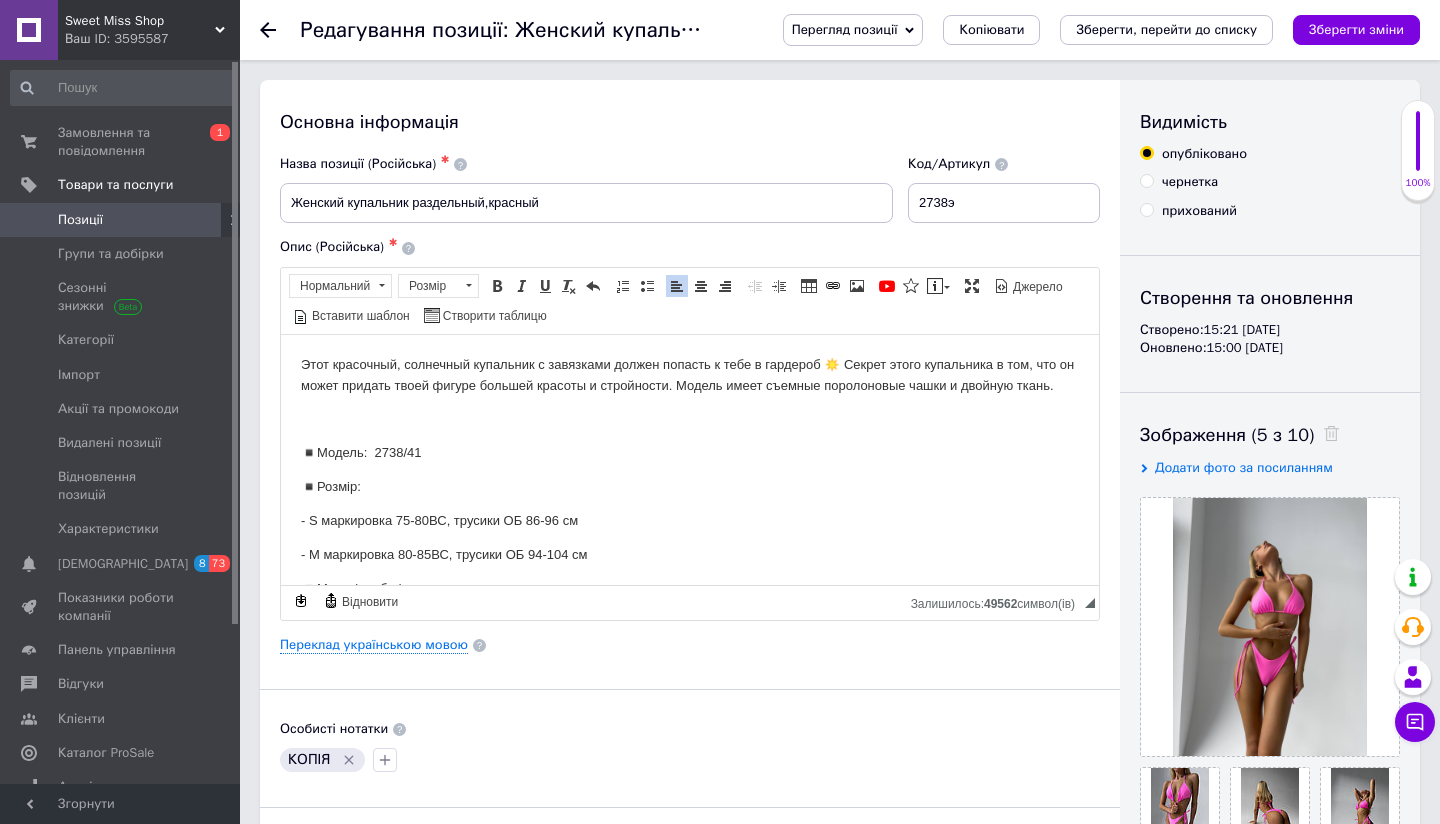 drag, startPoint x: 376, startPoint y: 405, endPoint x: 413, endPoint y: 410, distance: 37.336308 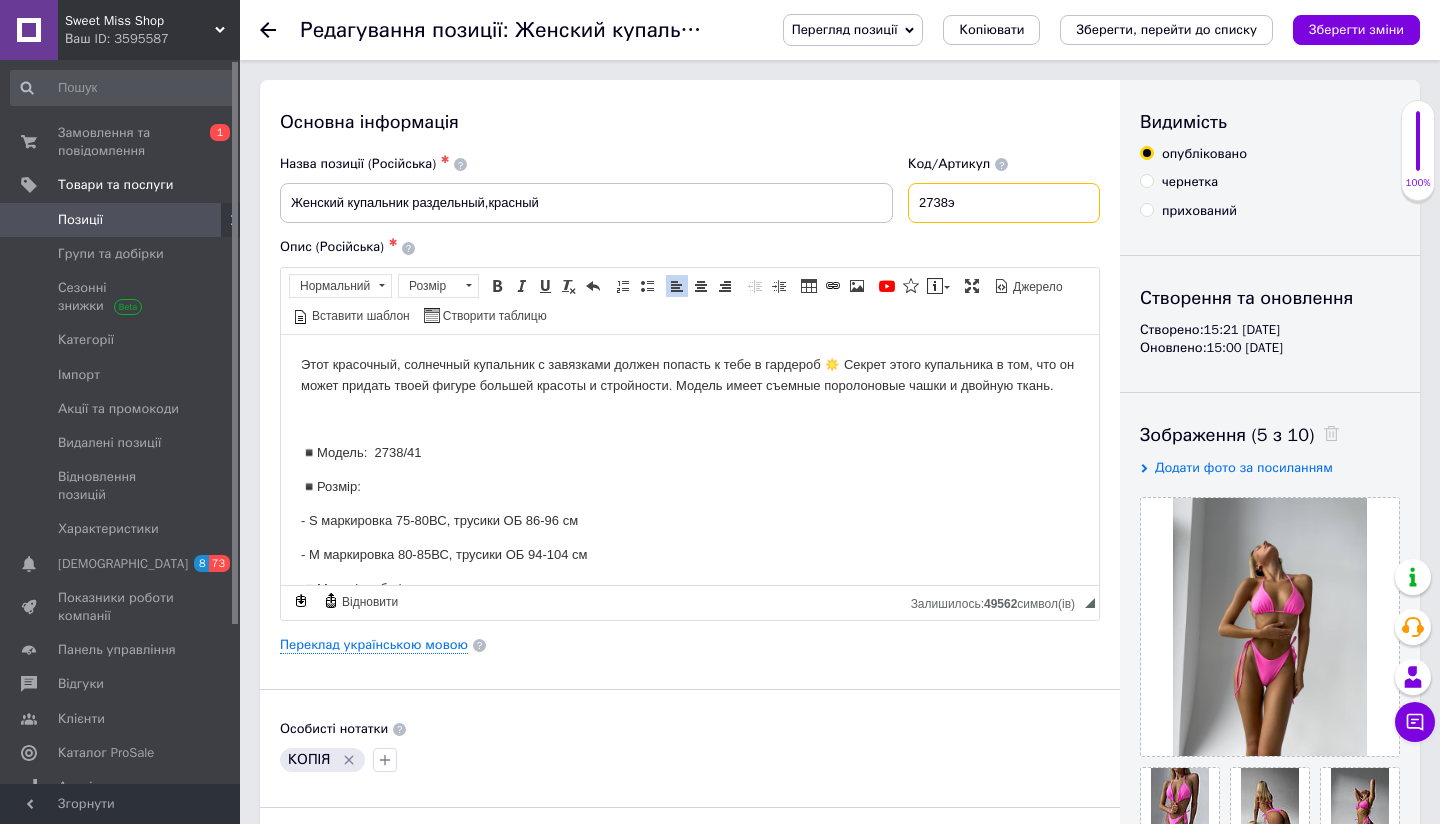 click on "2738э" at bounding box center (1004, 203) 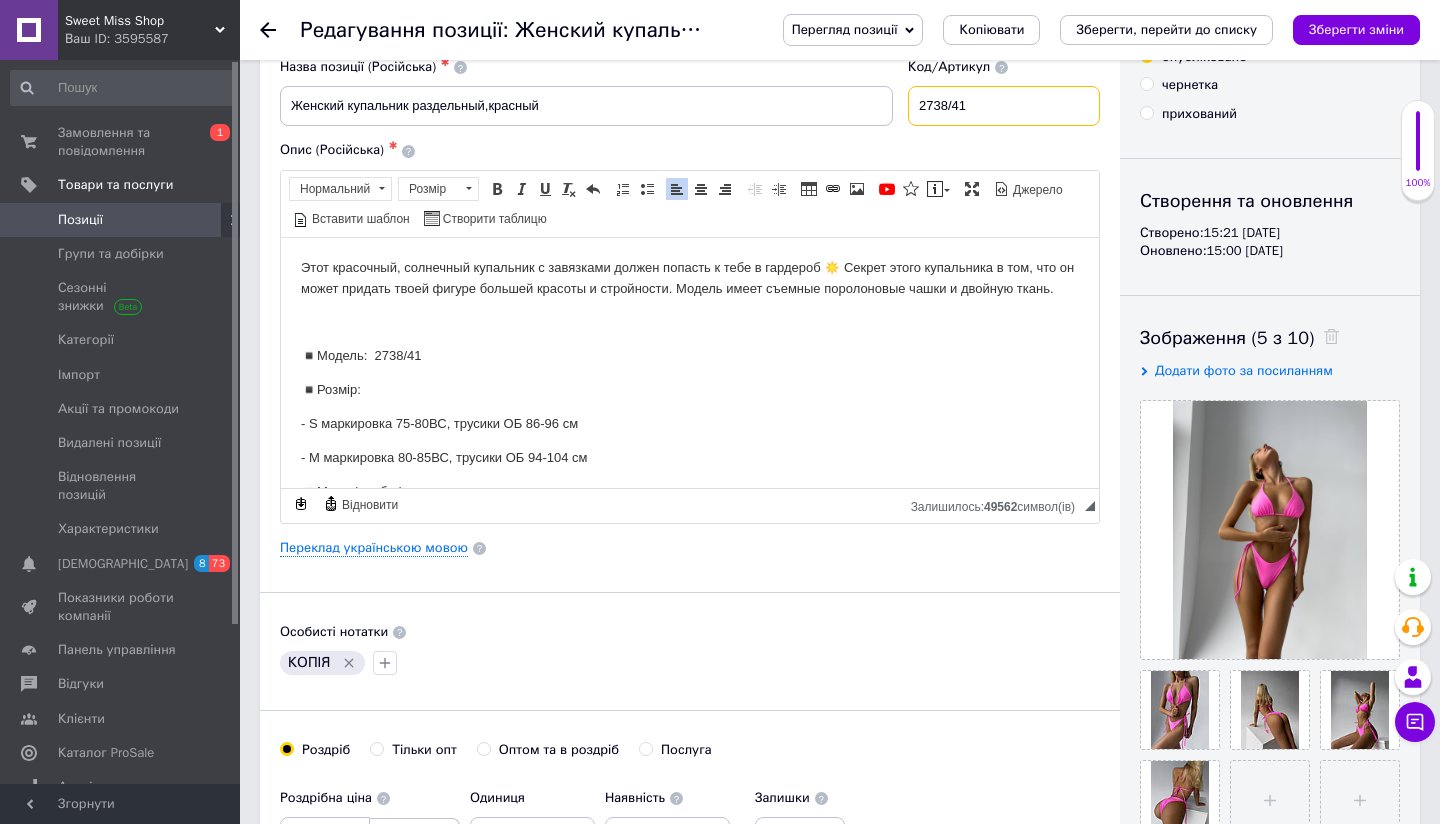 scroll, scrollTop: 191, scrollLeft: 0, axis: vertical 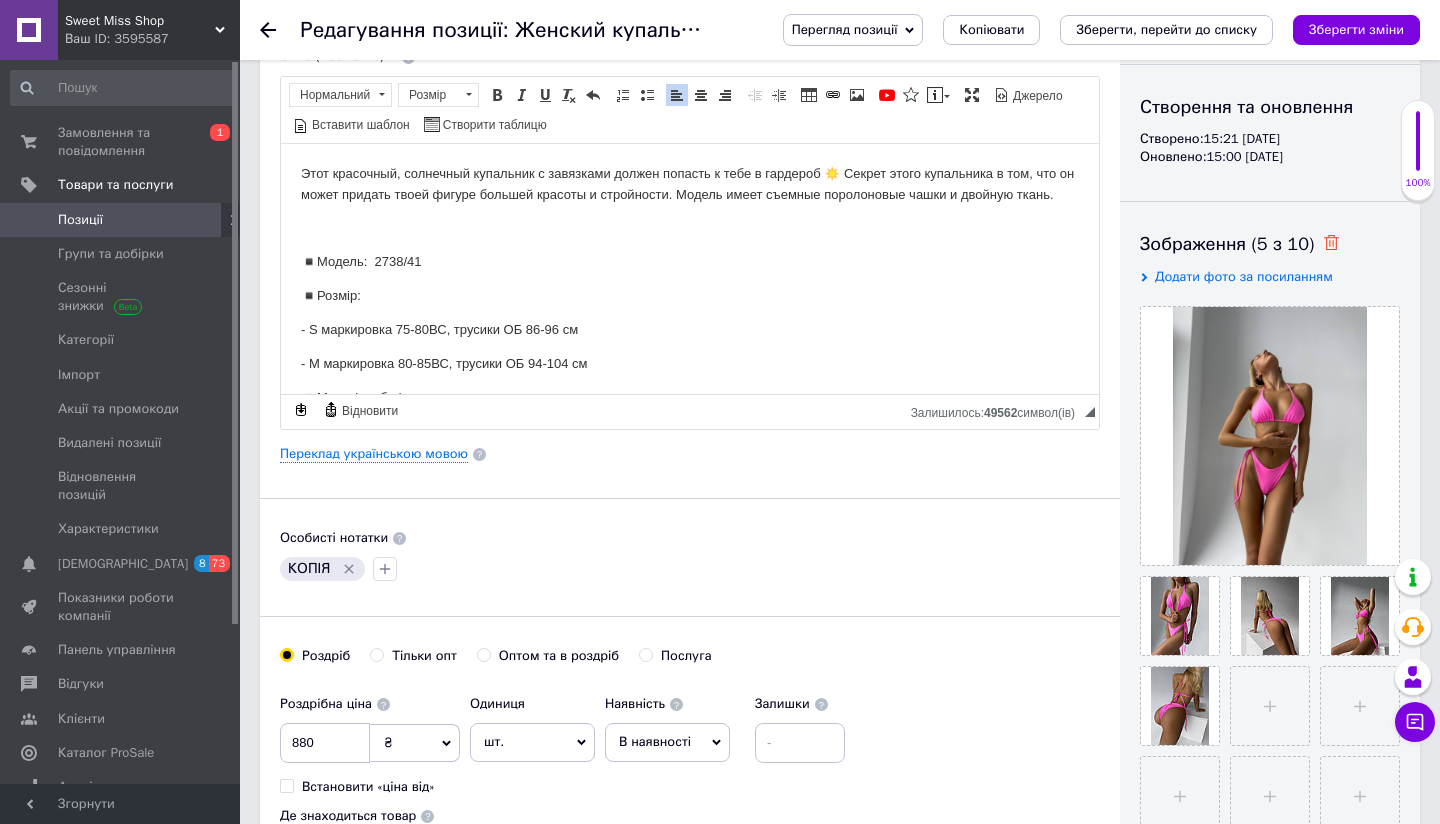 type on "2738/41" 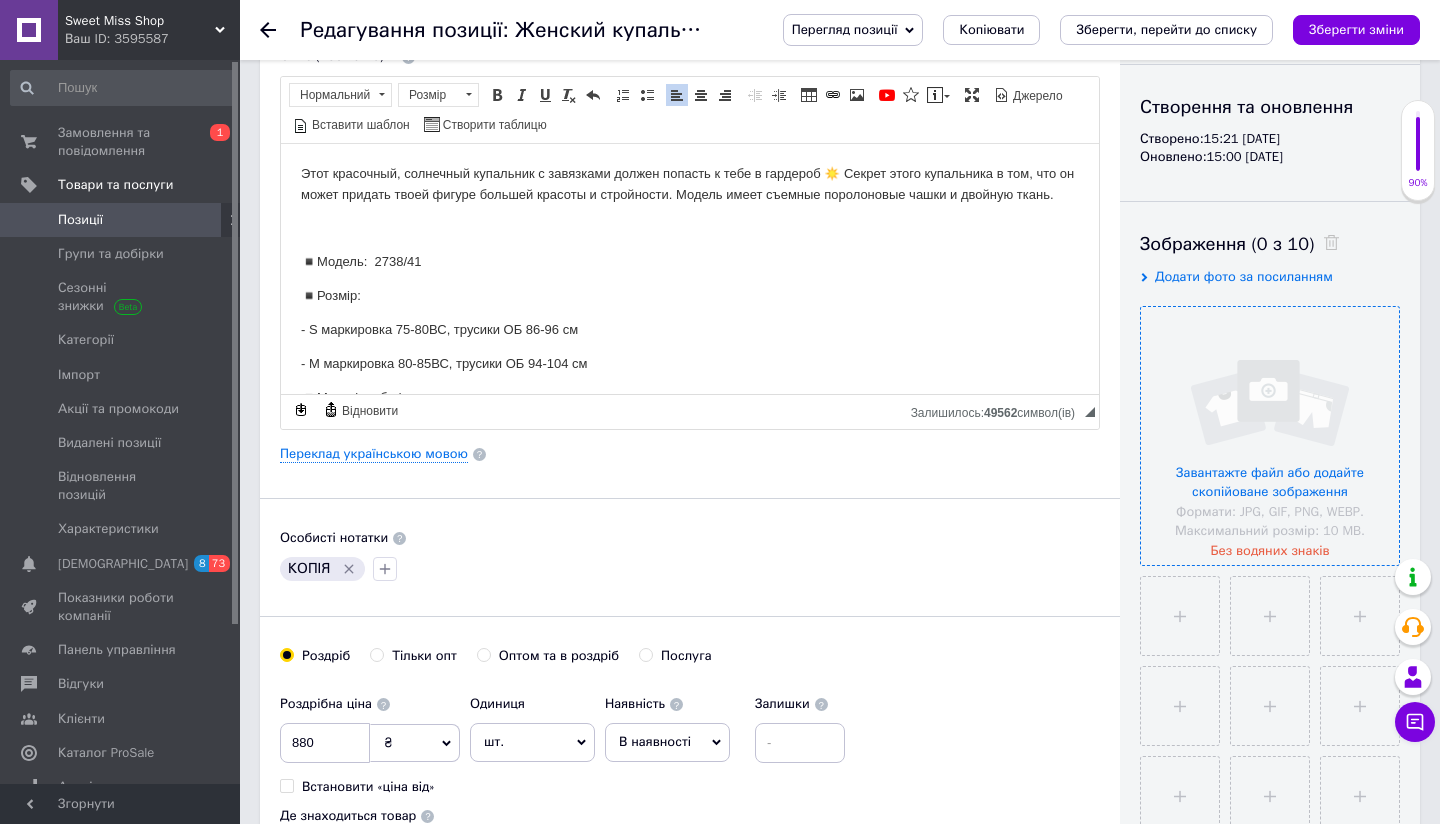 click at bounding box center [1270, 436] 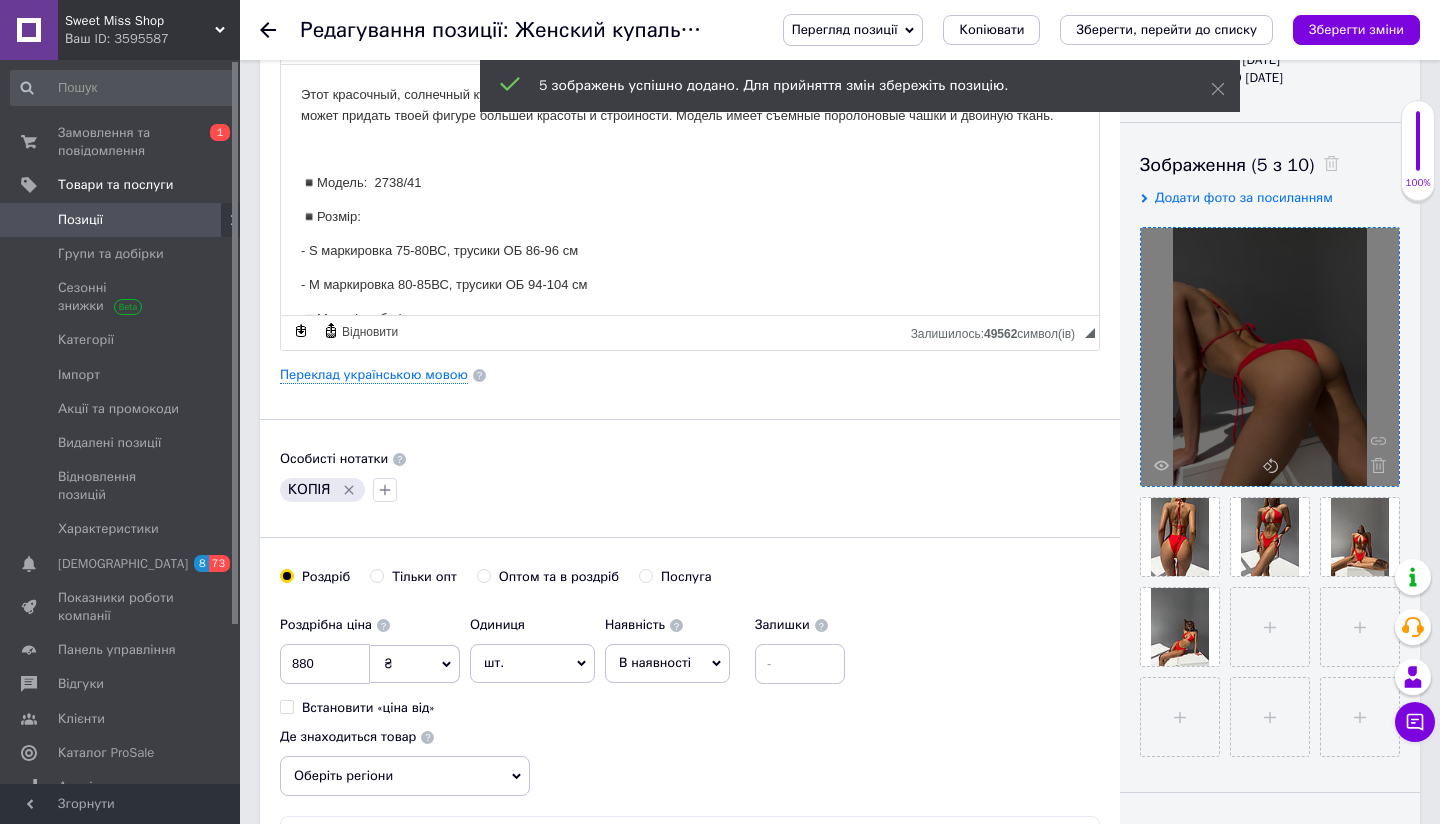 scroll, scrollTop: 274, scrollLeft: 0, axis: vertical 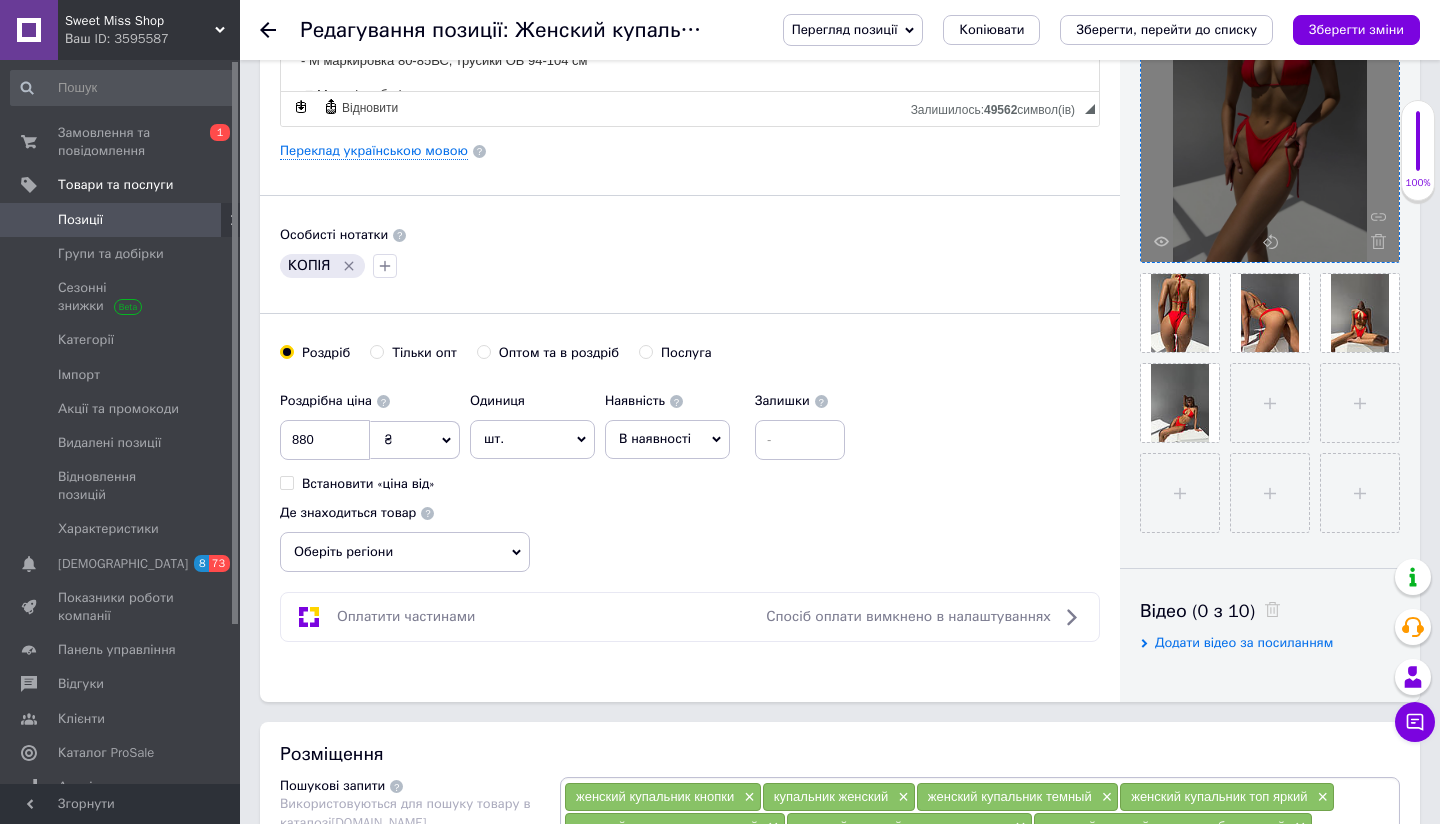 click on "В наявності" at bounding box center [655, 438] 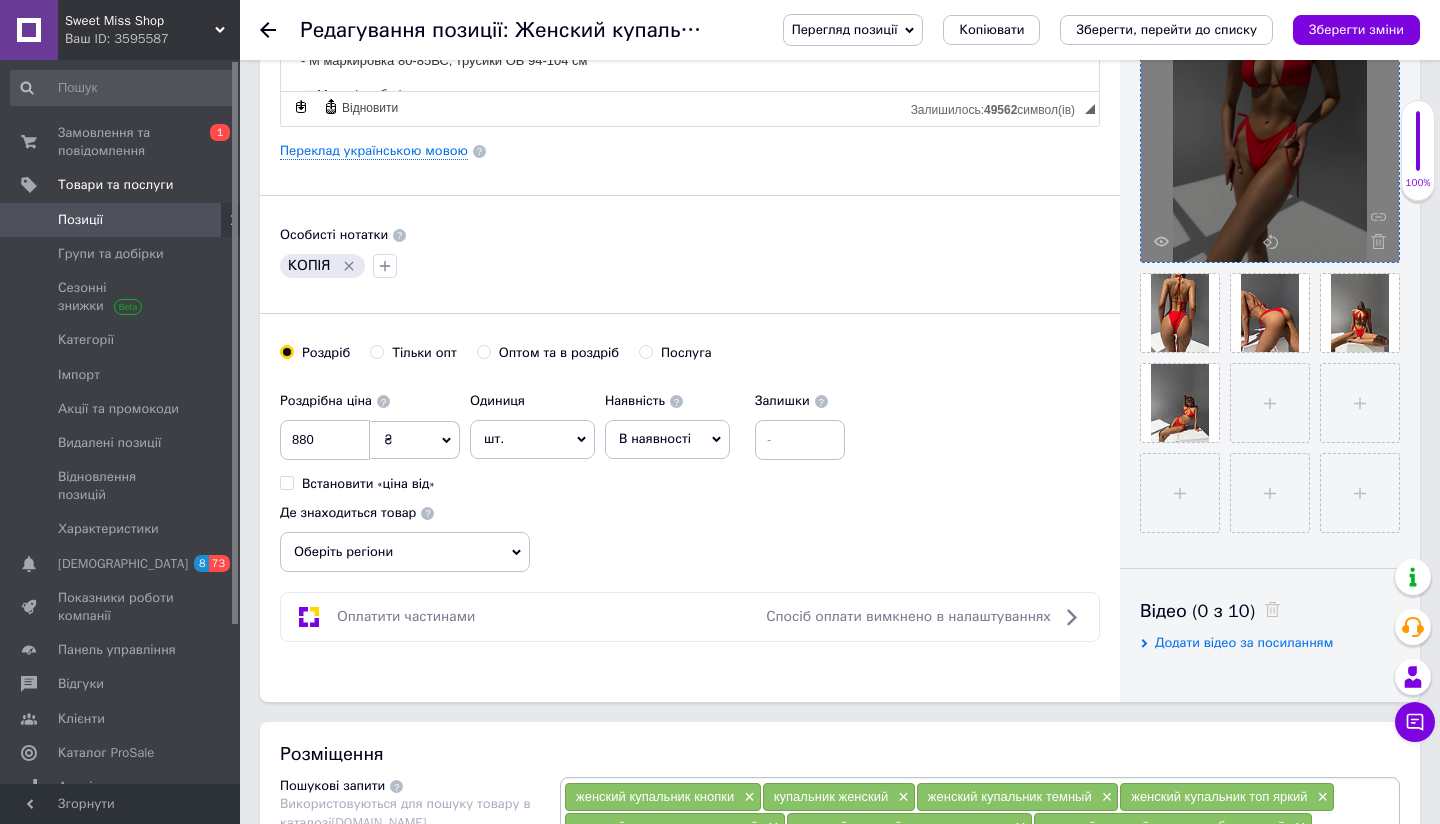 click on "[PERSON_NAME] опт Оптом та в роздріб Послуга" at bounding box center [690, 363] 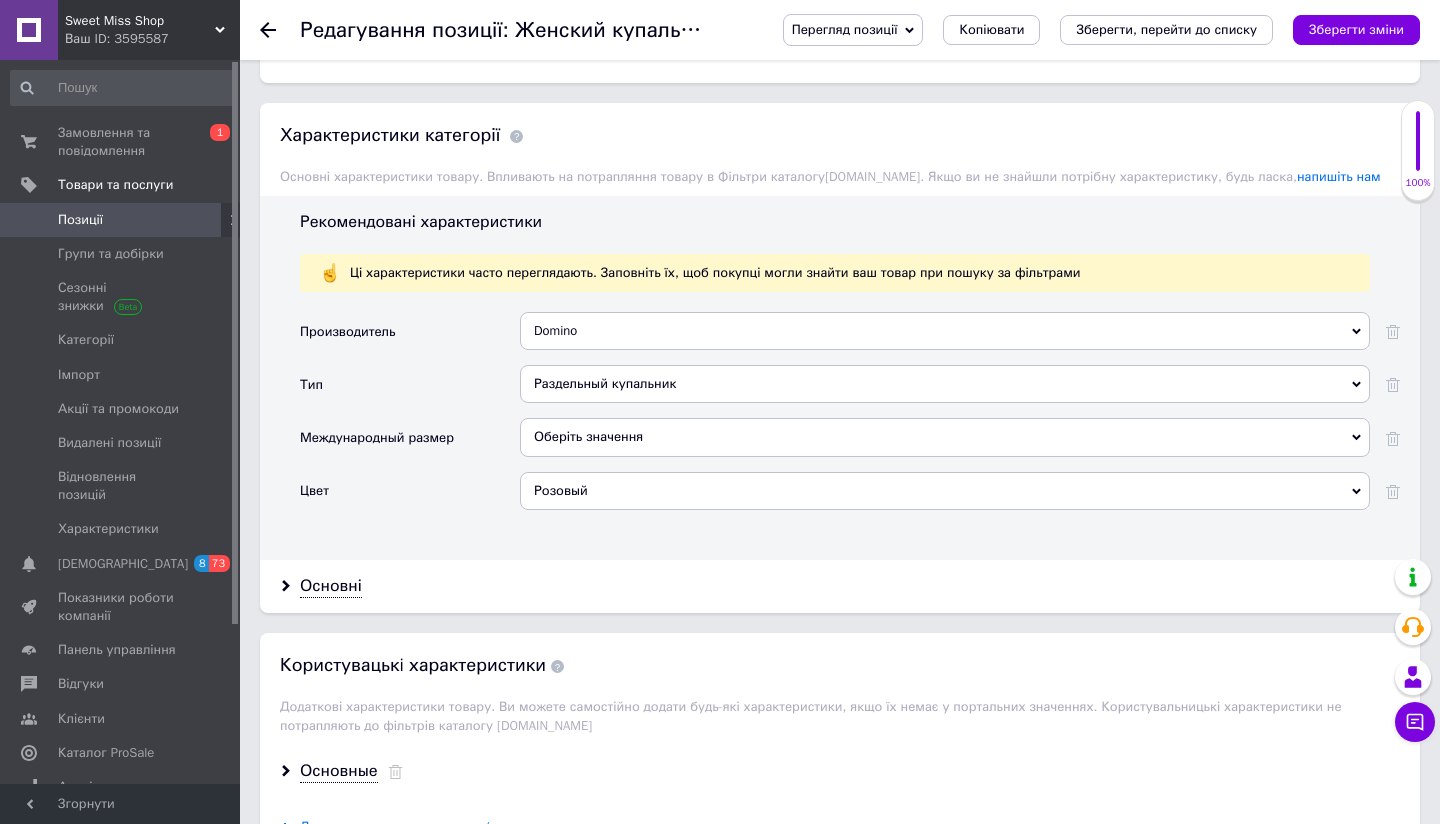 scroll, scrollTop: 1890, scrollLeft: 0, axis: vertical 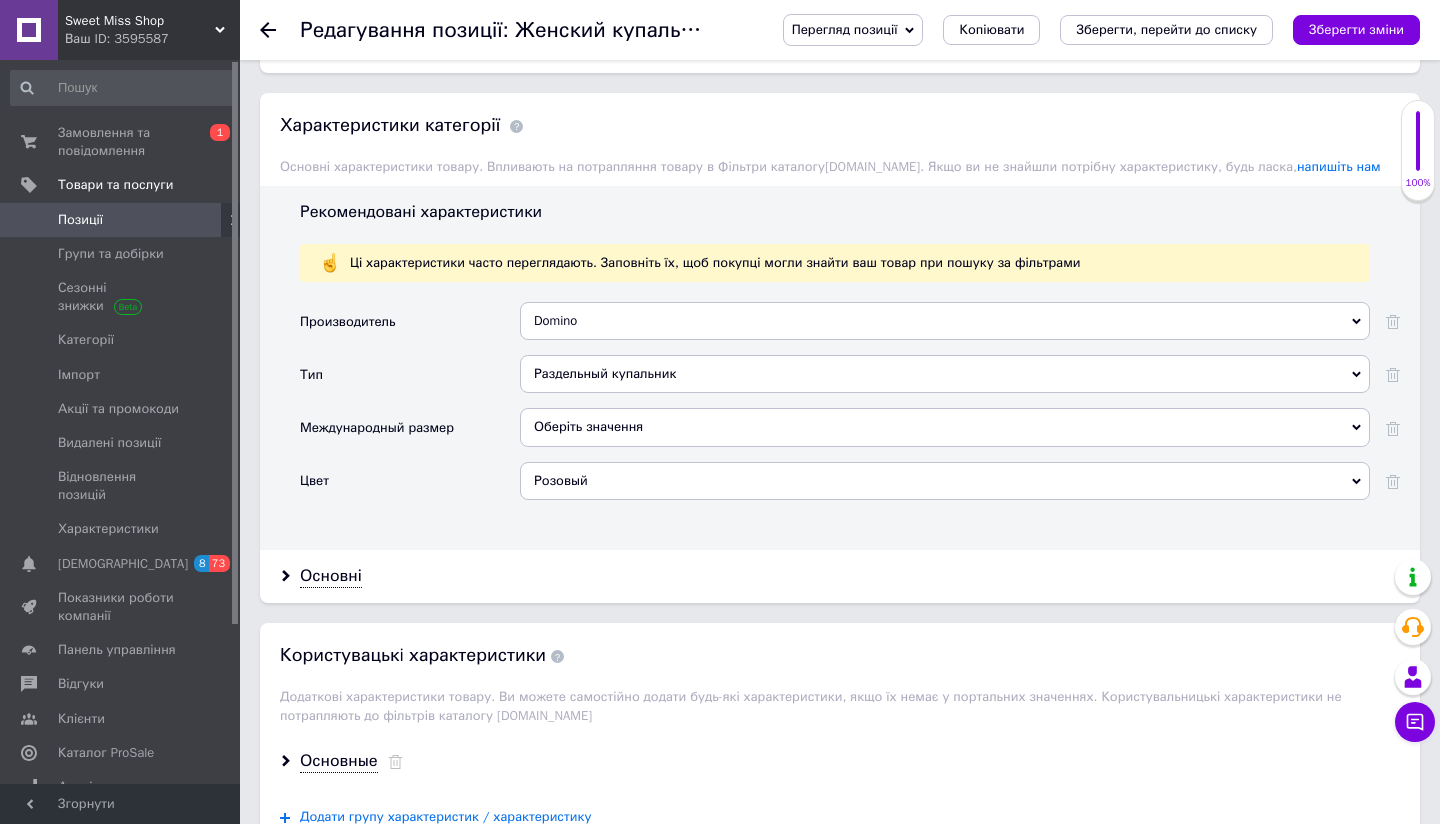 click on "Розовый" at bounding box center [945, 481] 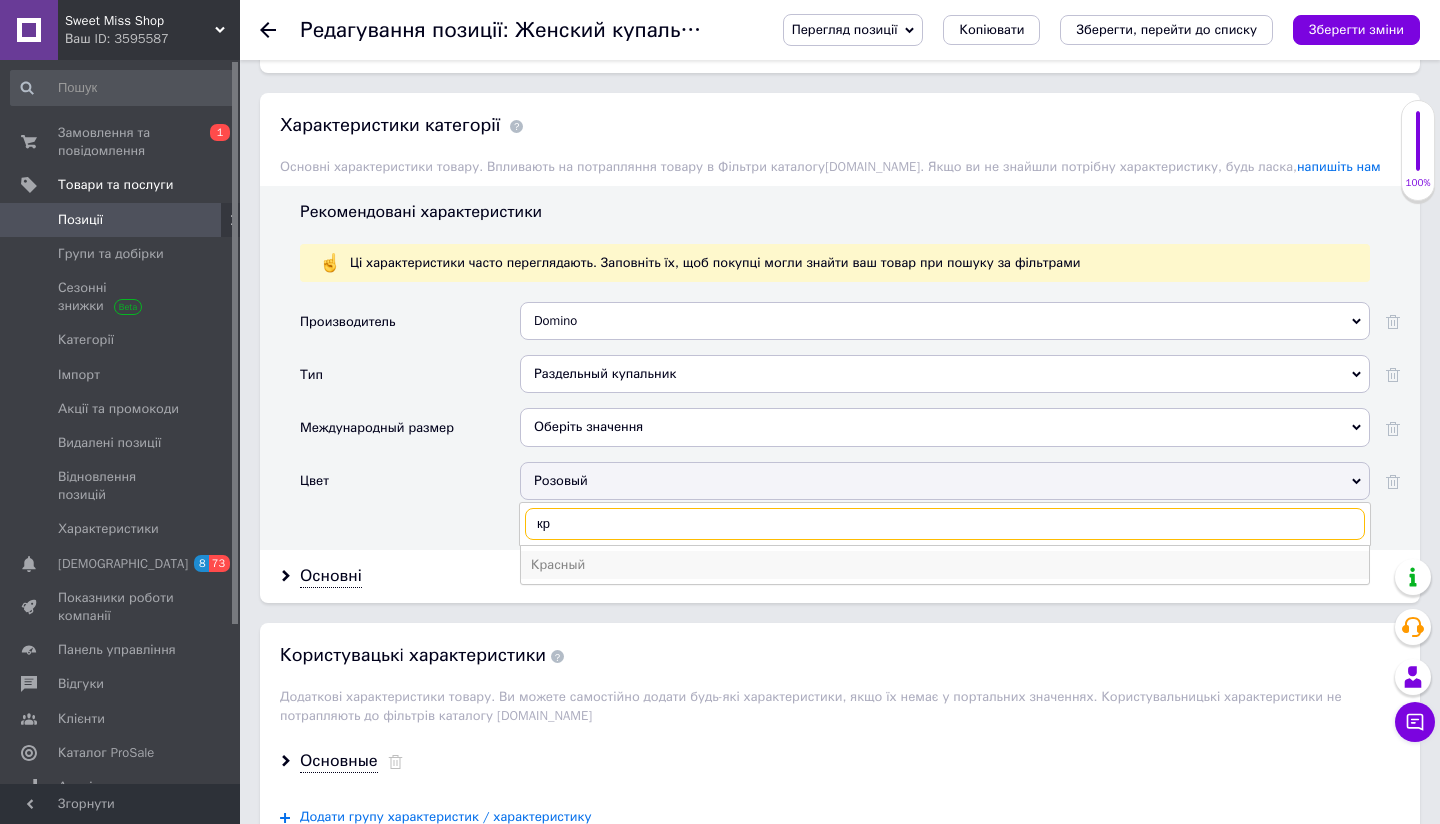 type on "кр" 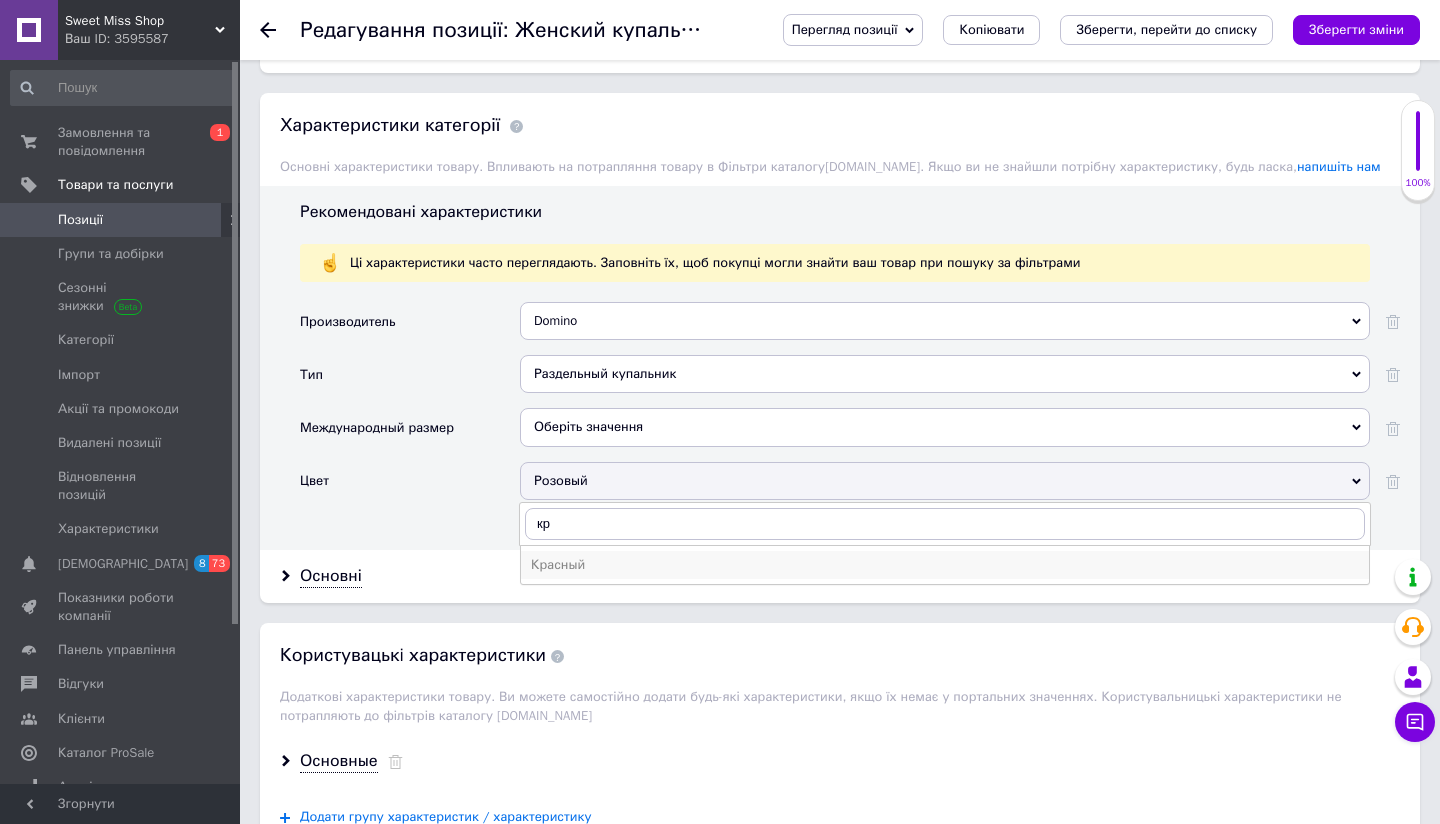 click on "Красный" at bounding box center (945, 565) 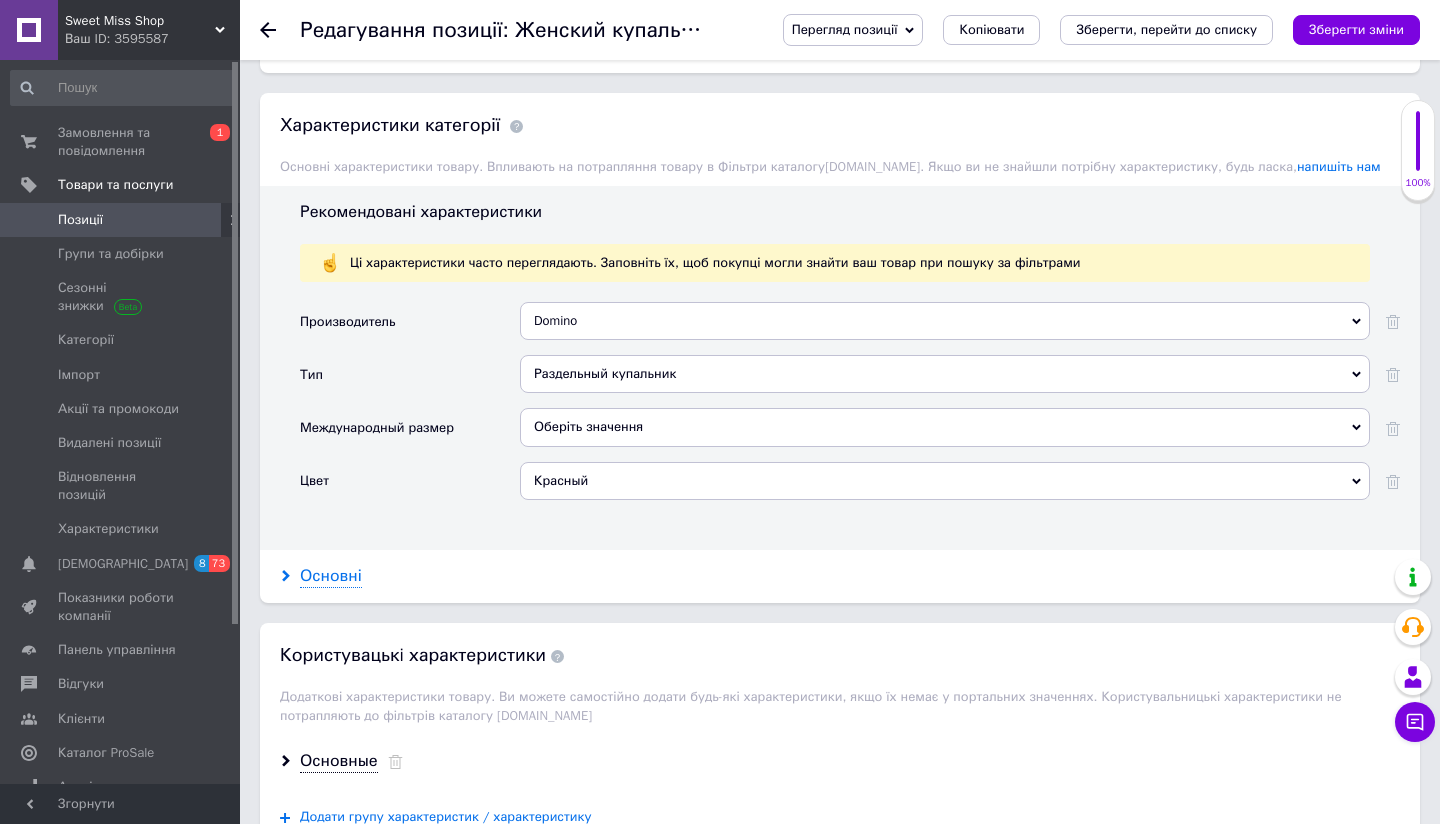 click 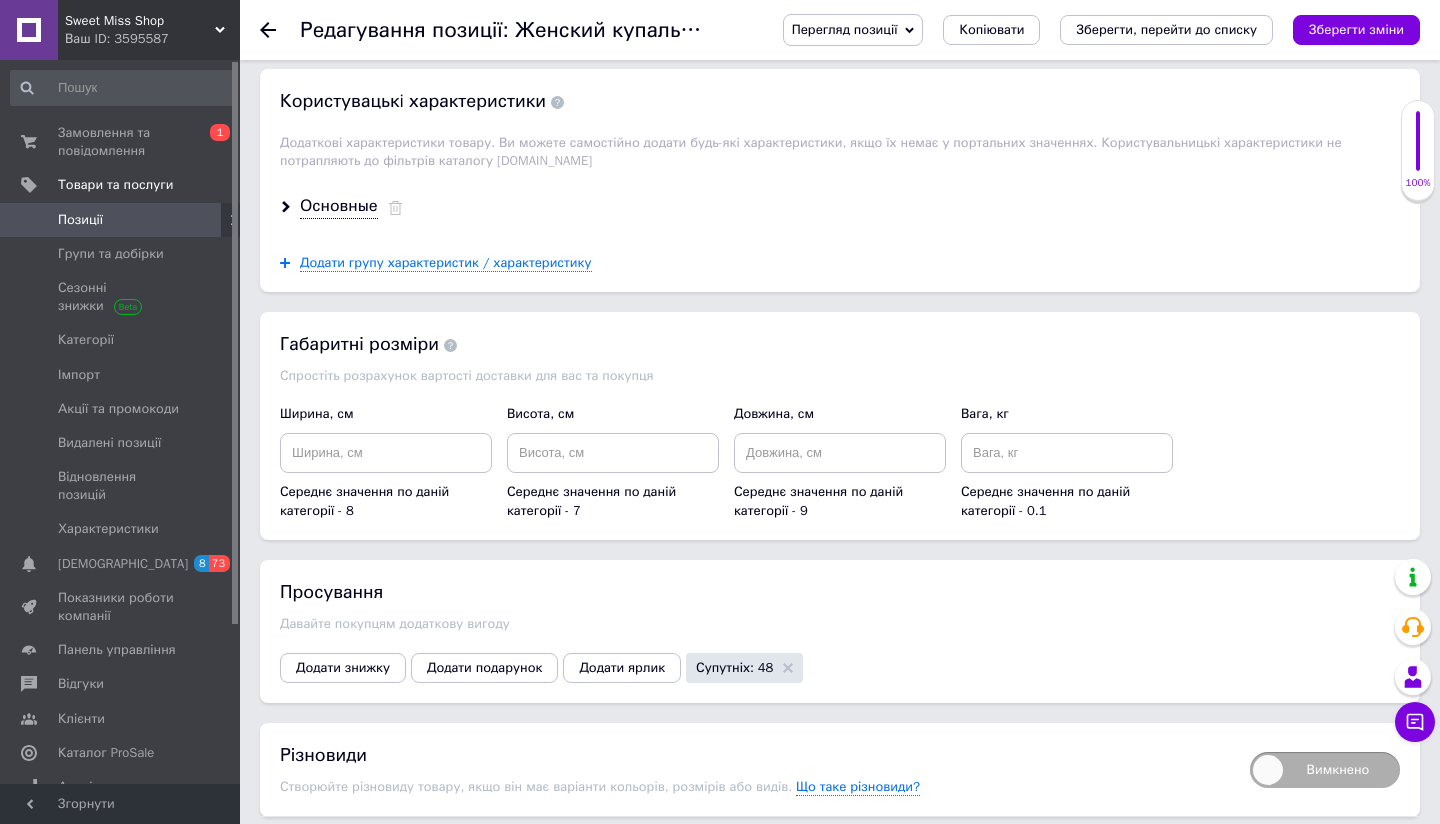 scroll, scrollTop: 3457, scrollLeft: 0, axis: vertical 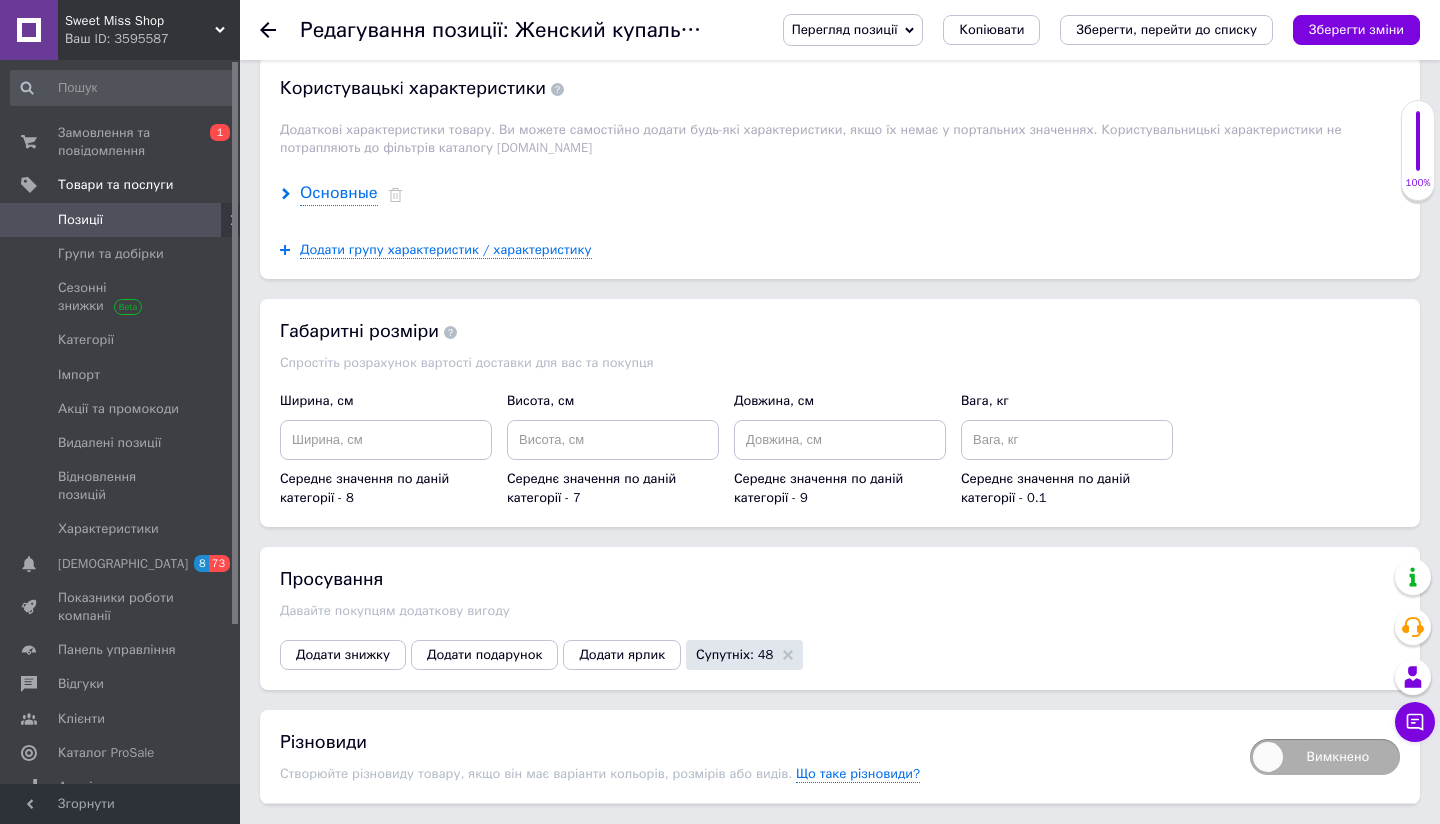 click on "Основные" at bounding box center [339, 193] 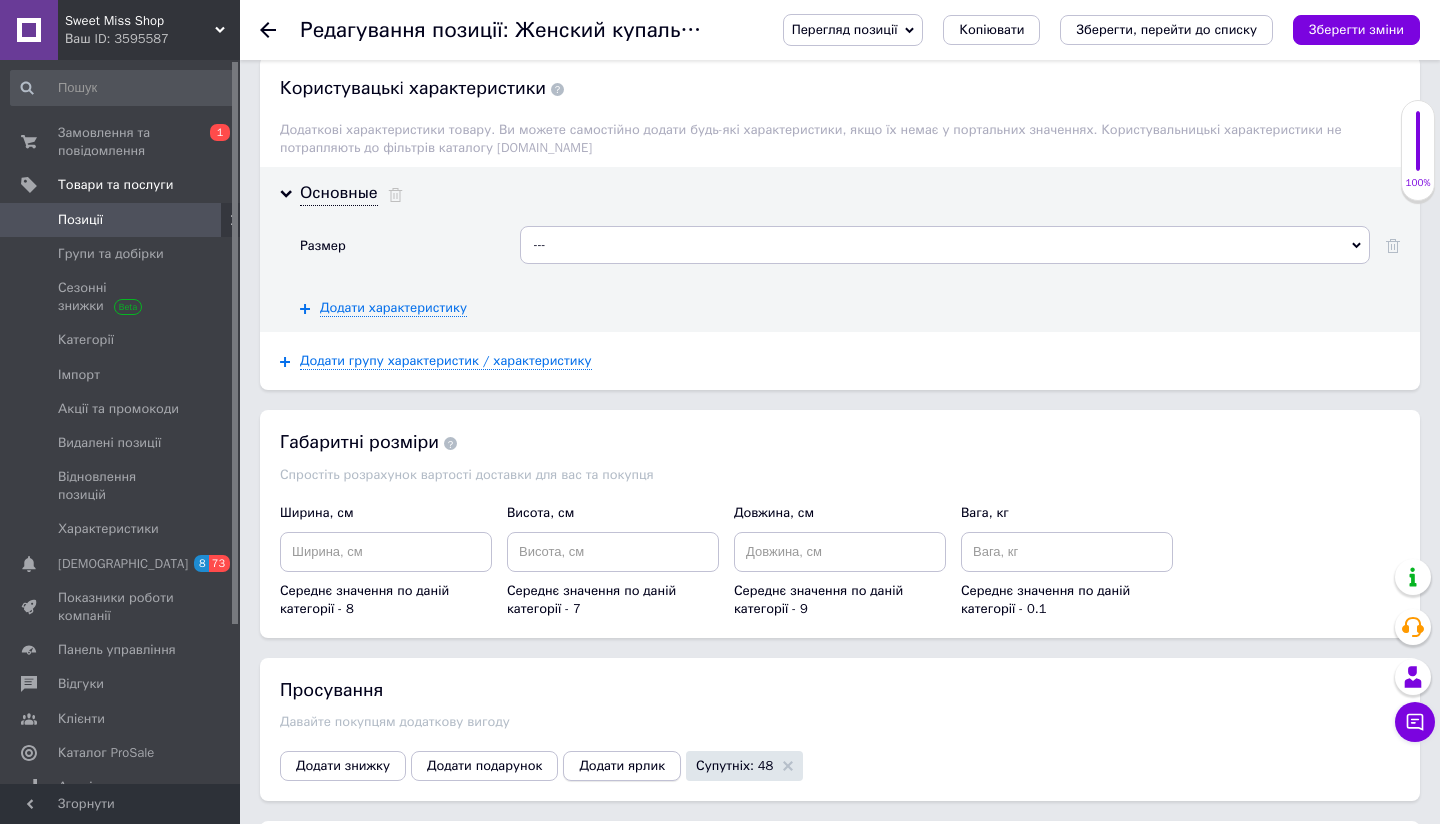 click on "Додати ярлик" at bounding box center (622, 766) 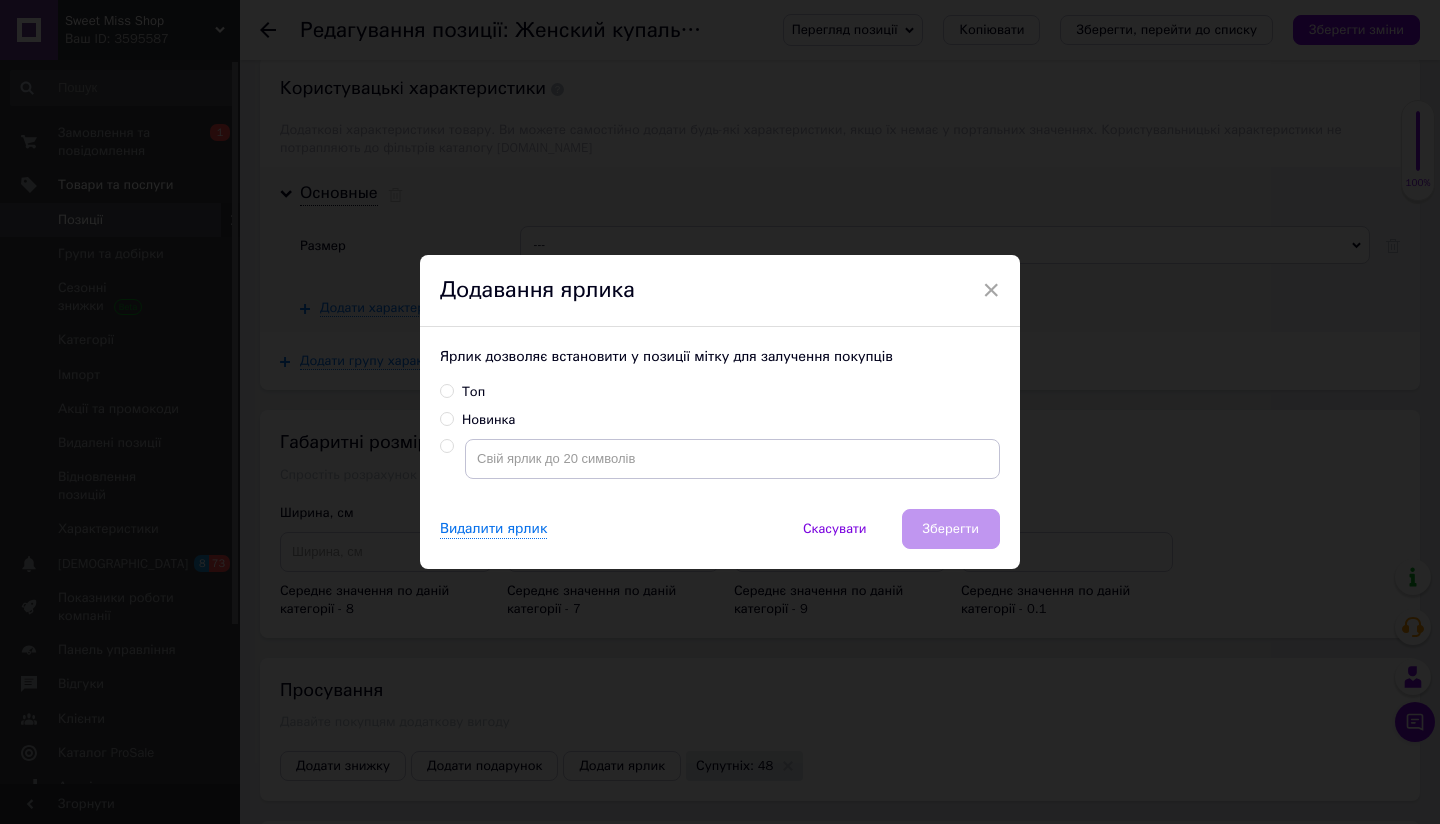 click on "Топ" at bounding box center [462, 392] 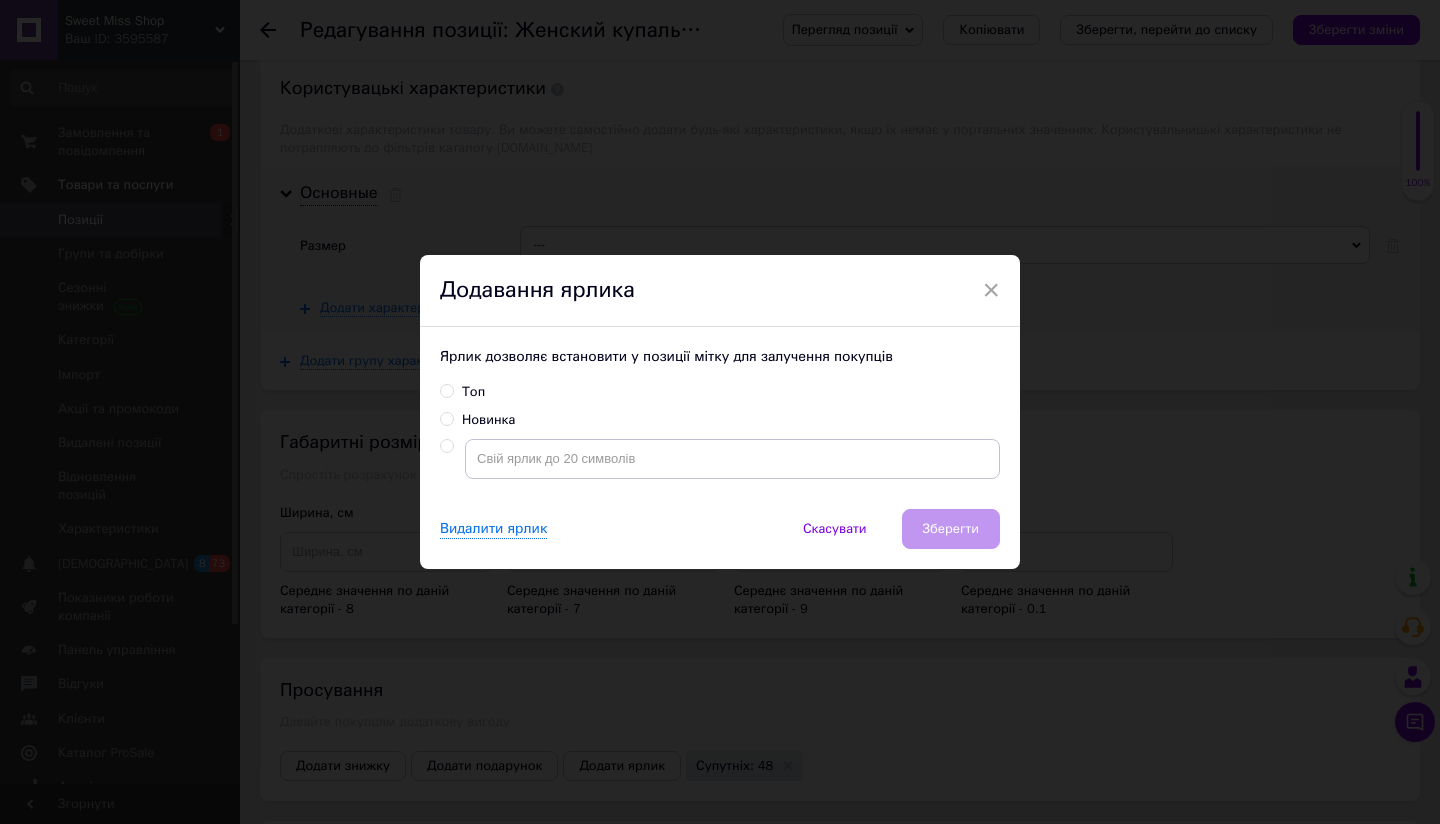 radio on "true" 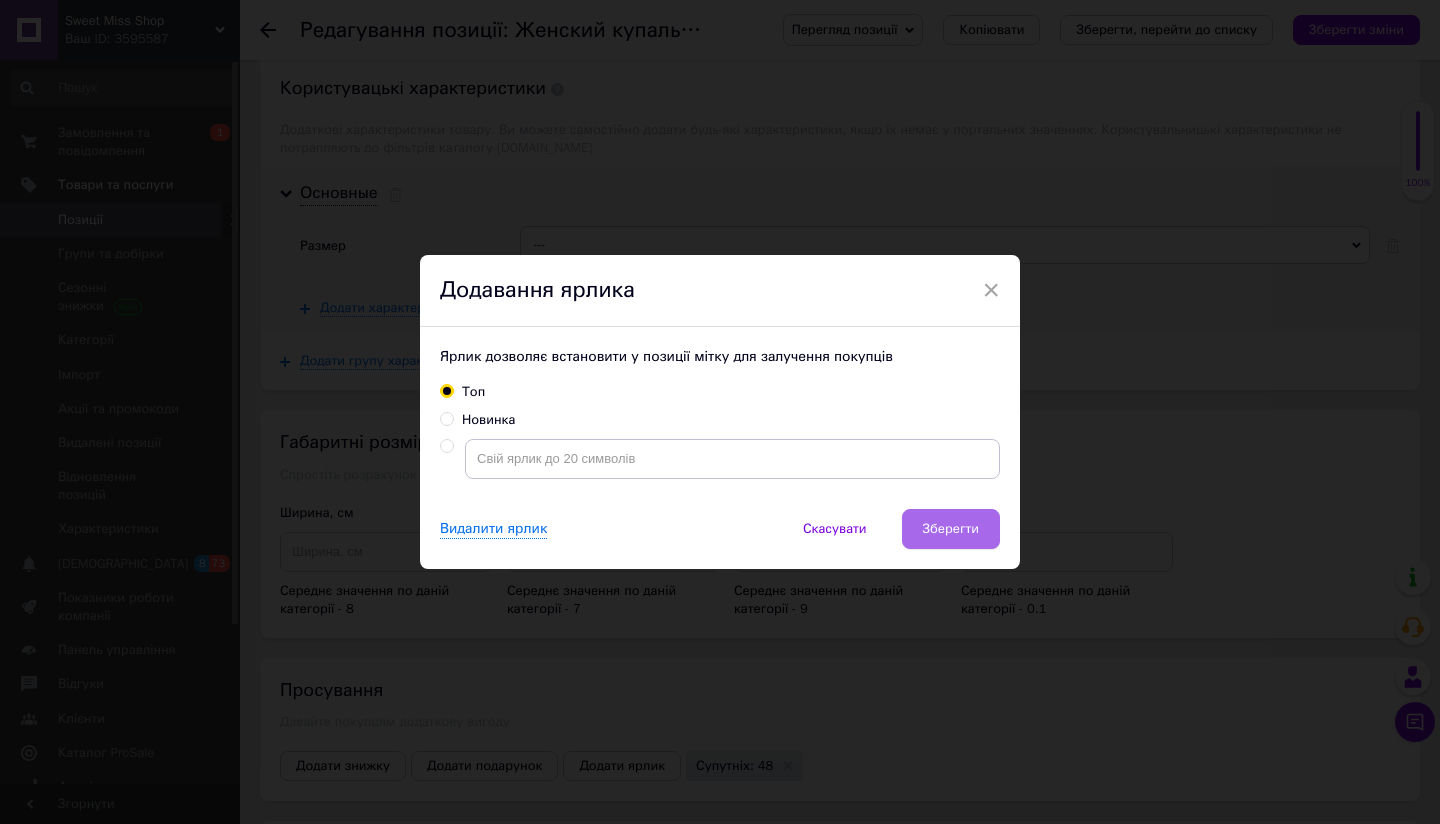 click on "Зберегти" at bounding box center (951, 529) 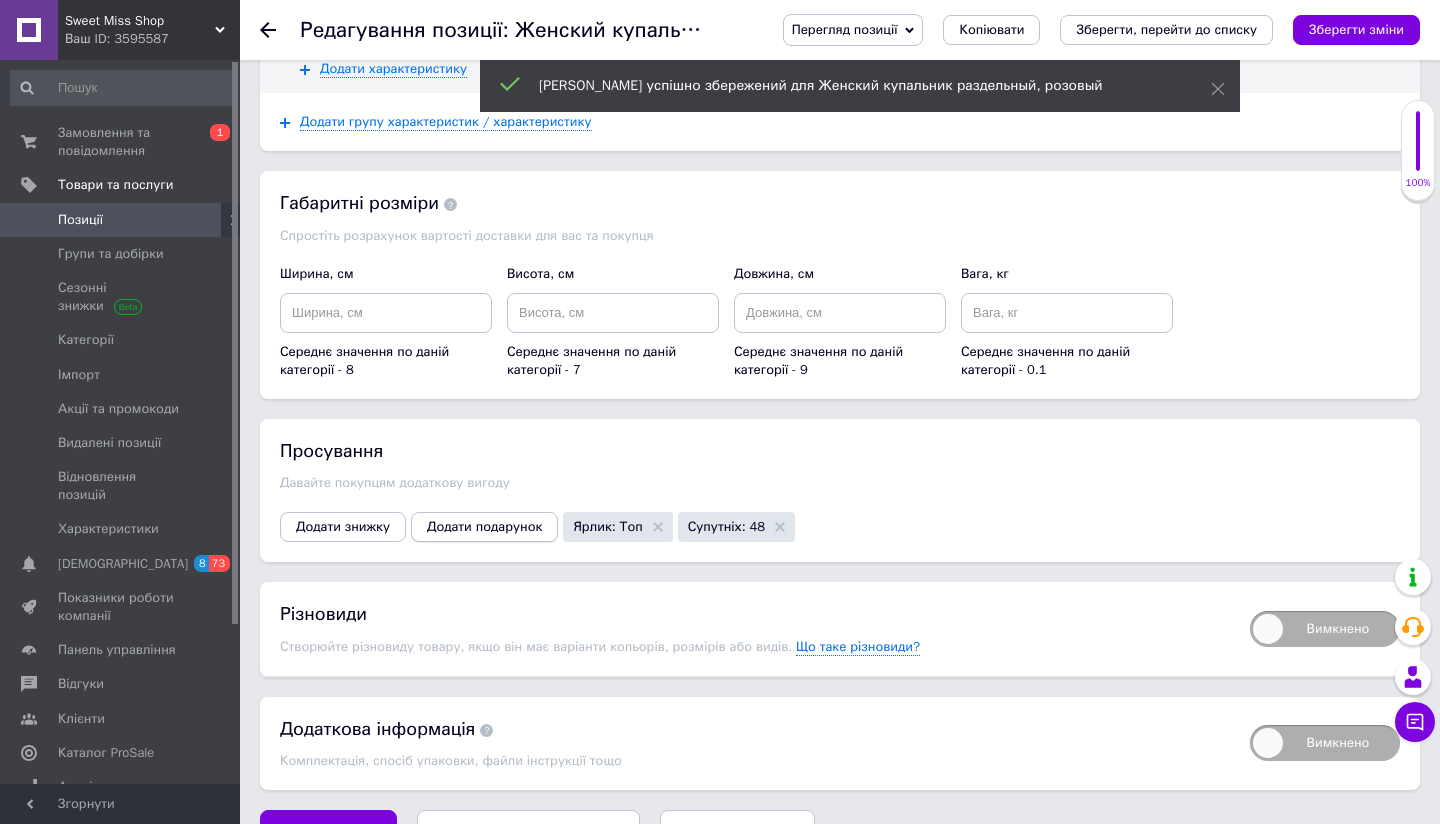 scroll, scrollTop: 3694, scrollLeft: 0, axis: vertical 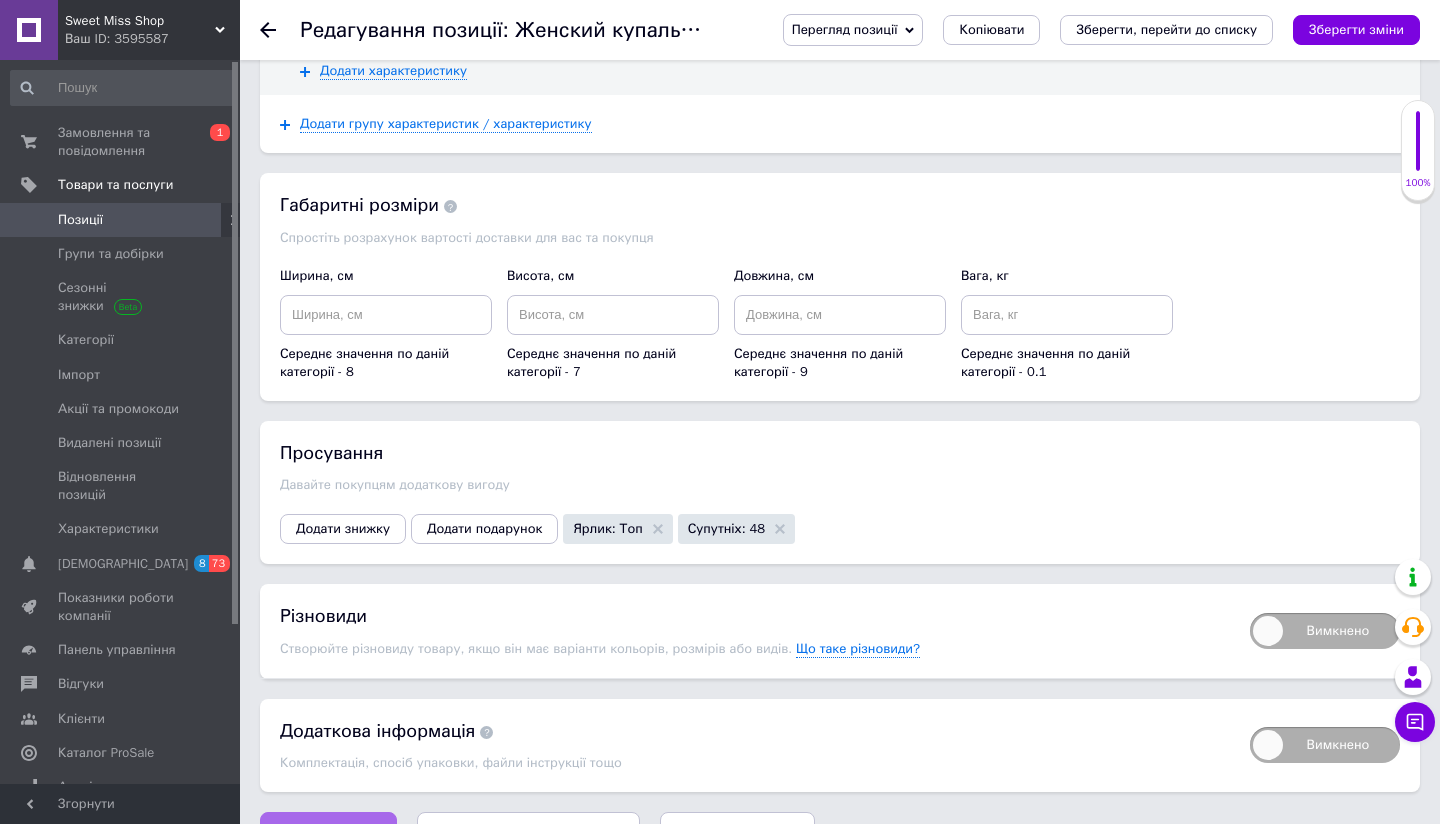 click on "Зберегти зміни" at bounding box center (328, 832) 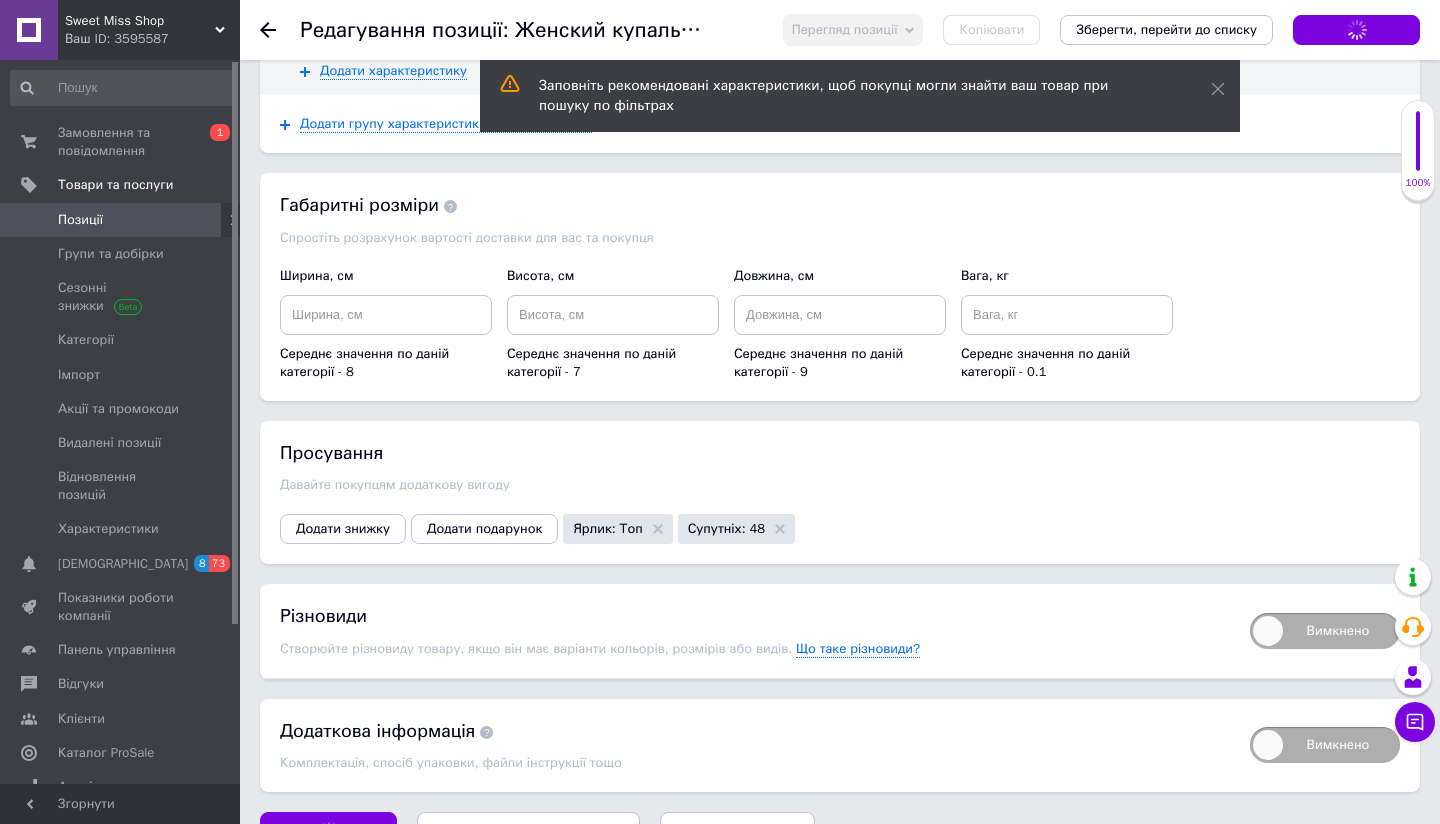 click on "Вимкнено" at bounding box center (1325, 631) 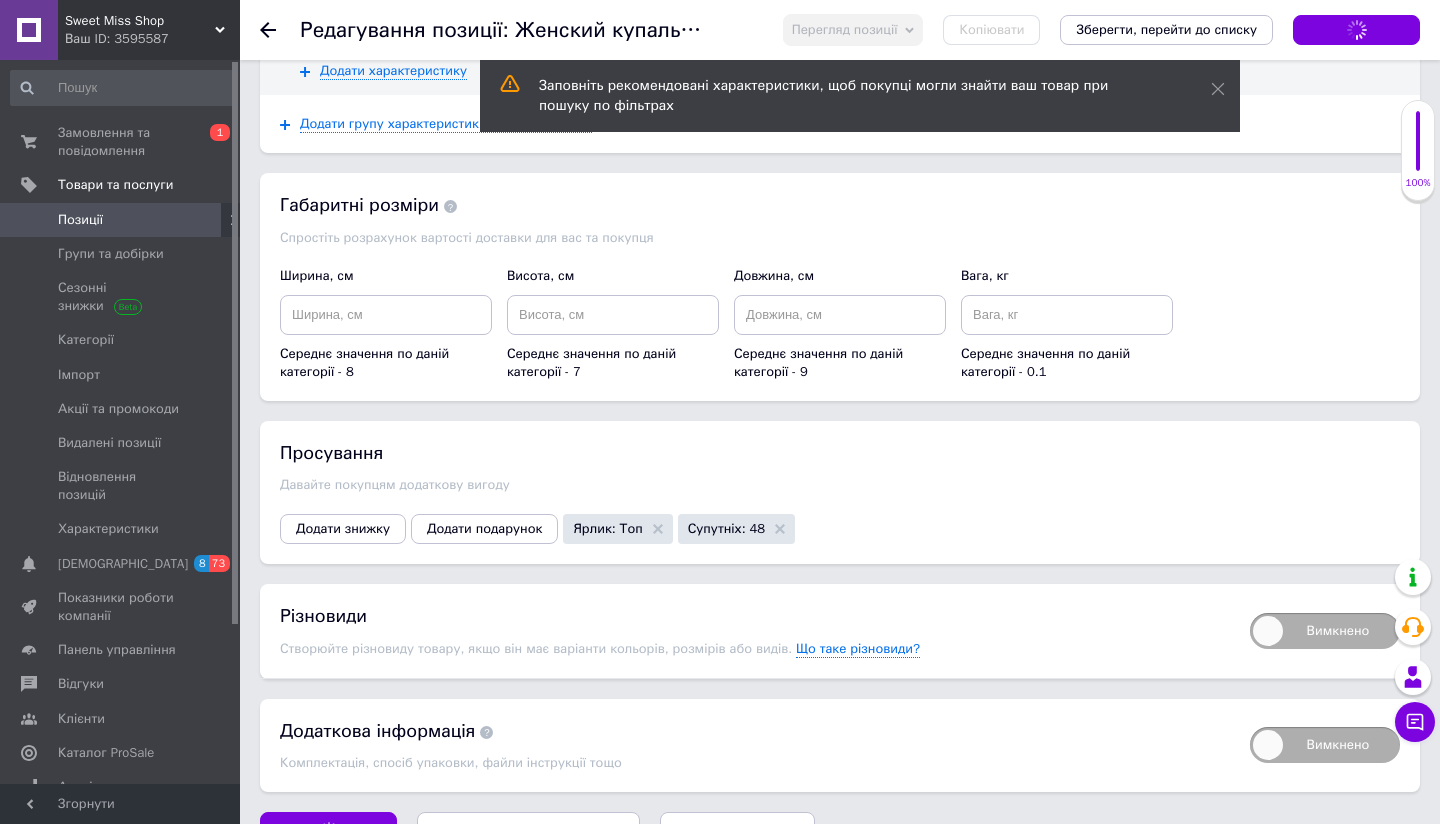 click on "Вимкнено" at bounding box center (1243, 606) 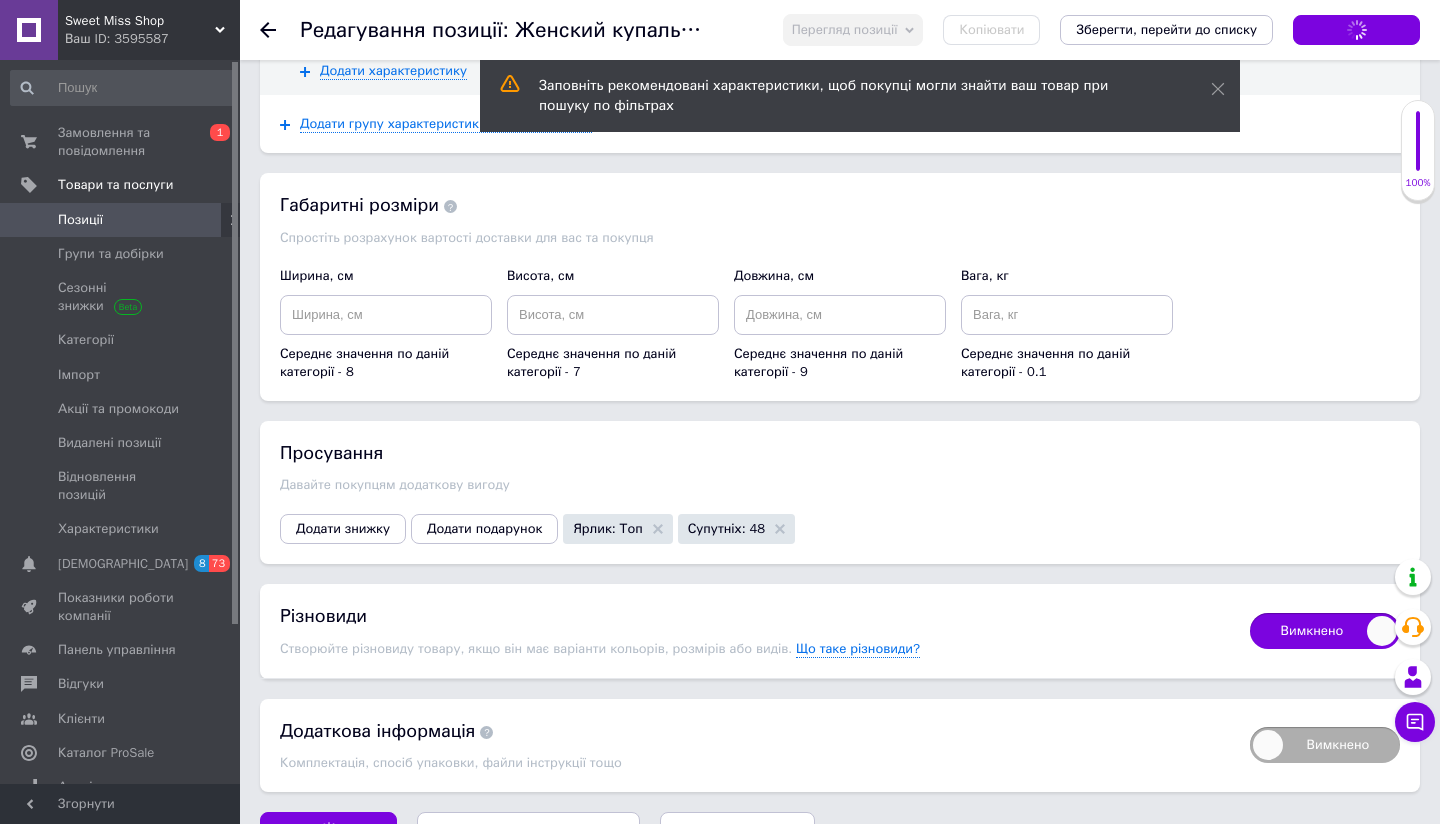 checkbox on "true" 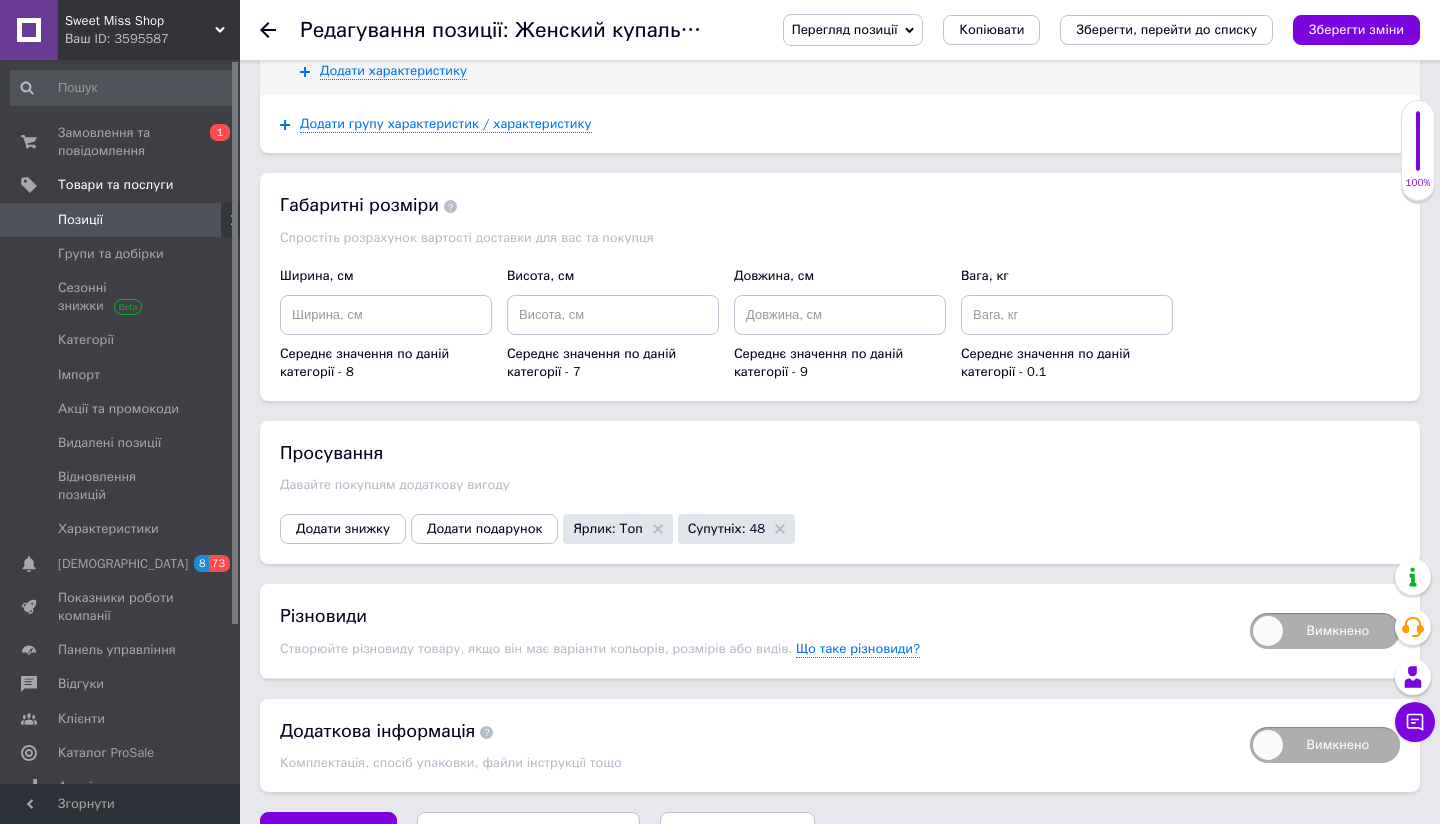 click on "Вимкнено" at bounding box center [1325, 631] 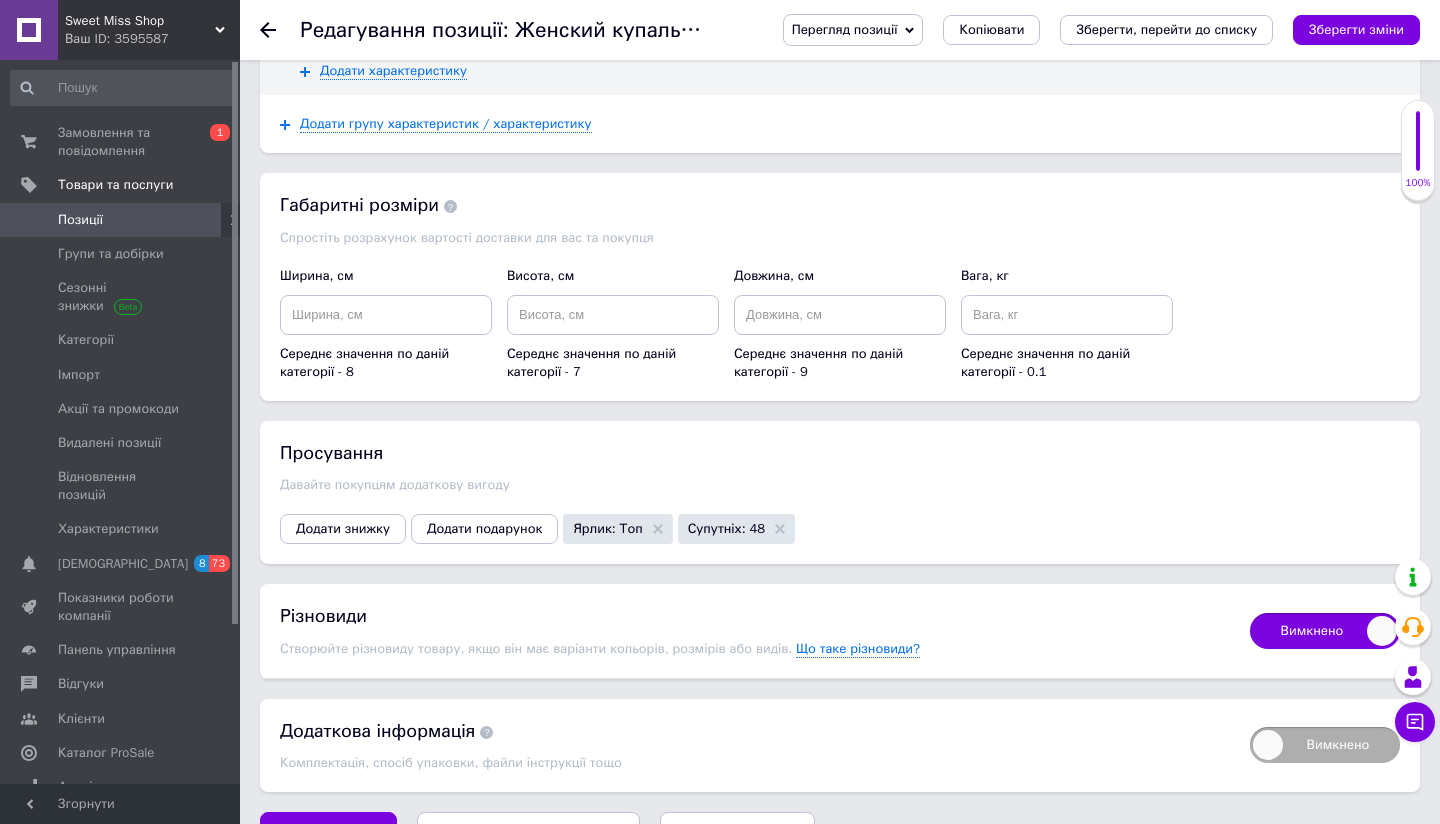 checkbox on "true" 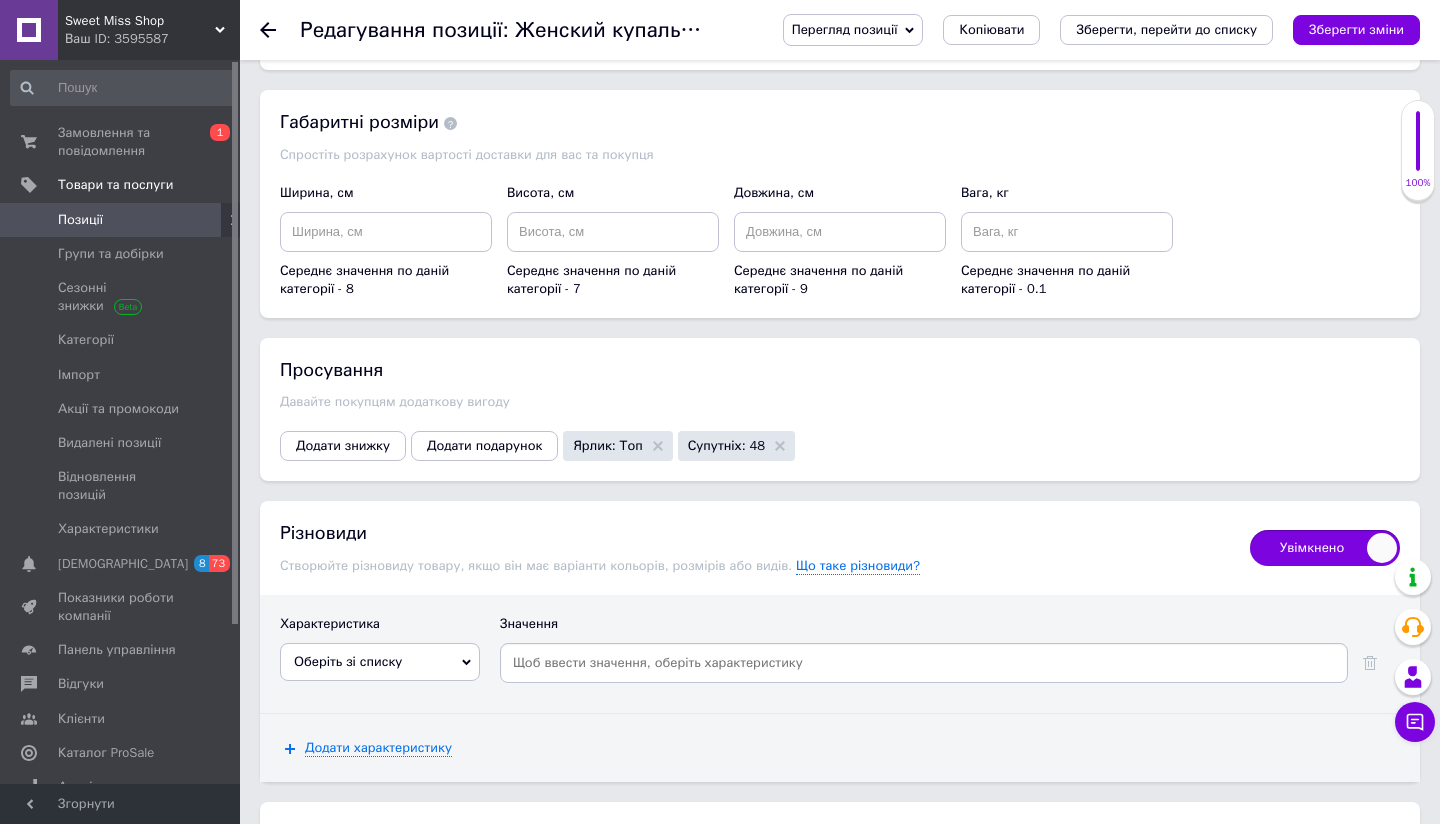 scroll, scrollTop: 3800, scrollLeft: 0, axis: vertical 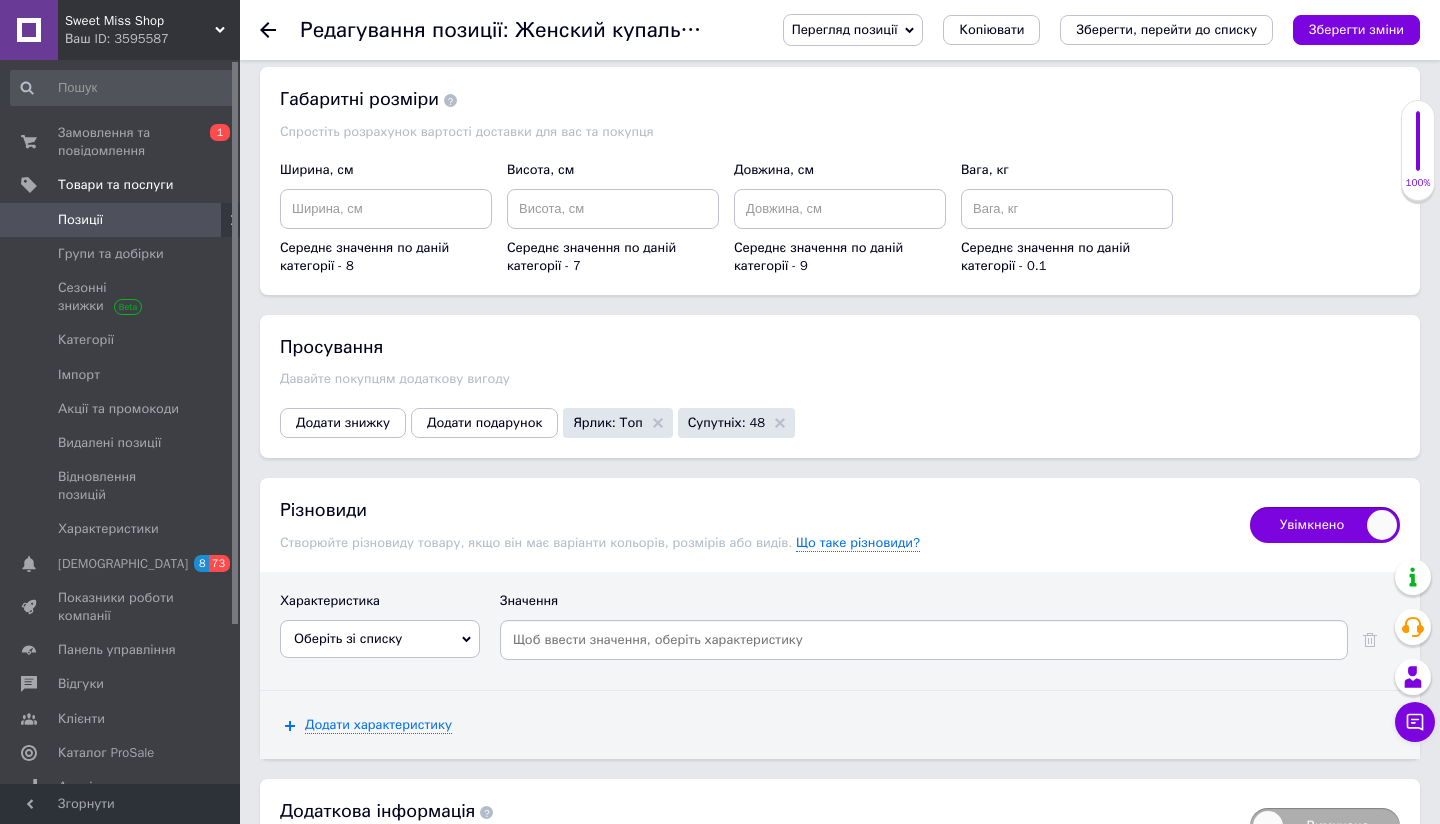 click on "Оберіть зі списку" at bounding box center (348, 638) 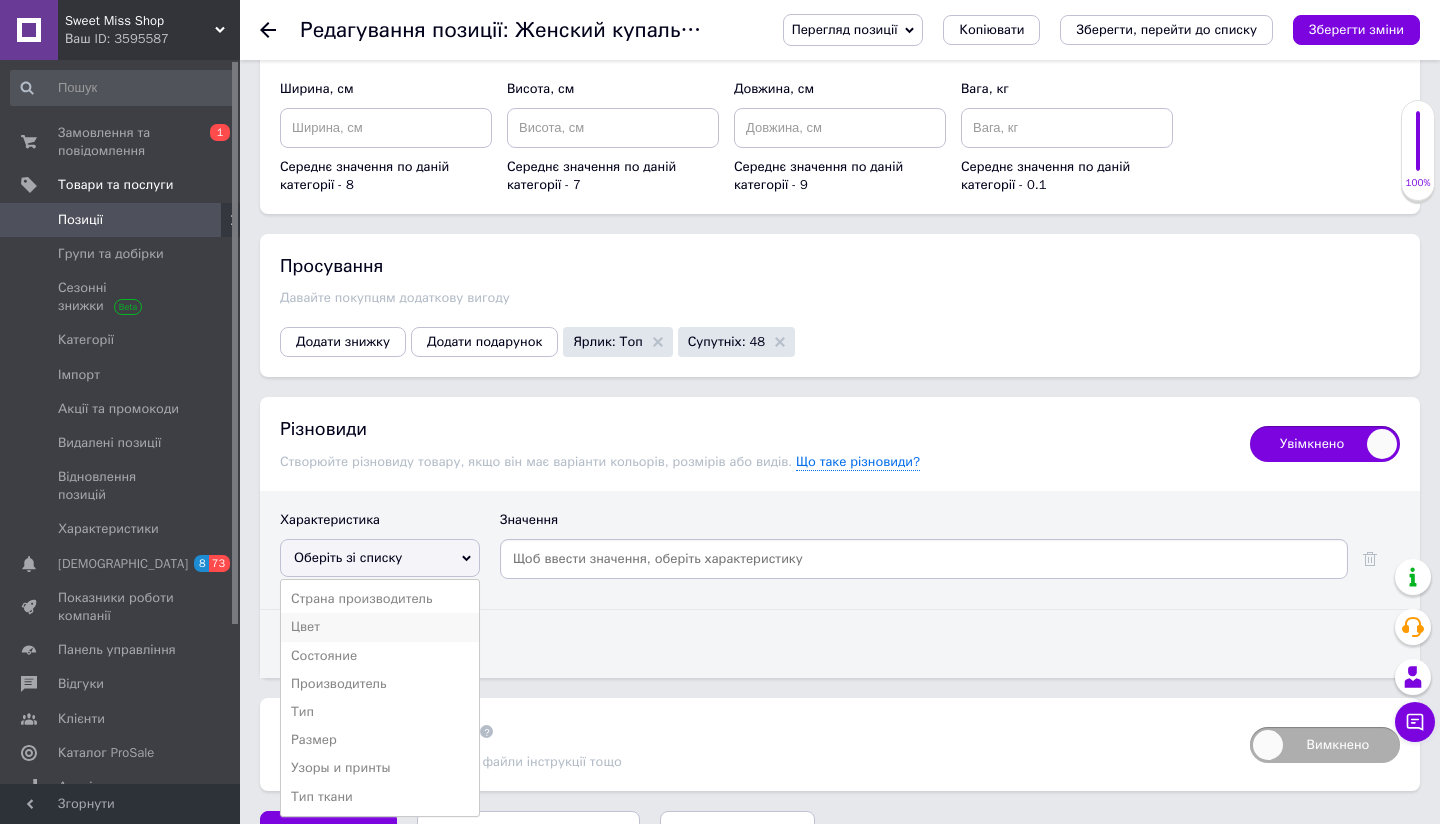scroll, scrollTop: 3880, scrollLeft: 0, axis: vertical 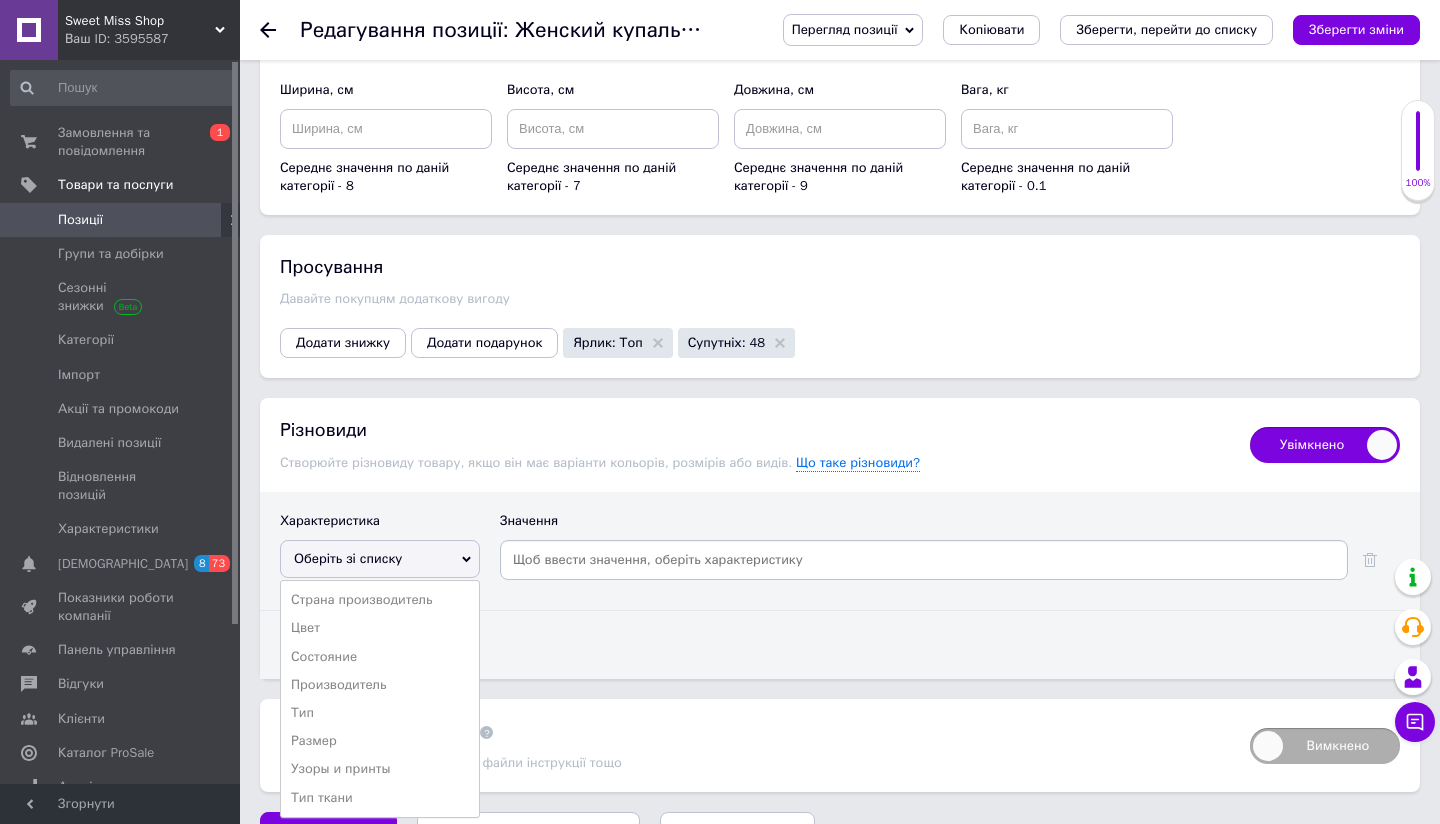 click on "Размер" at bounding box center [380, 741] 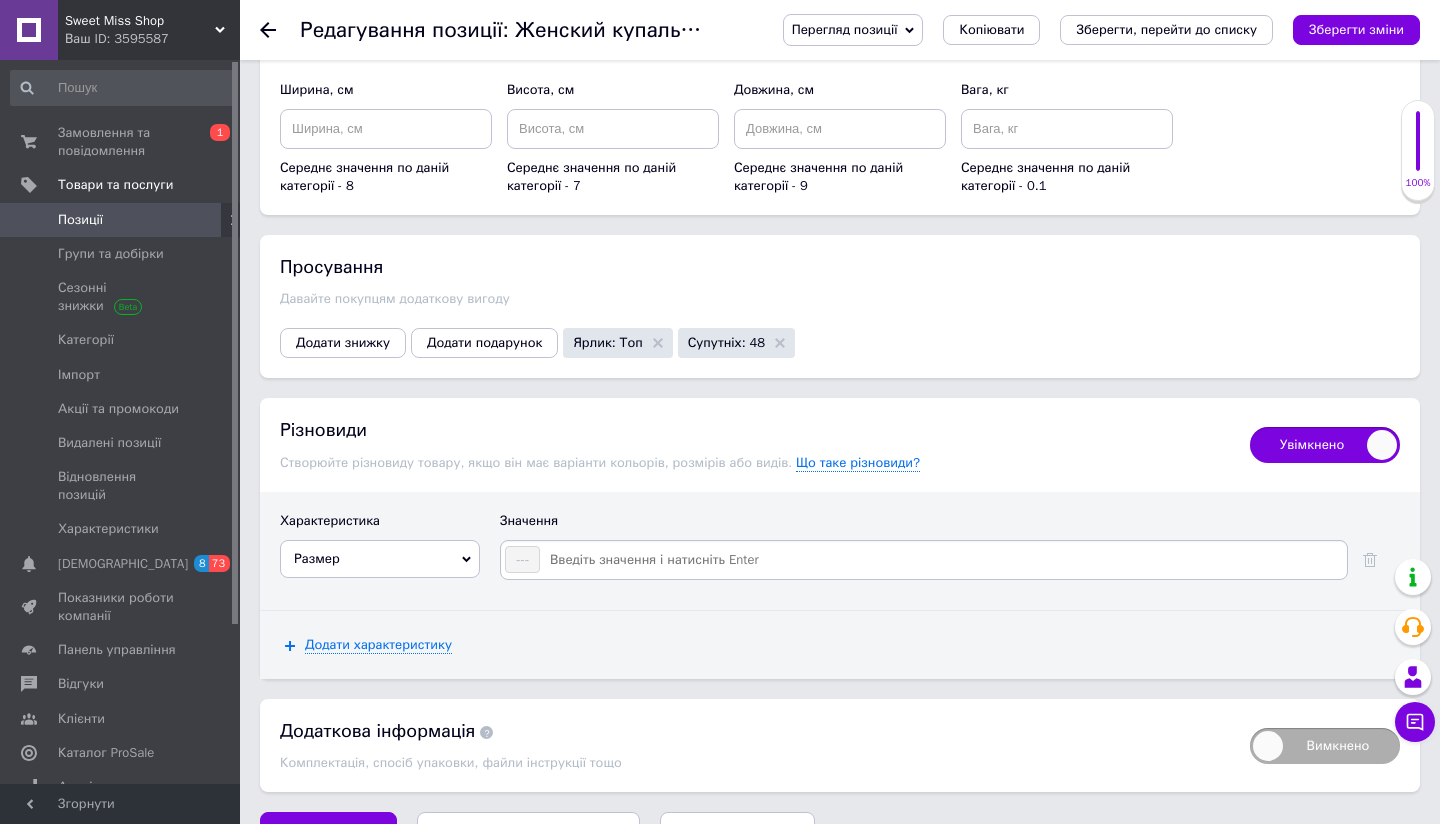 click at bounding box center [942, 560] 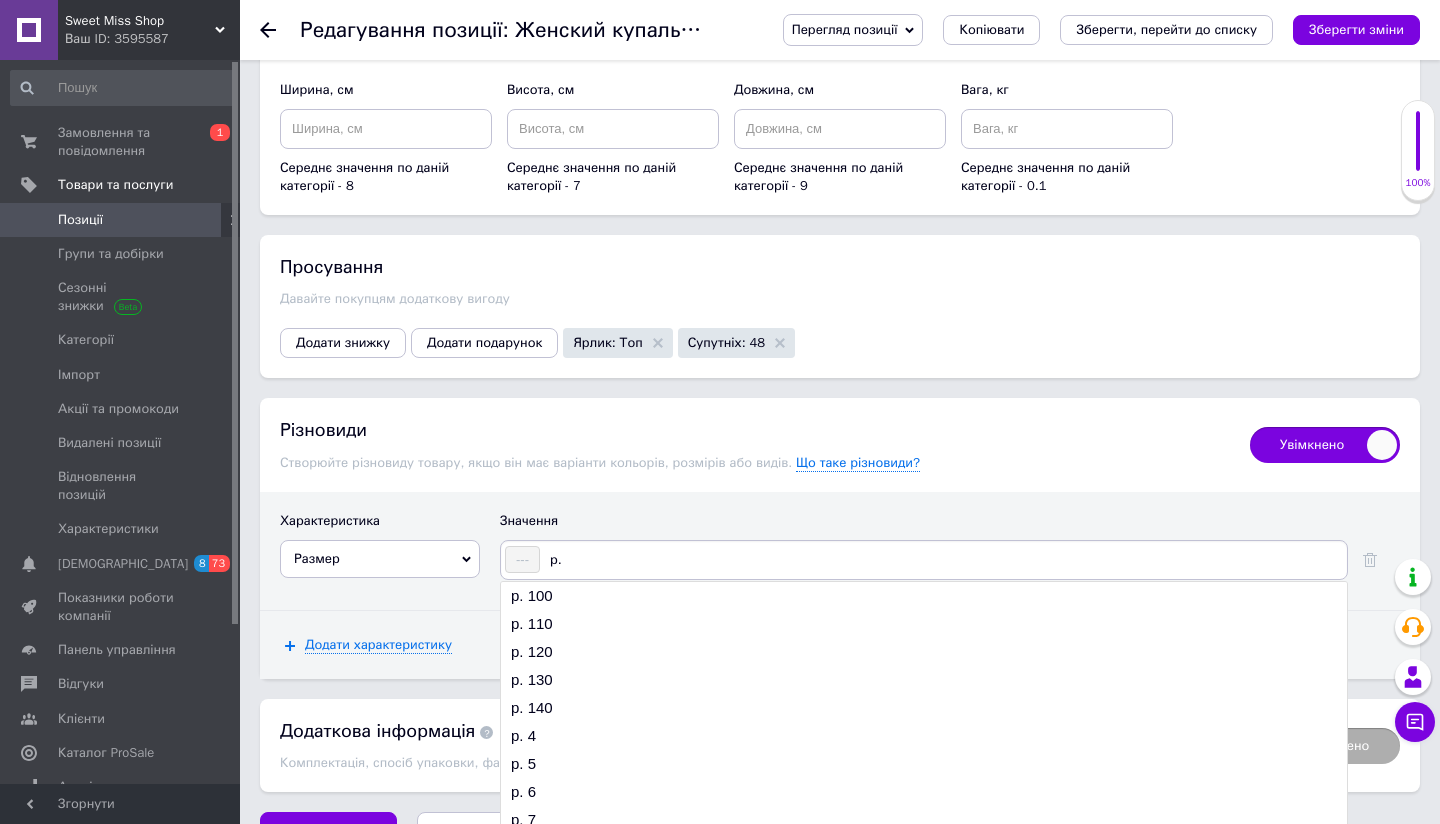 type on "р. S" 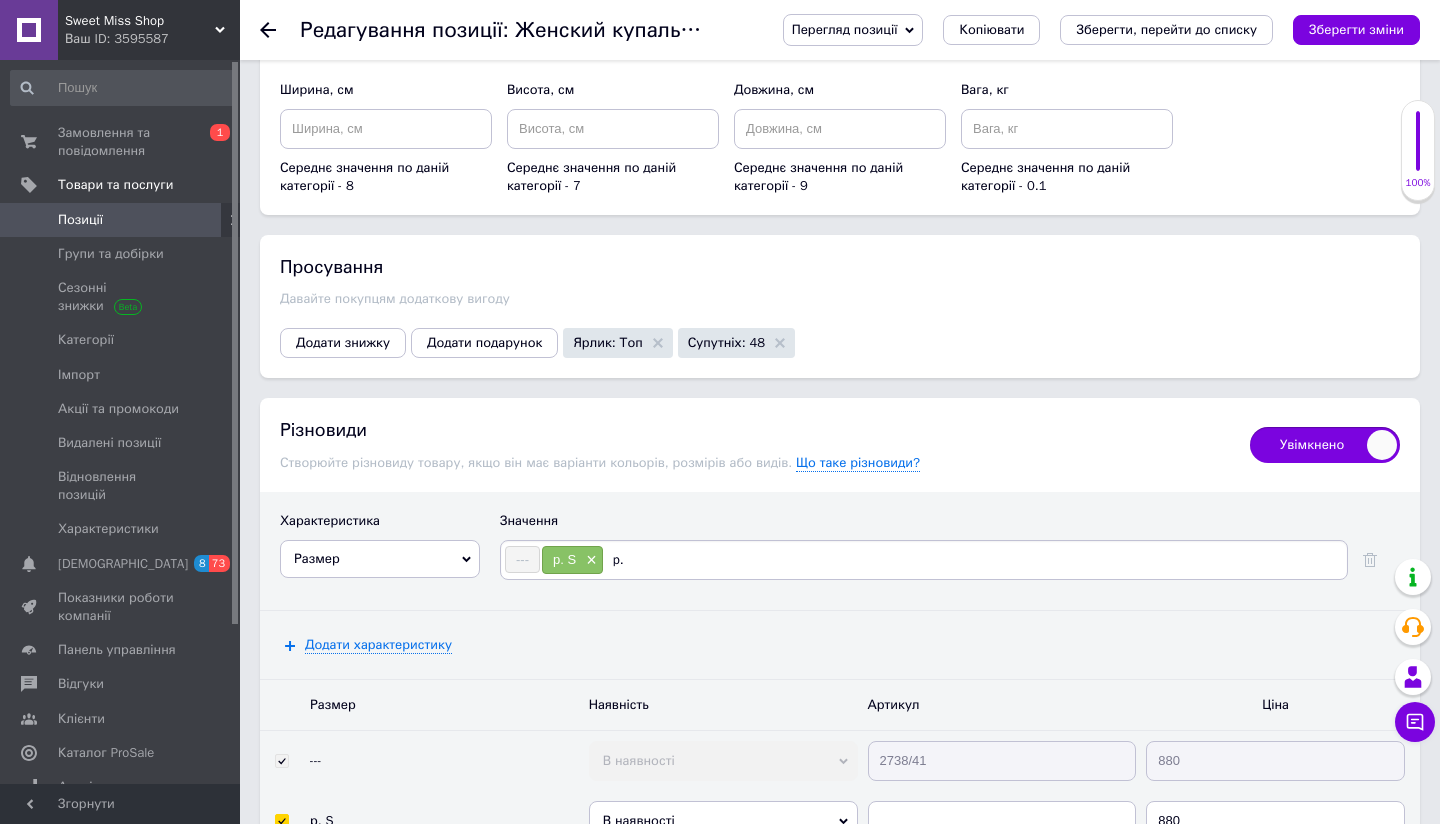 type on "p. M" 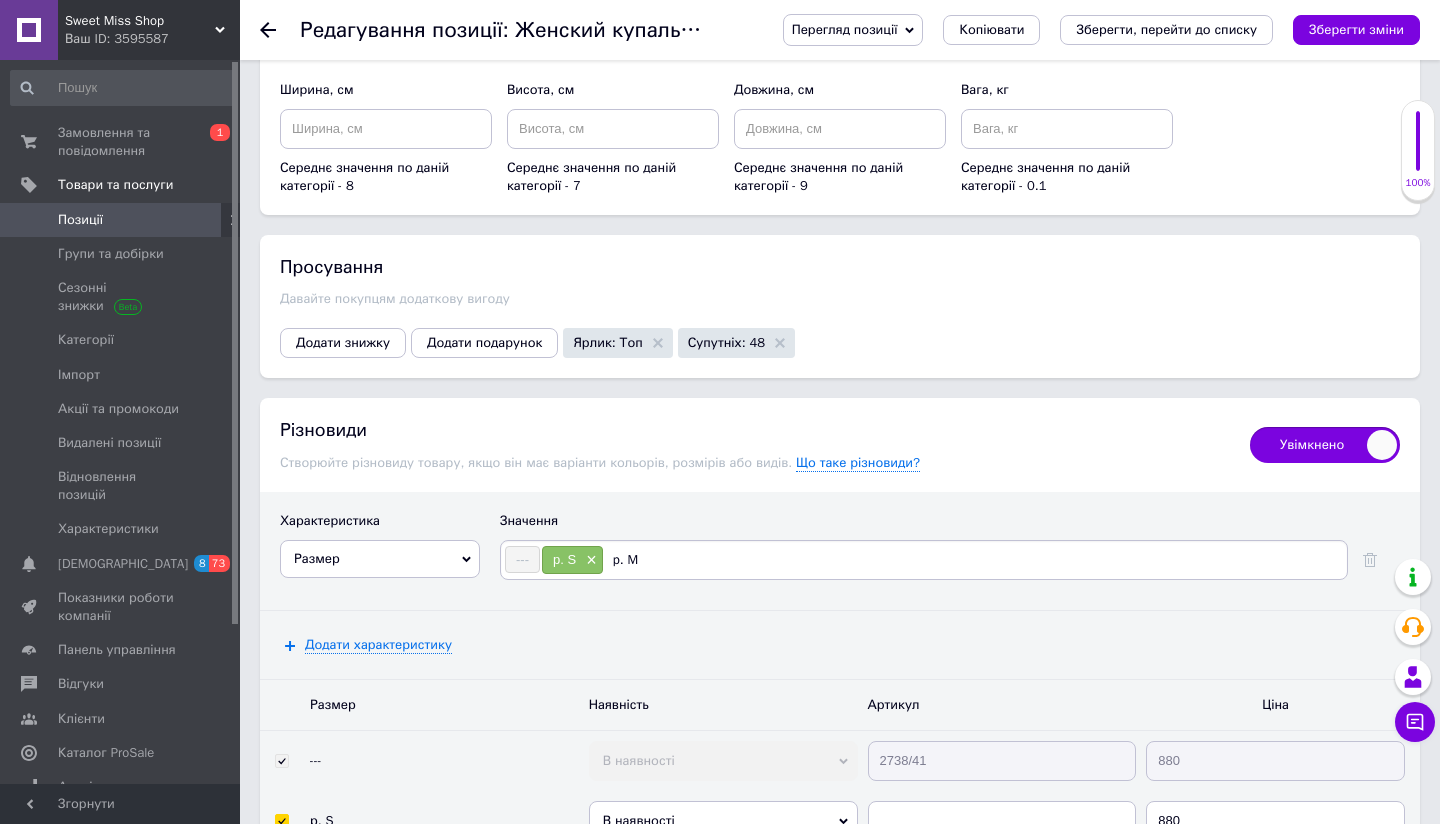 type 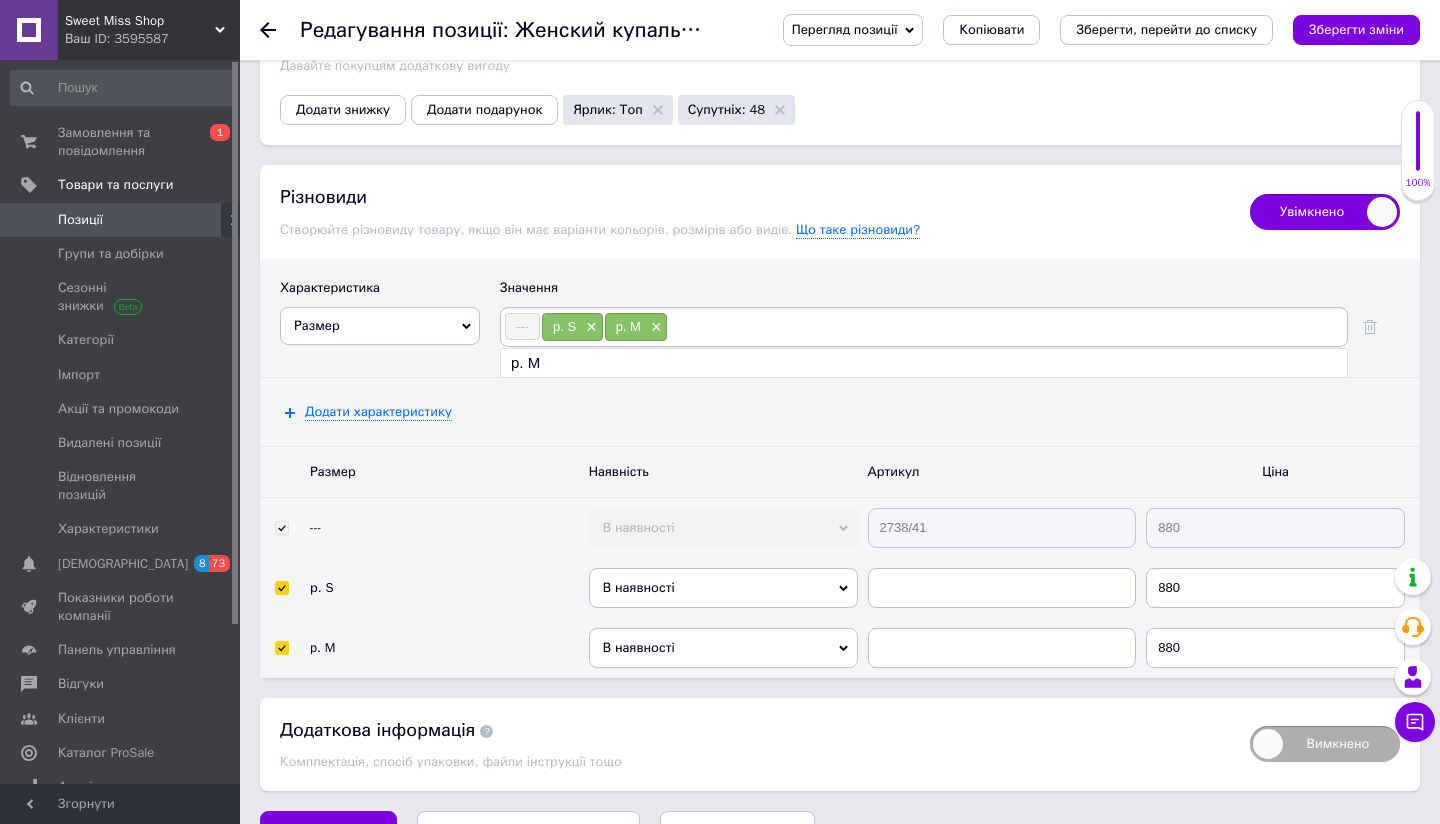 scroll, scrollTop: 4112, scrollLeft: 0, axis: vertical 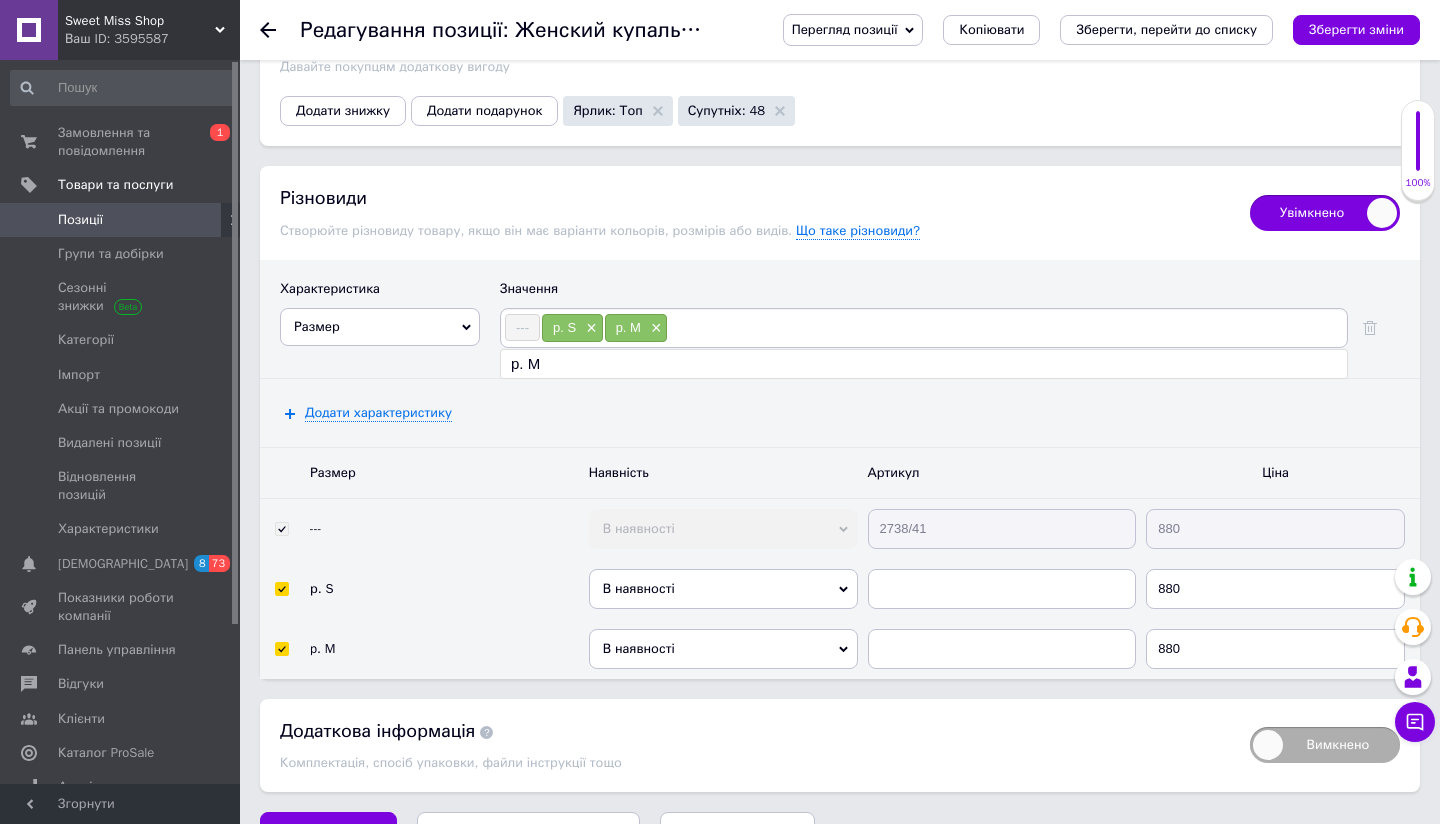 click on "2738/41" at bounding box center [1002, 529] 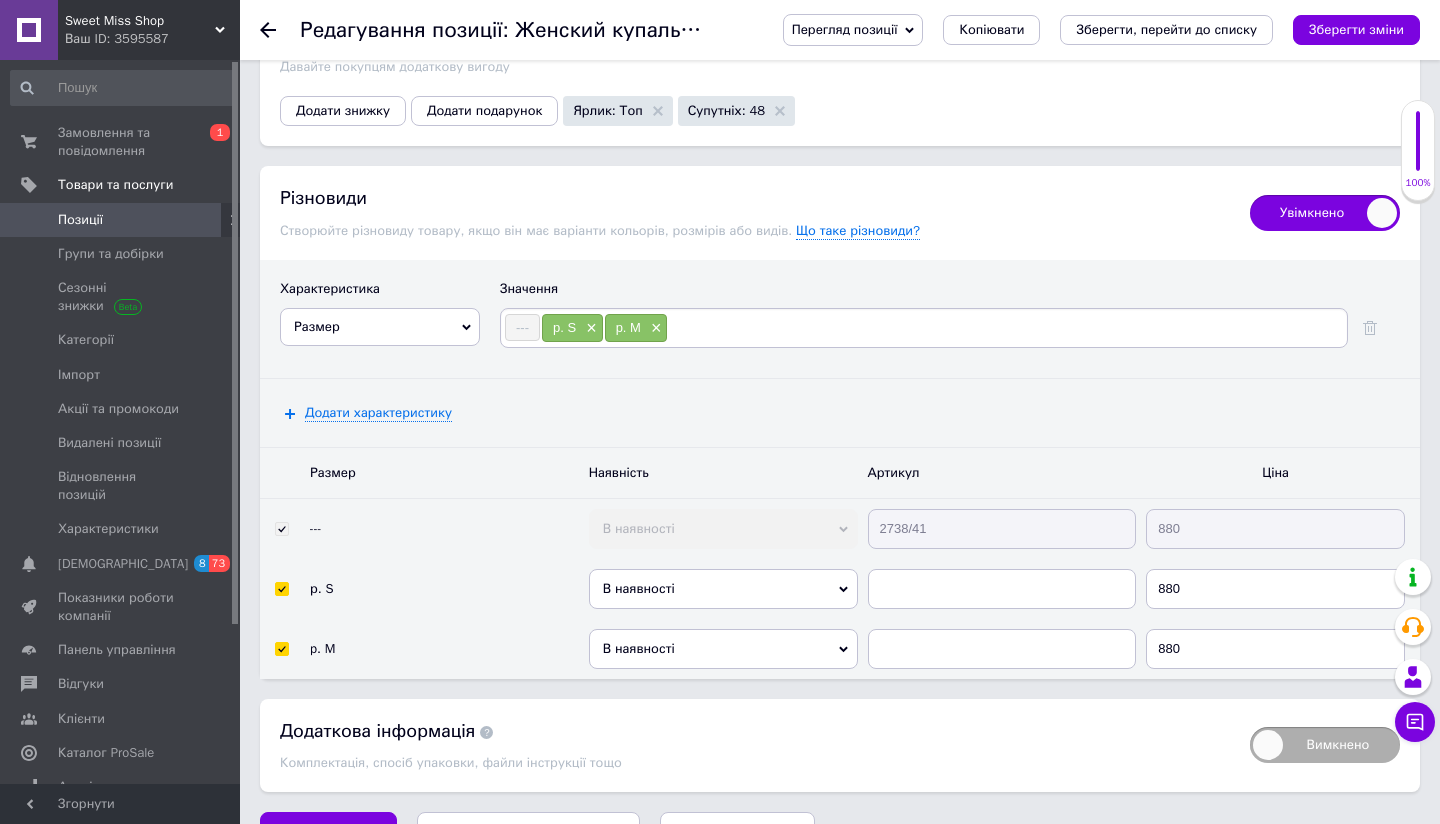 click on "2738/41" at bounding box center [1002, 529] 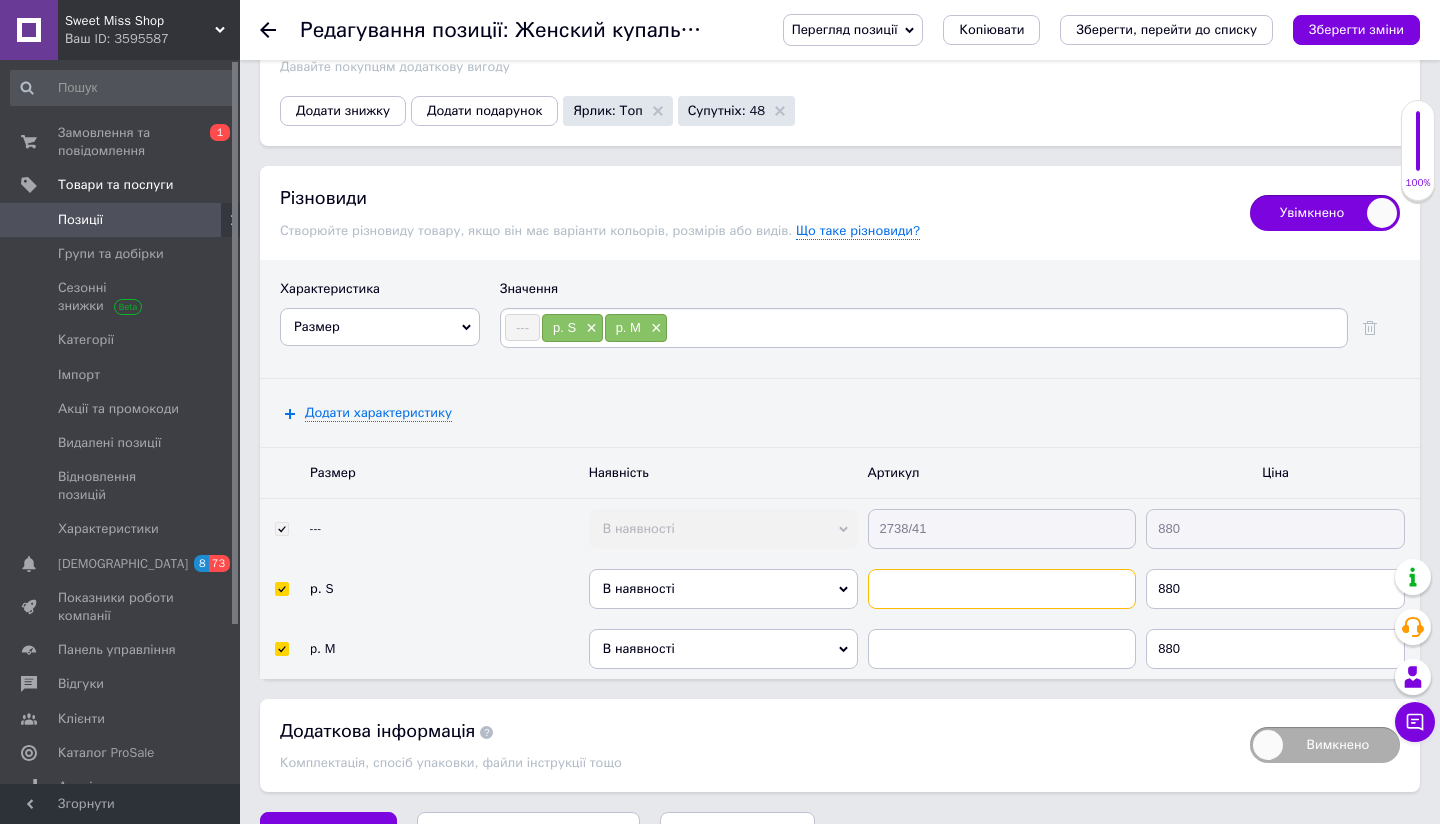 click at bounding box center (1002, 589) 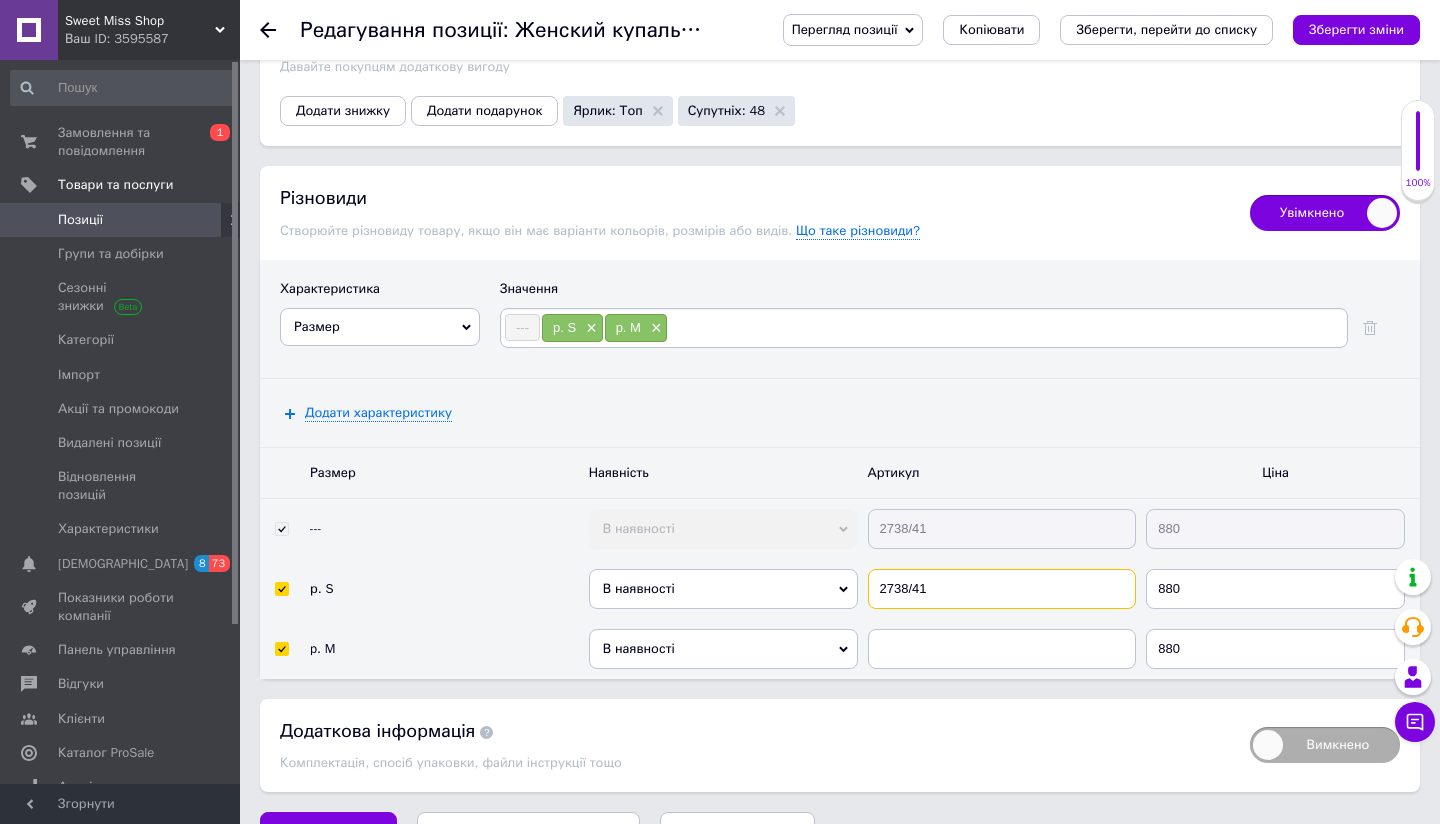 type on "2738/41" 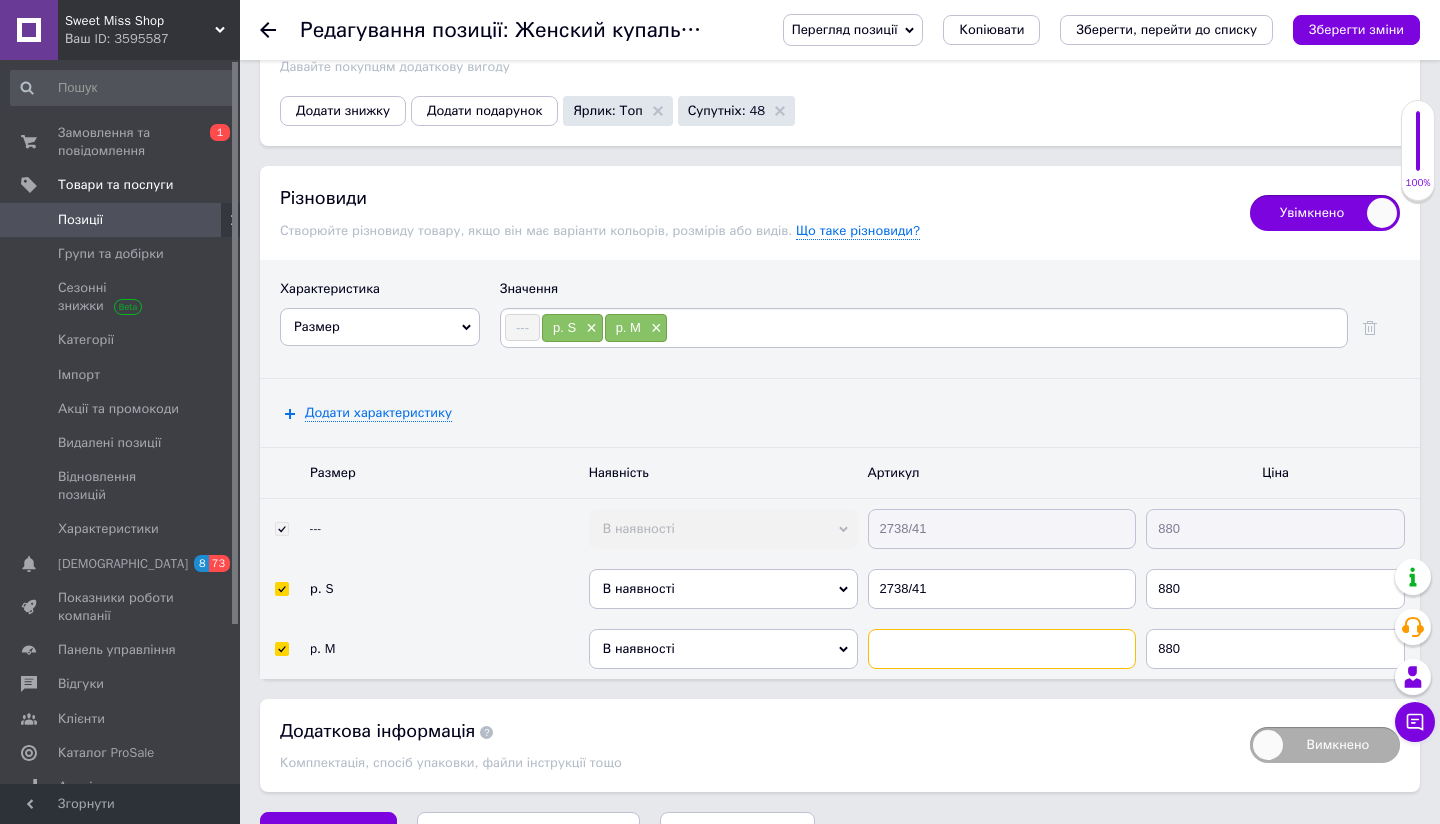 click at bounding box center [1002, 649] 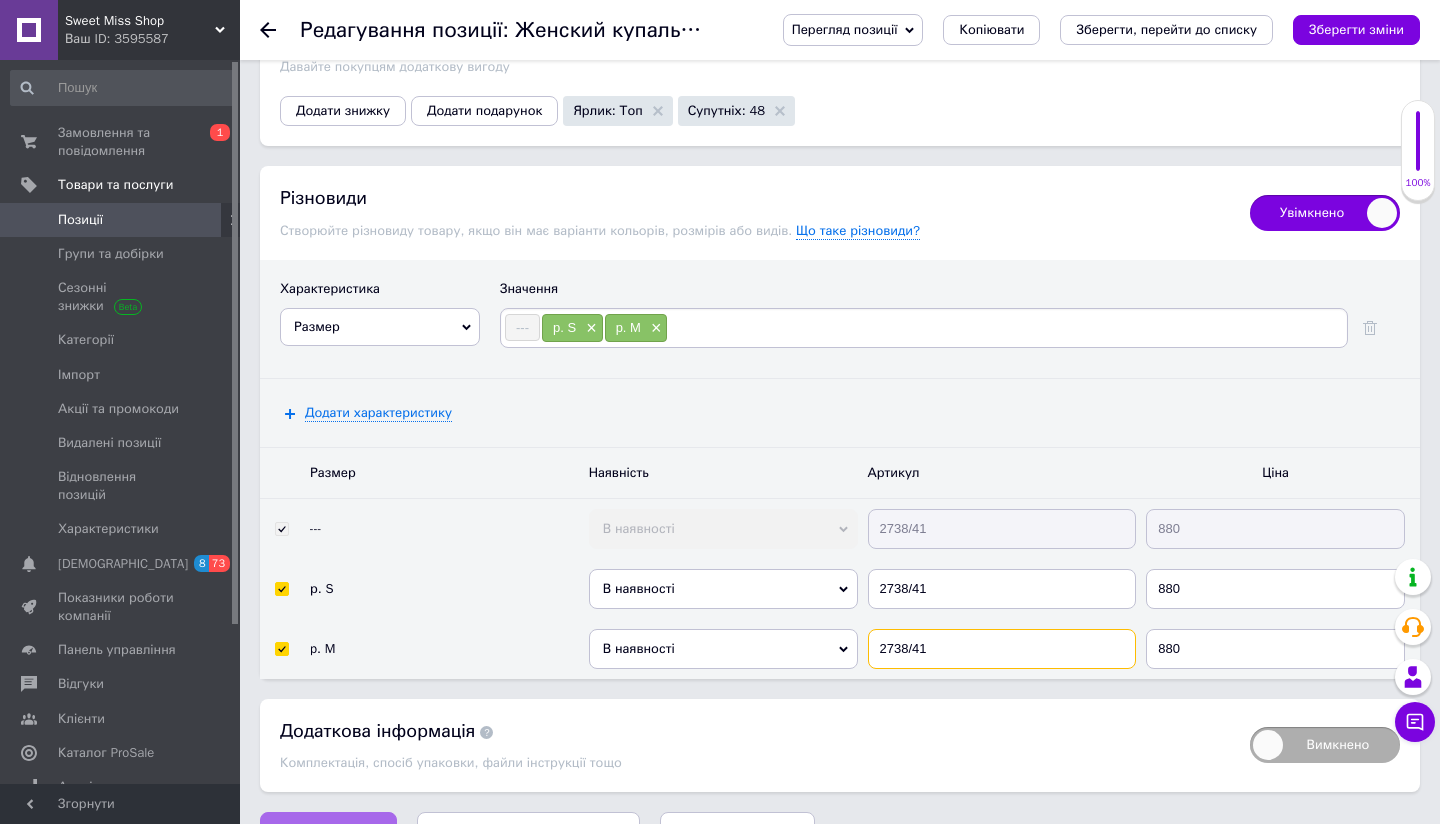 type on "2738/41" 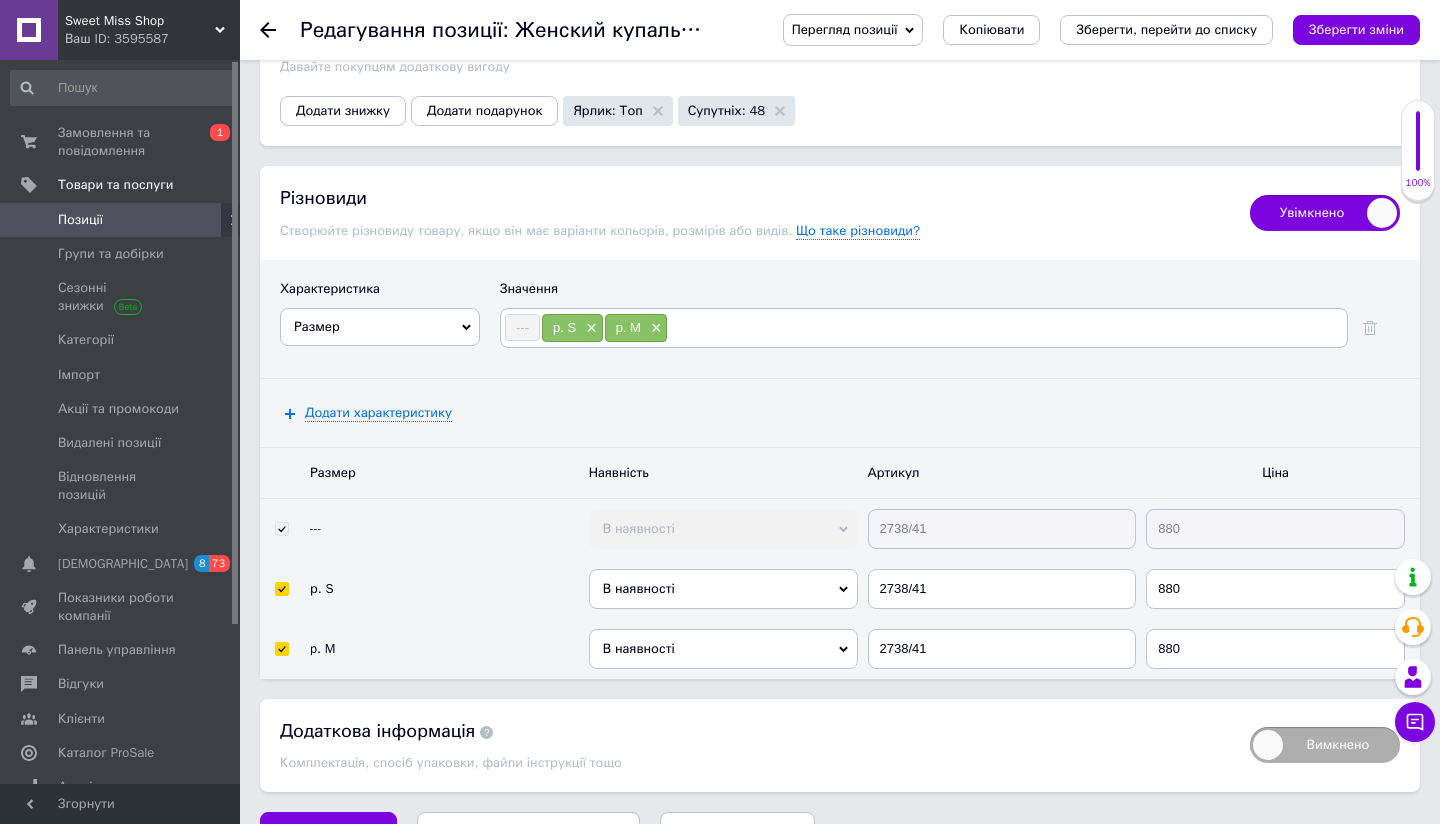 click on "Зберегти зміни" at bounding box center (328, 832) 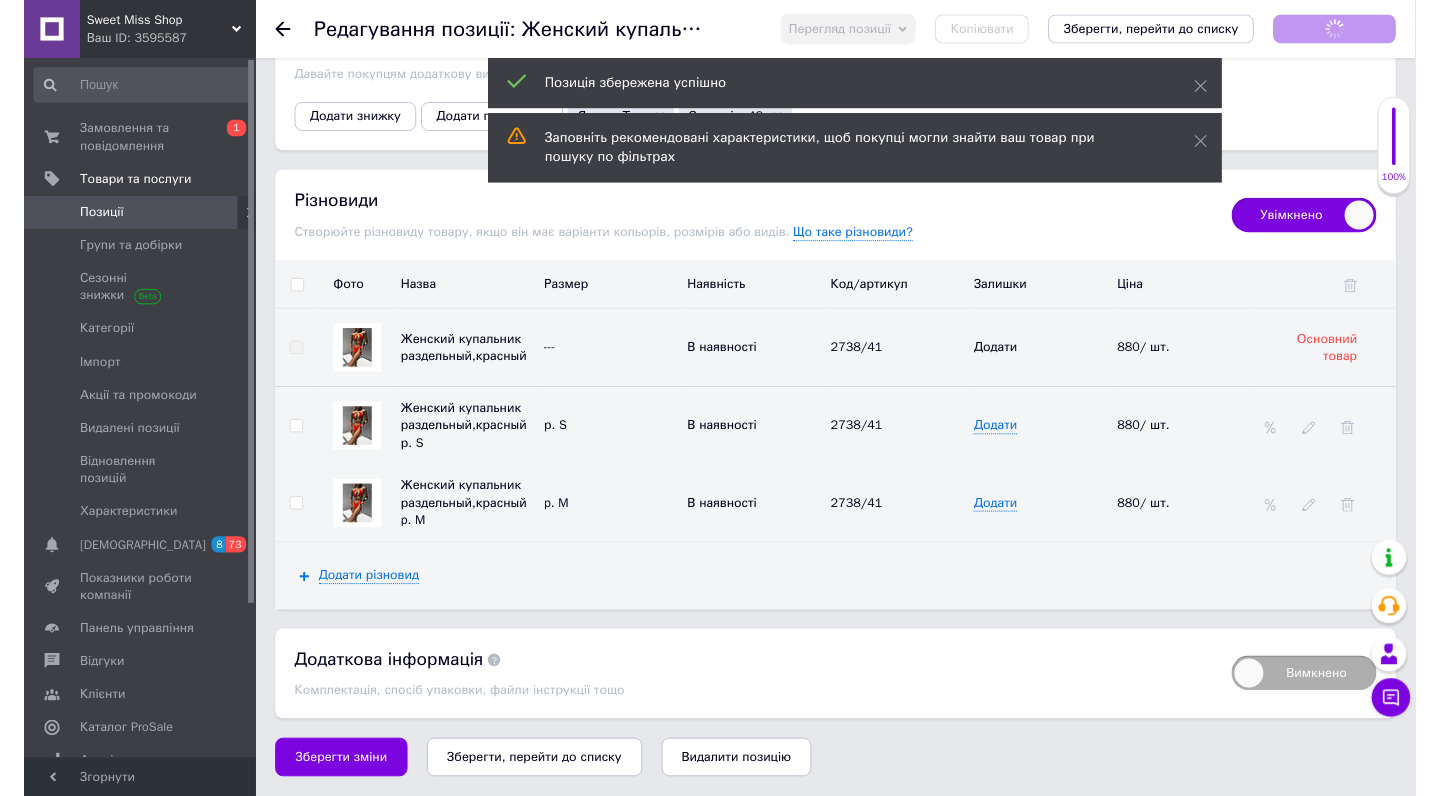 scroll, scrollTop: 4054, scrollLeft: 0, axis: vertical 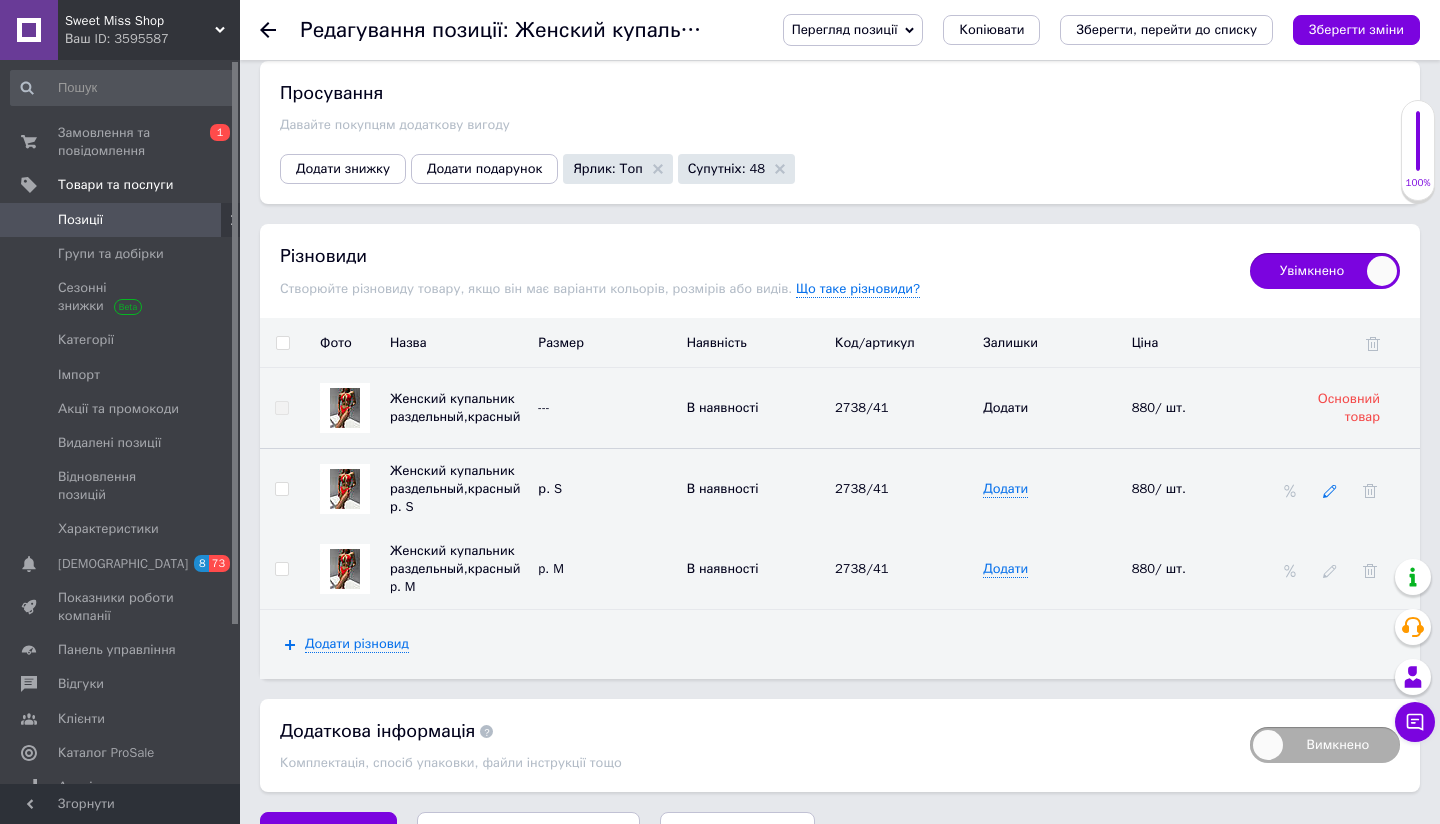 click 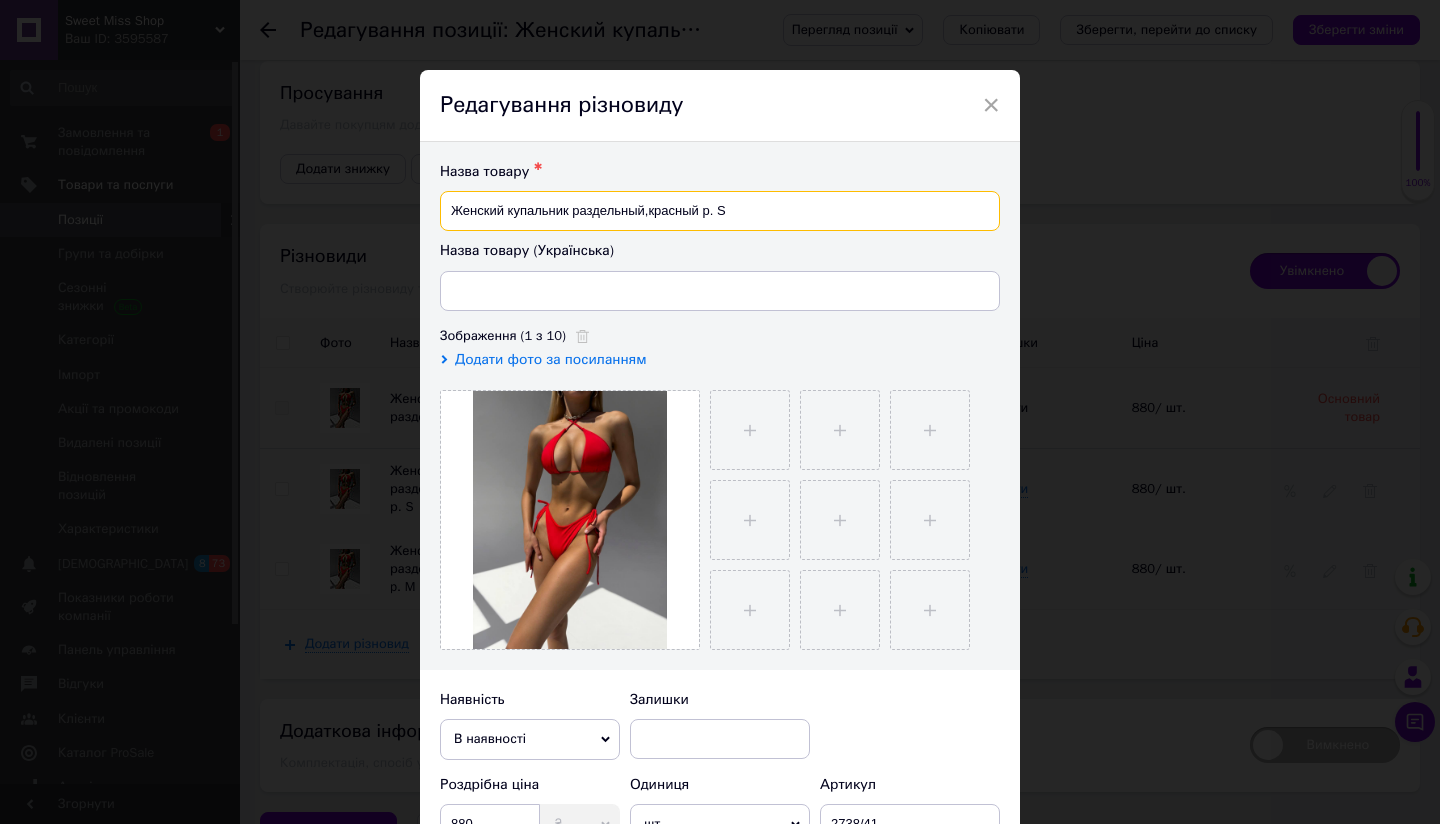 click on "Женский купальник раздельный,красный р. S" at bounding box center (720, 211) 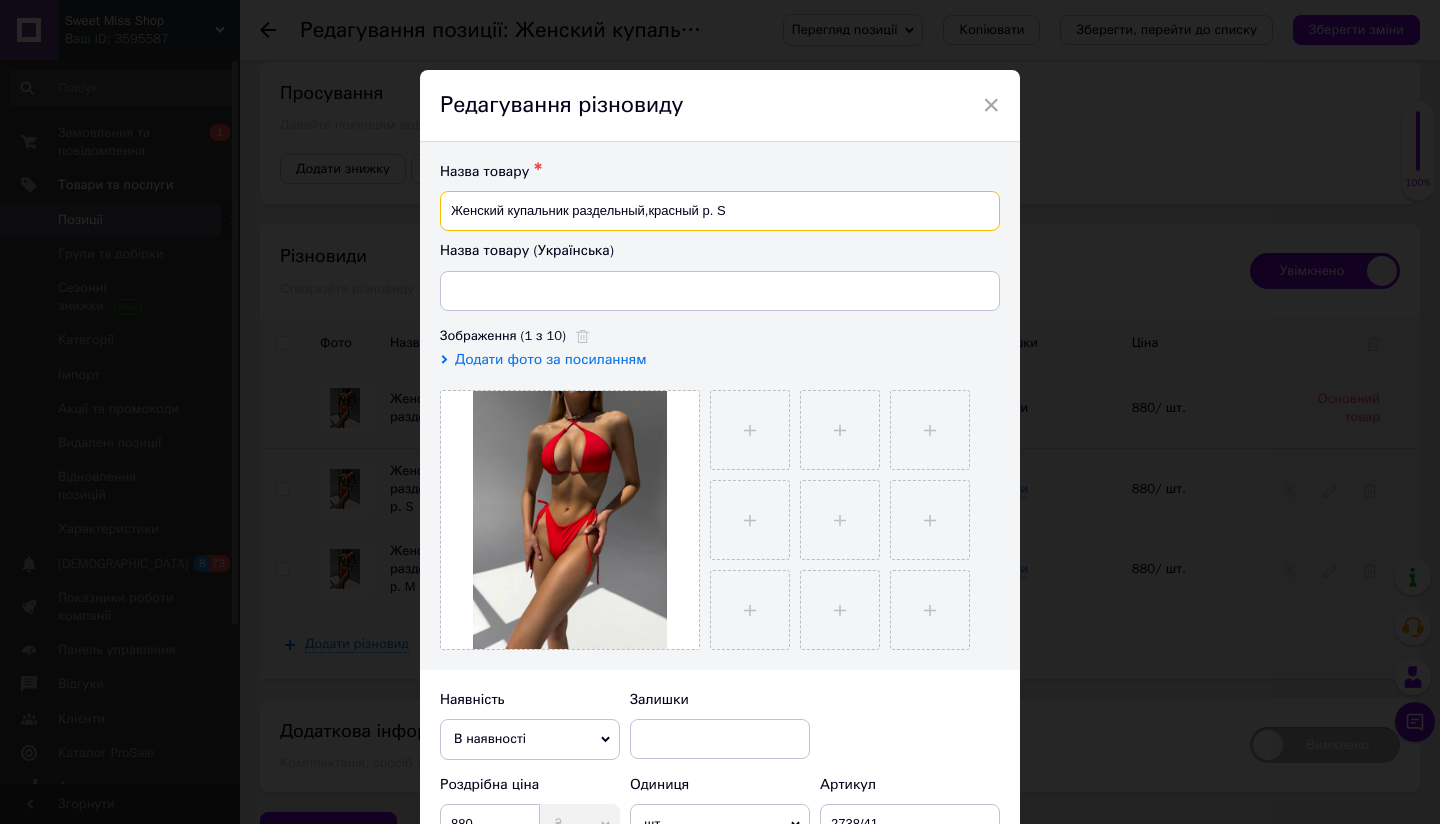 click on "Женский купальник раздельный,красный р. S" at bounding box center (720, 211) 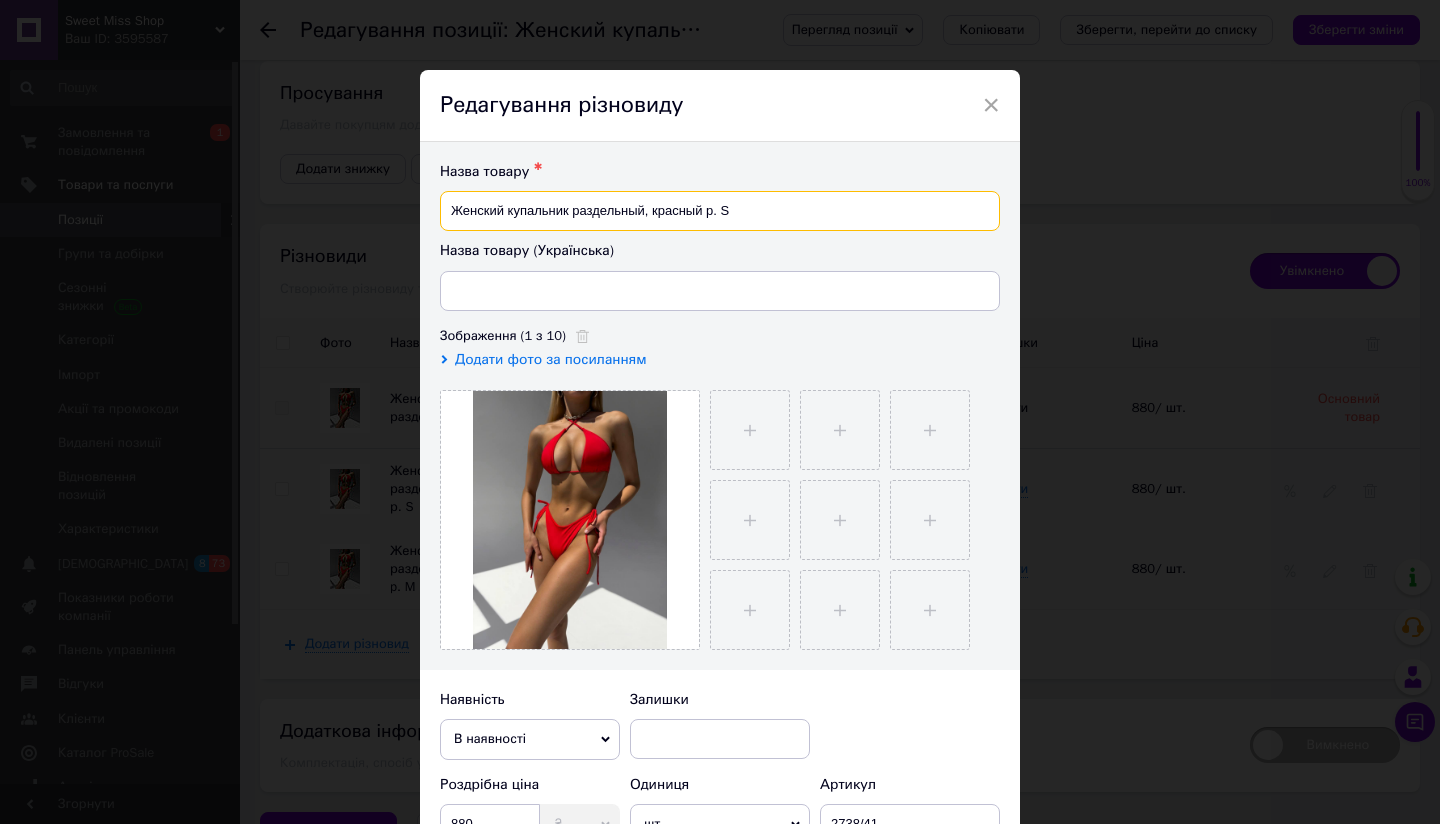 click on "Женский купальник раздельный, красный р. S" at bounding box center [720, 211] 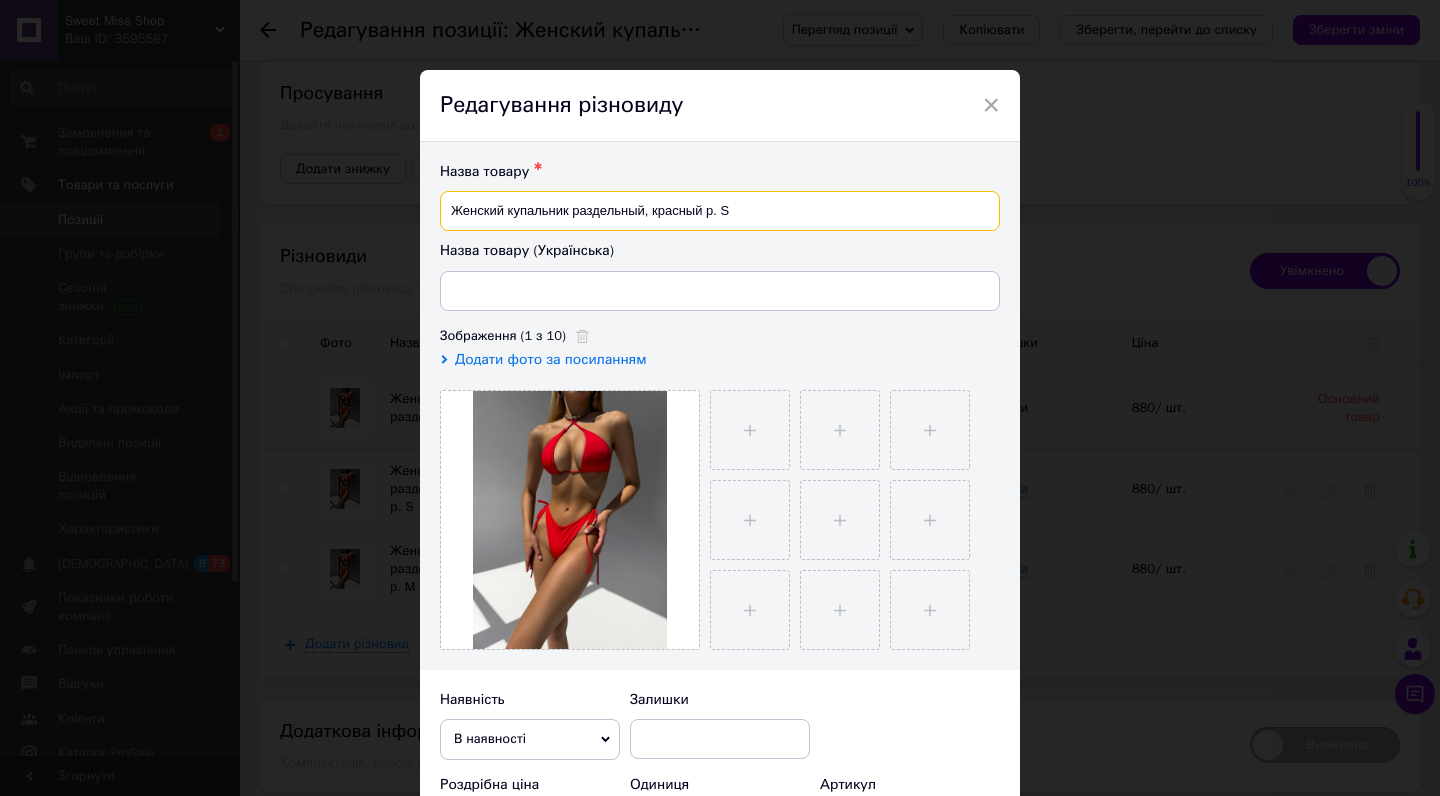 type on "Женский купальник раздельный, красный р. S" 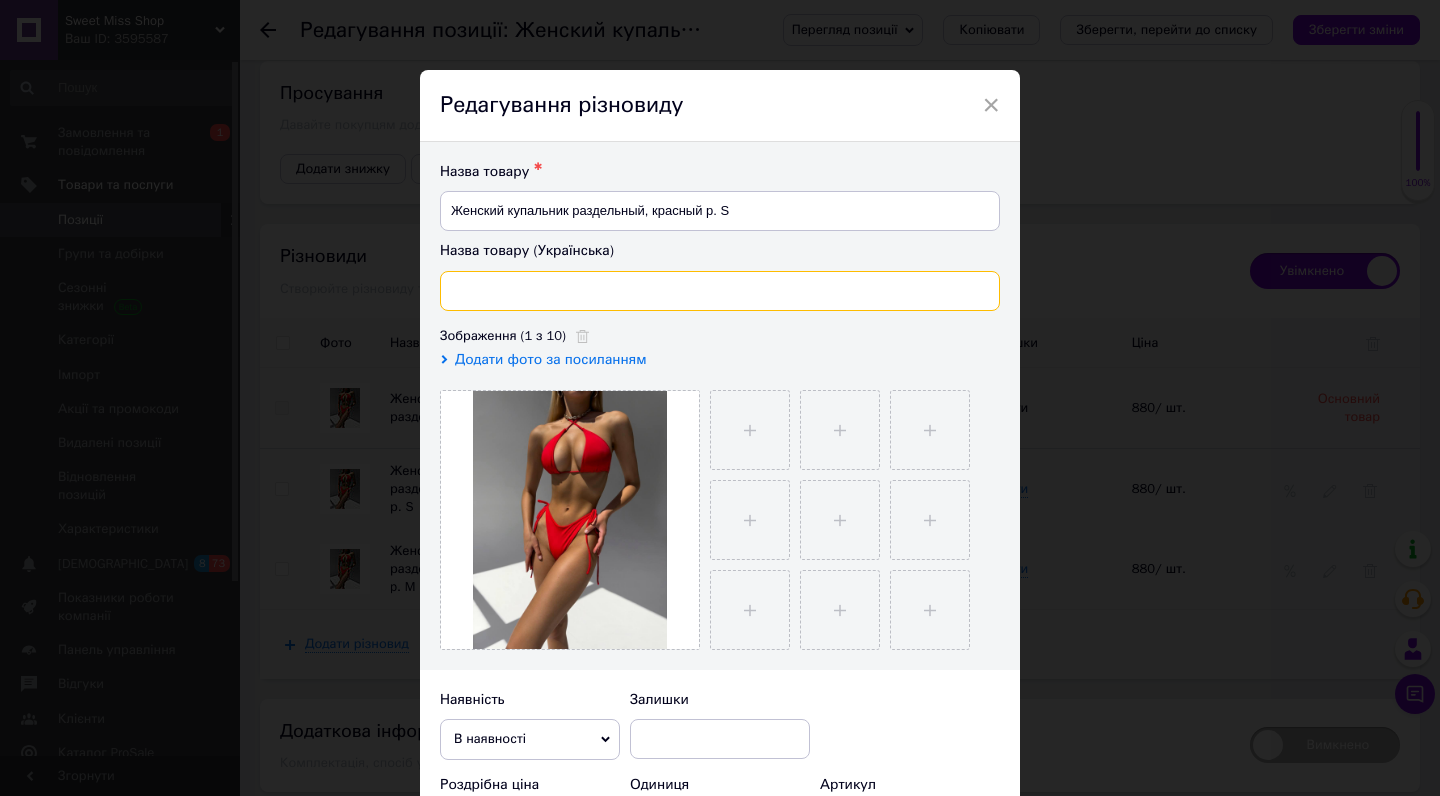 click at bounding box center [720, 291] 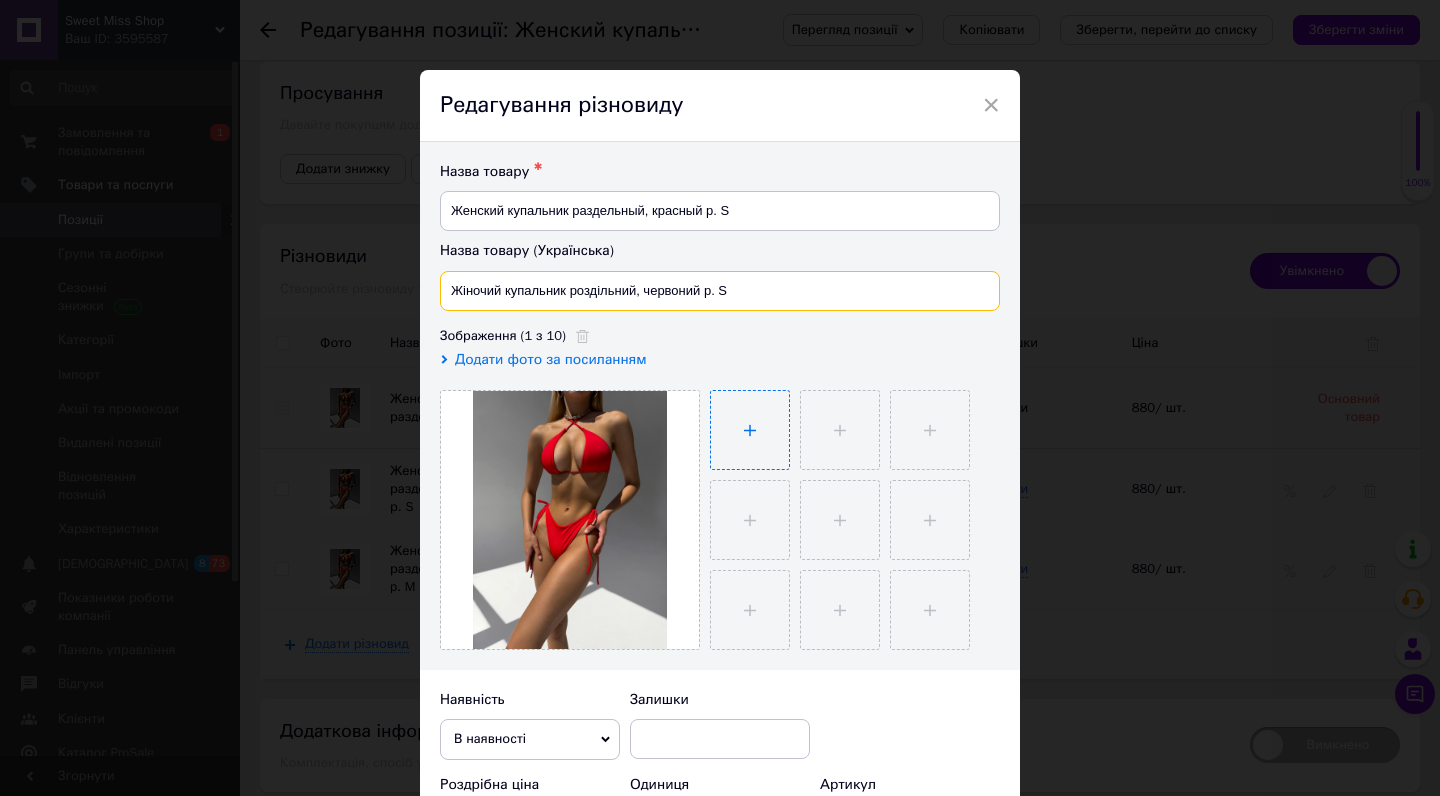 type on "Жіночий купальник роздільний, червоний р. S" 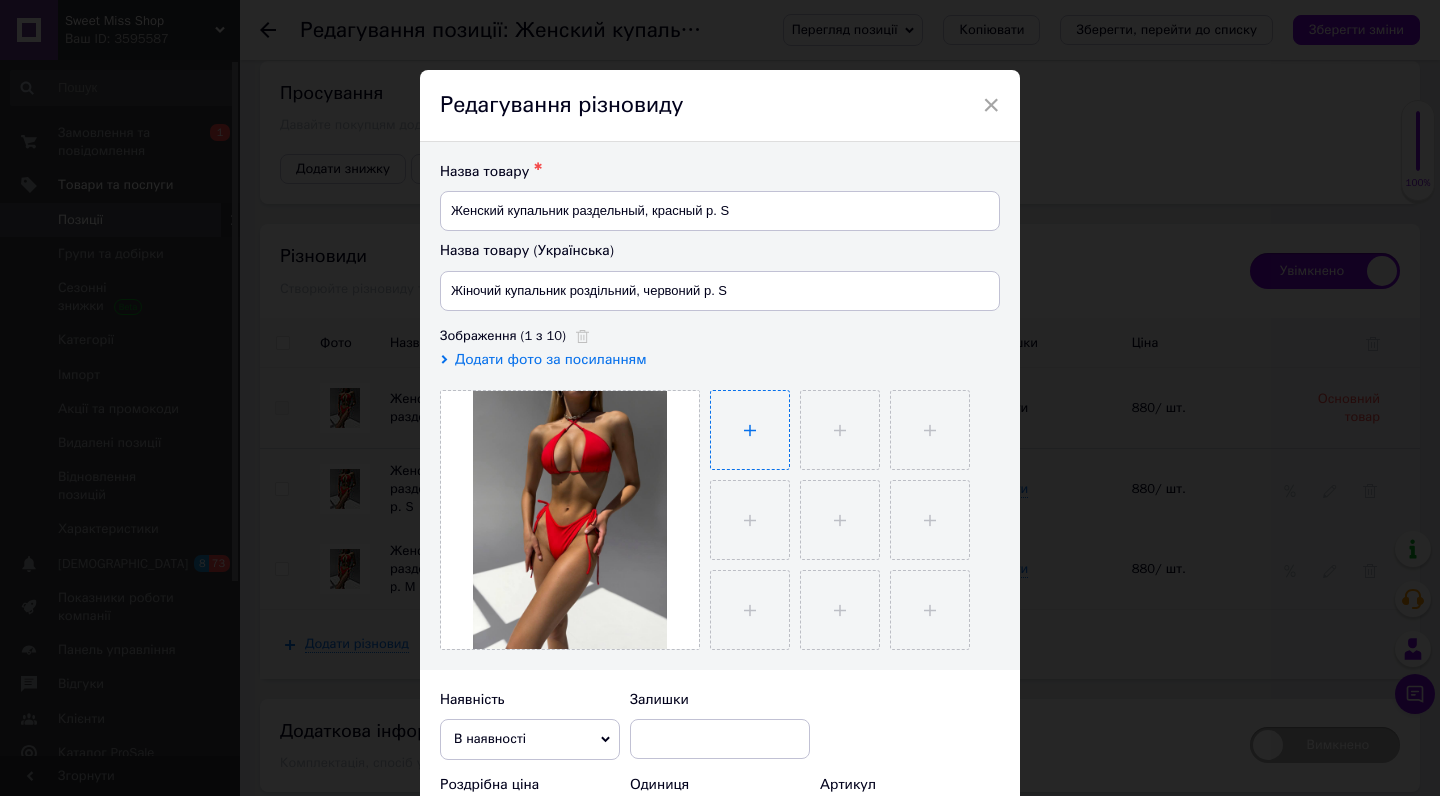 click at bounding box center (750, 430) 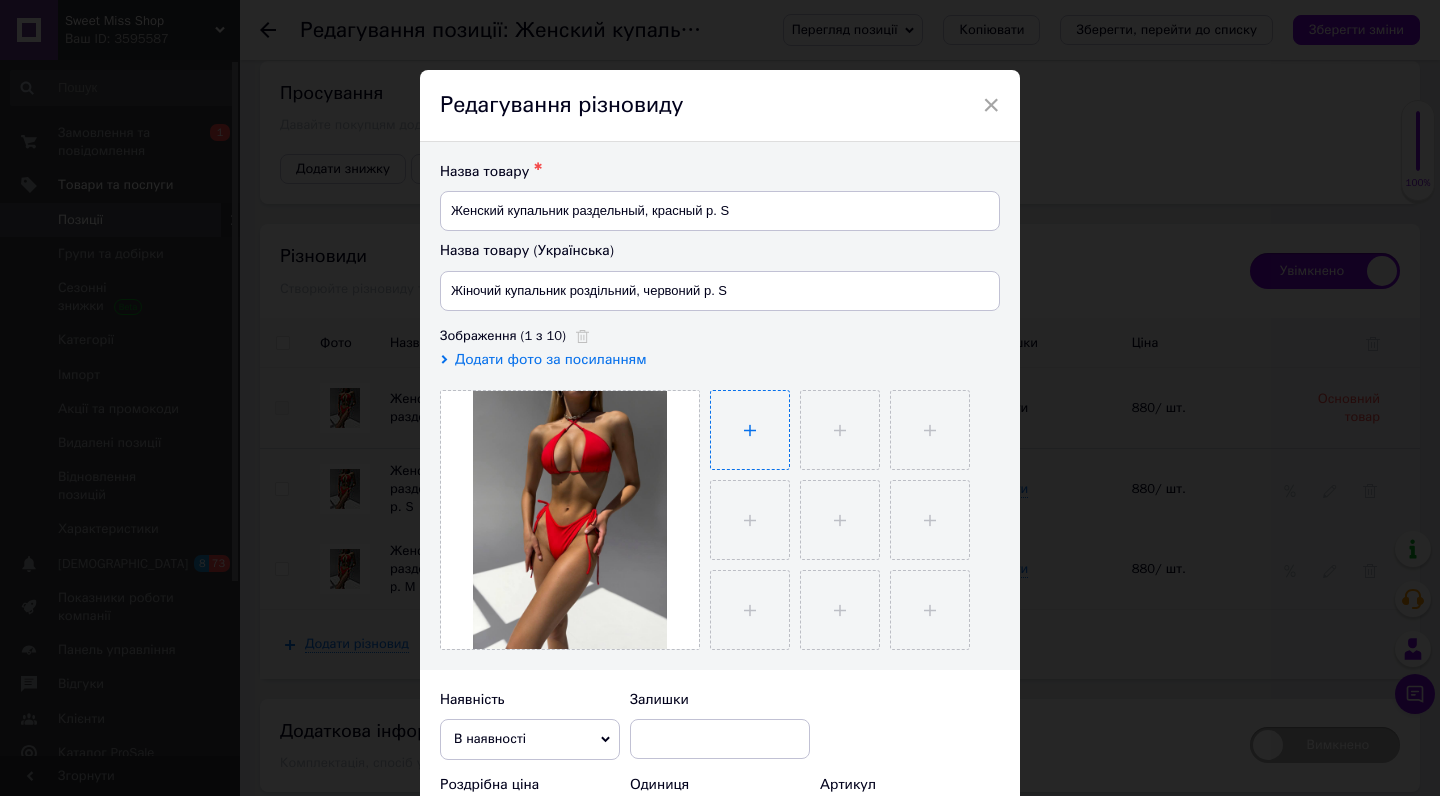 type on "C:\fakepath\photo_[DATE] 15.23.05.jpeg" 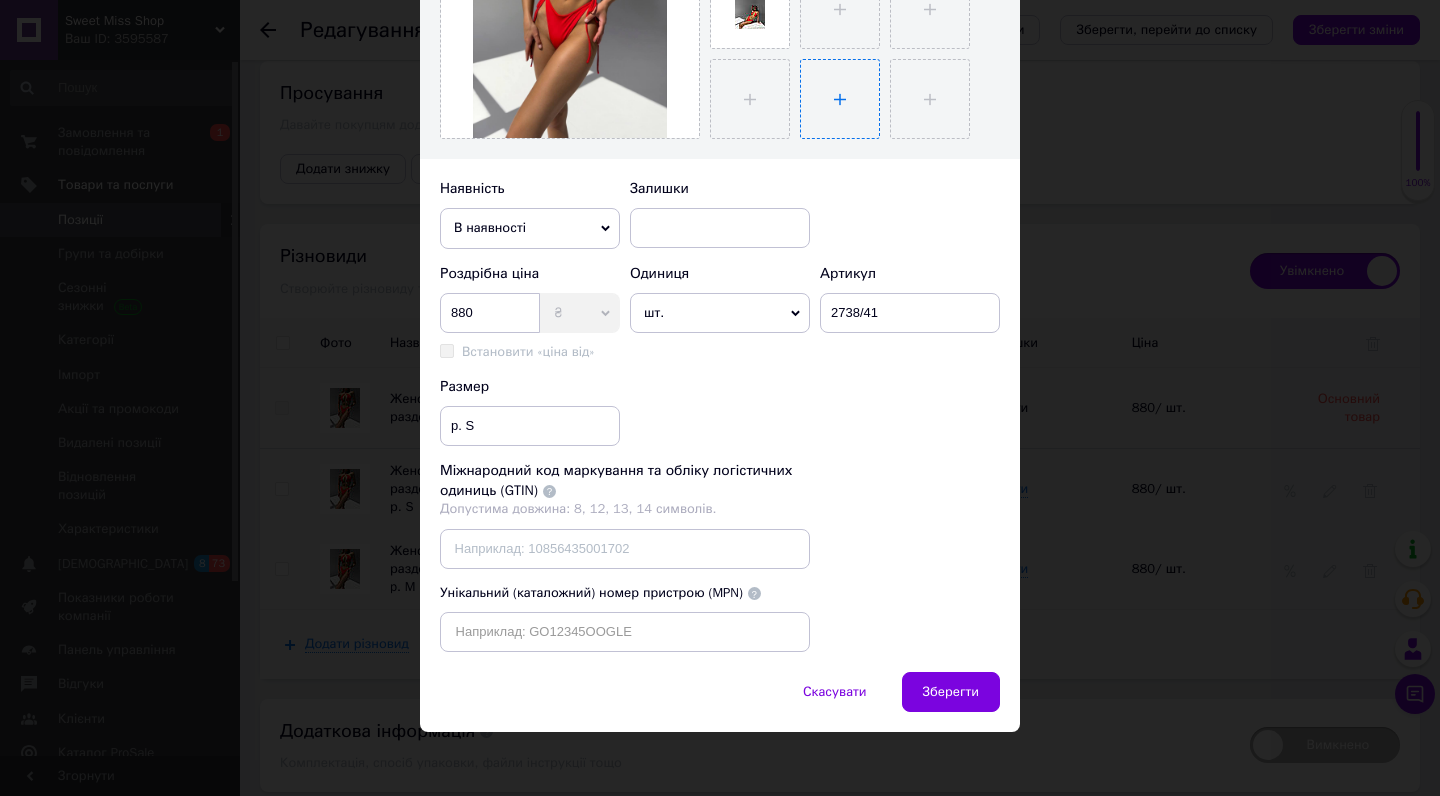 scroll, scrollTop: 510, scrollLeft: 0, axis: vertical 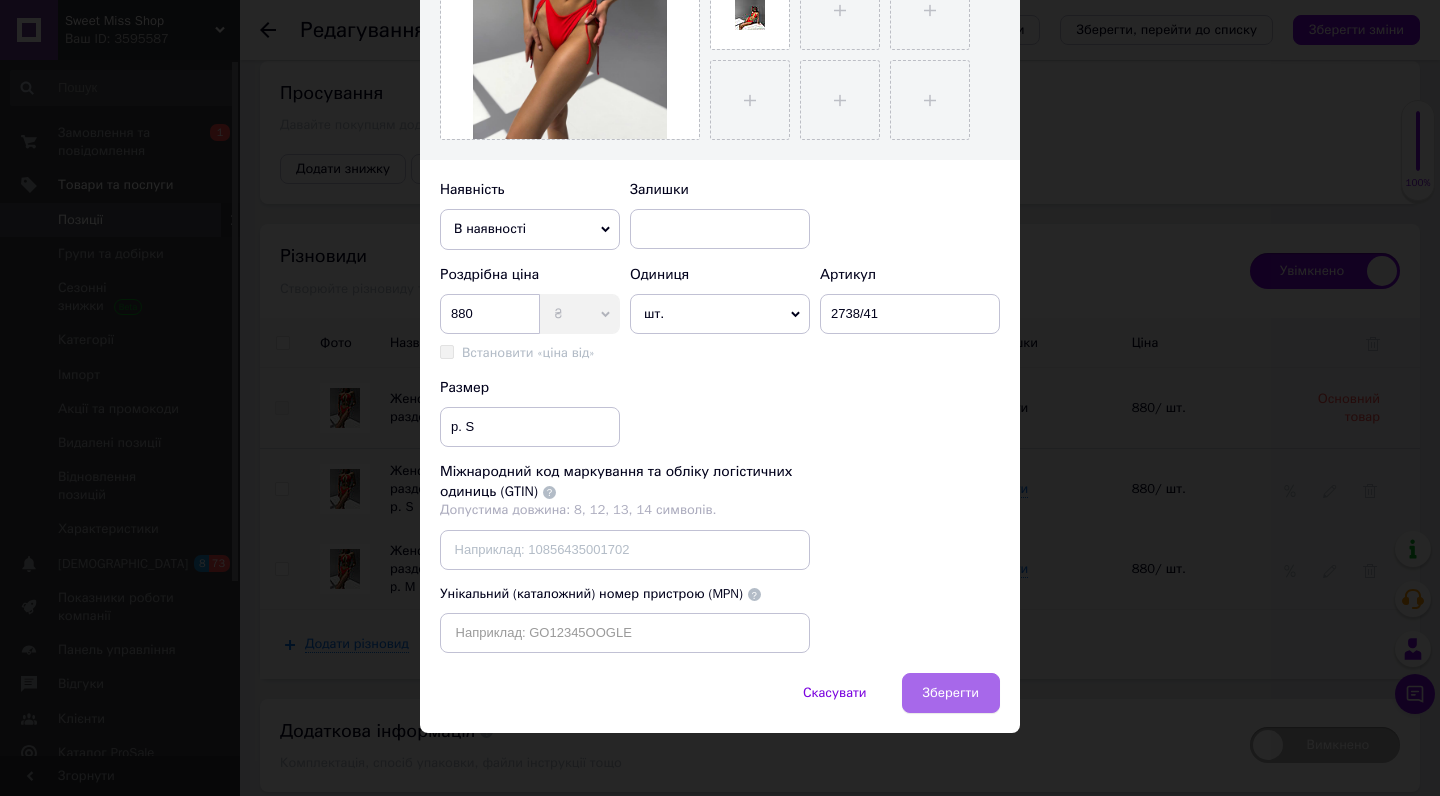 click on "Зберегти" at bounding box center (951, 693) 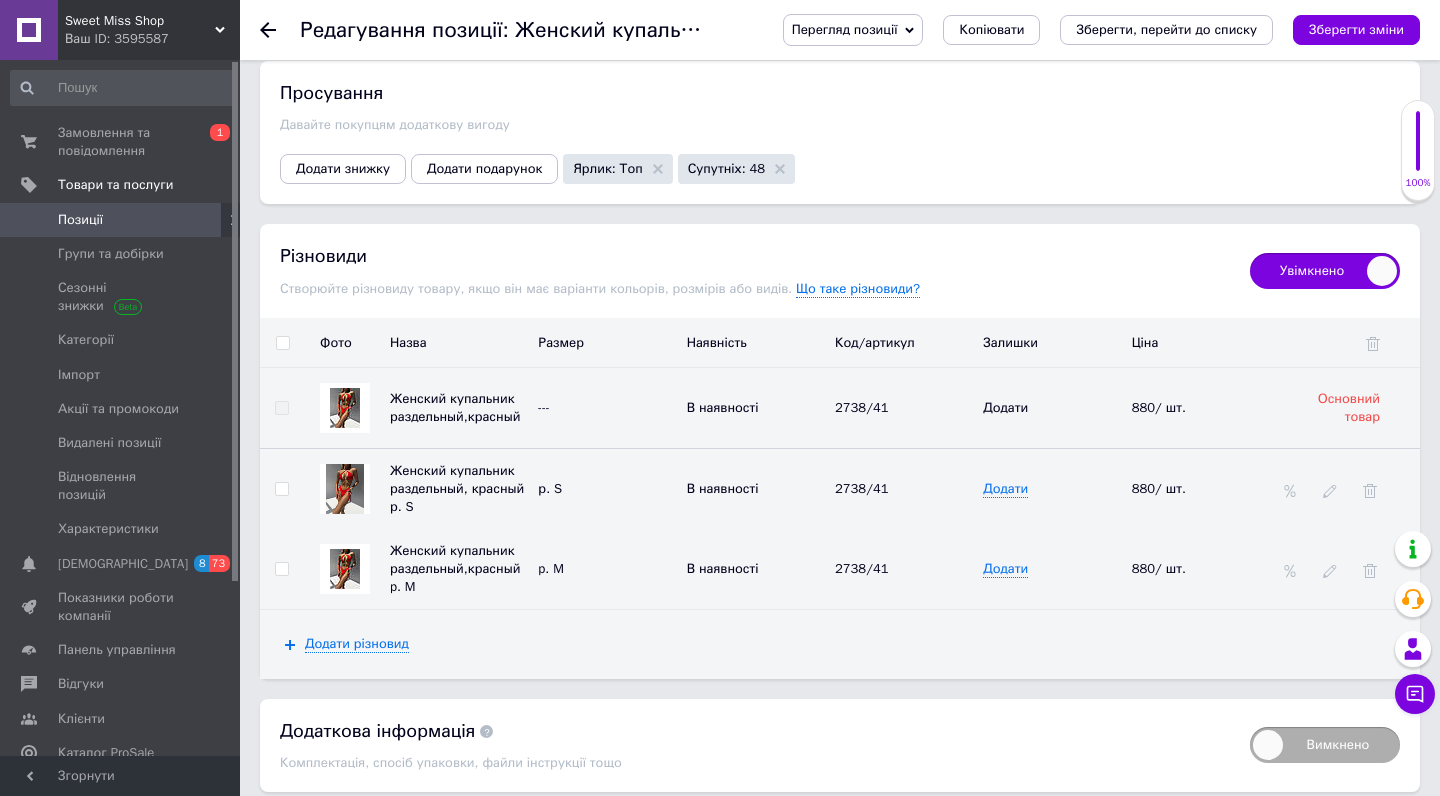 click on "Зберегти зміни" at bounding box center [328, 832] 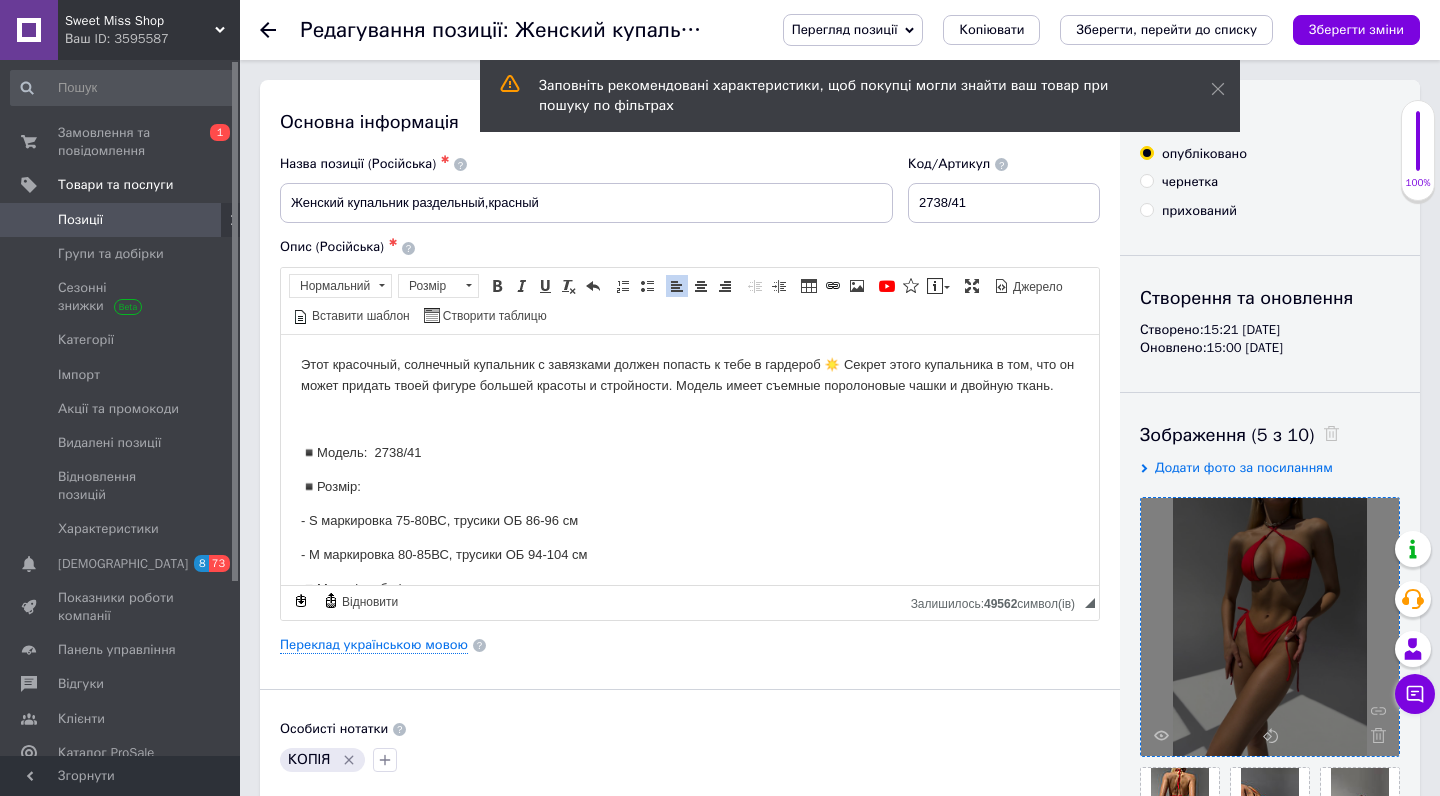 scroll, scrollTop: 0, scrollLeft: 0, axis: both 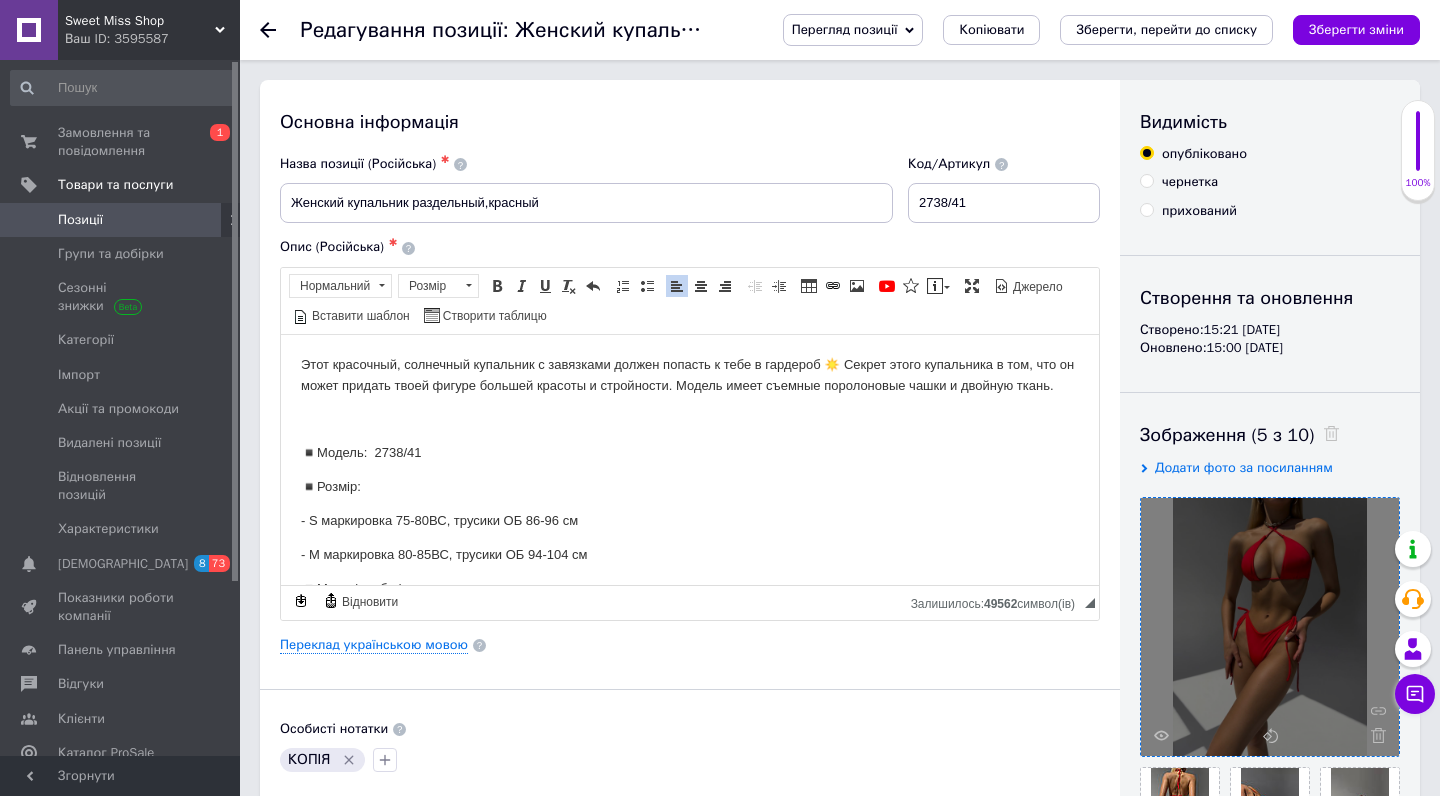 click on "◾️Модель:  2738/41" at bounding box center [690, 452] 